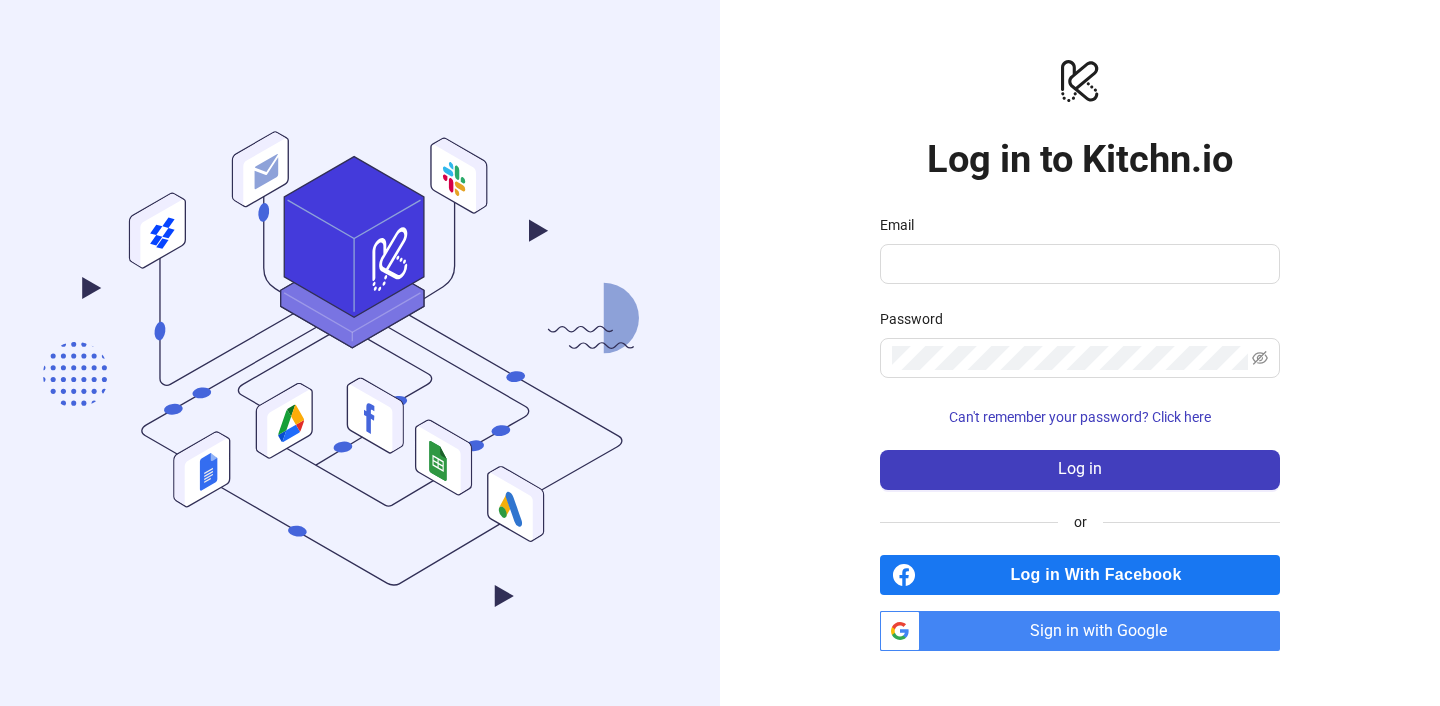 scroll, scrollTop: 0, scrollLeft: 0, axis: both 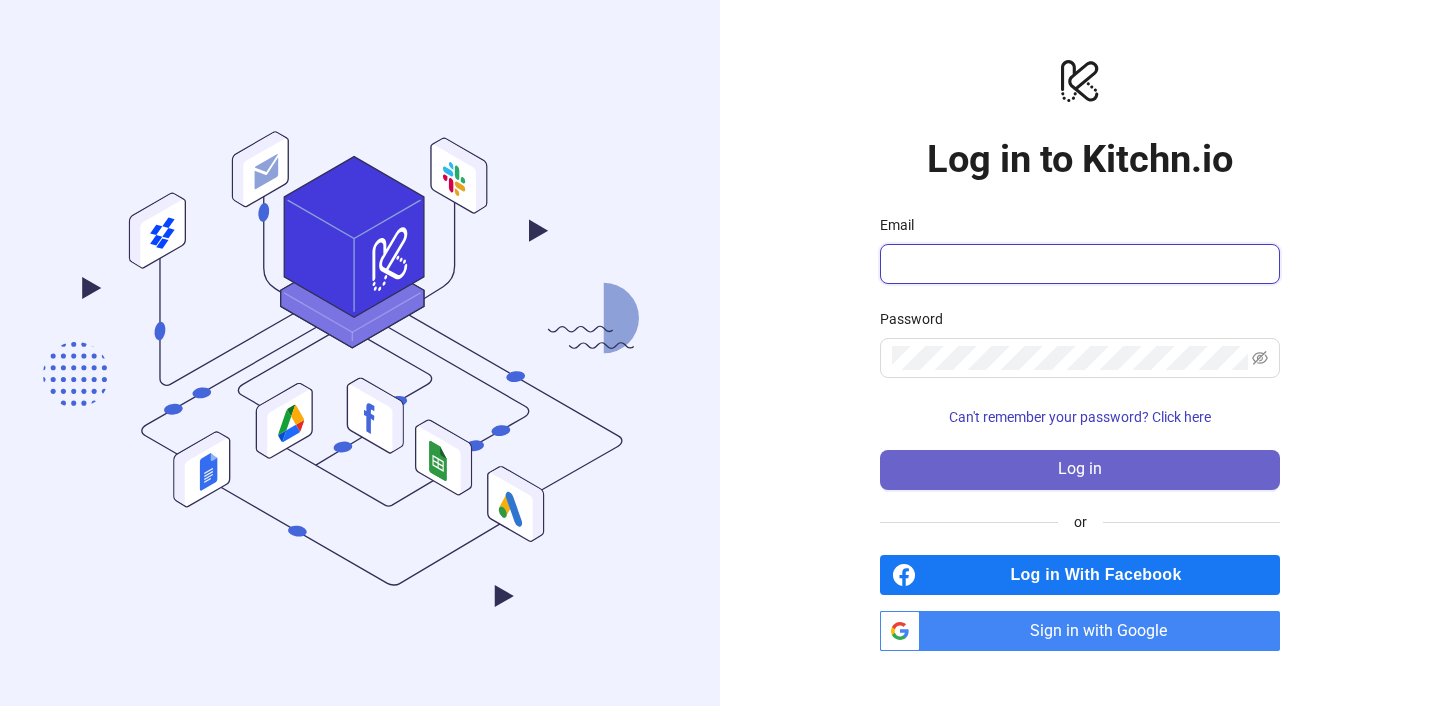 type on "**********" 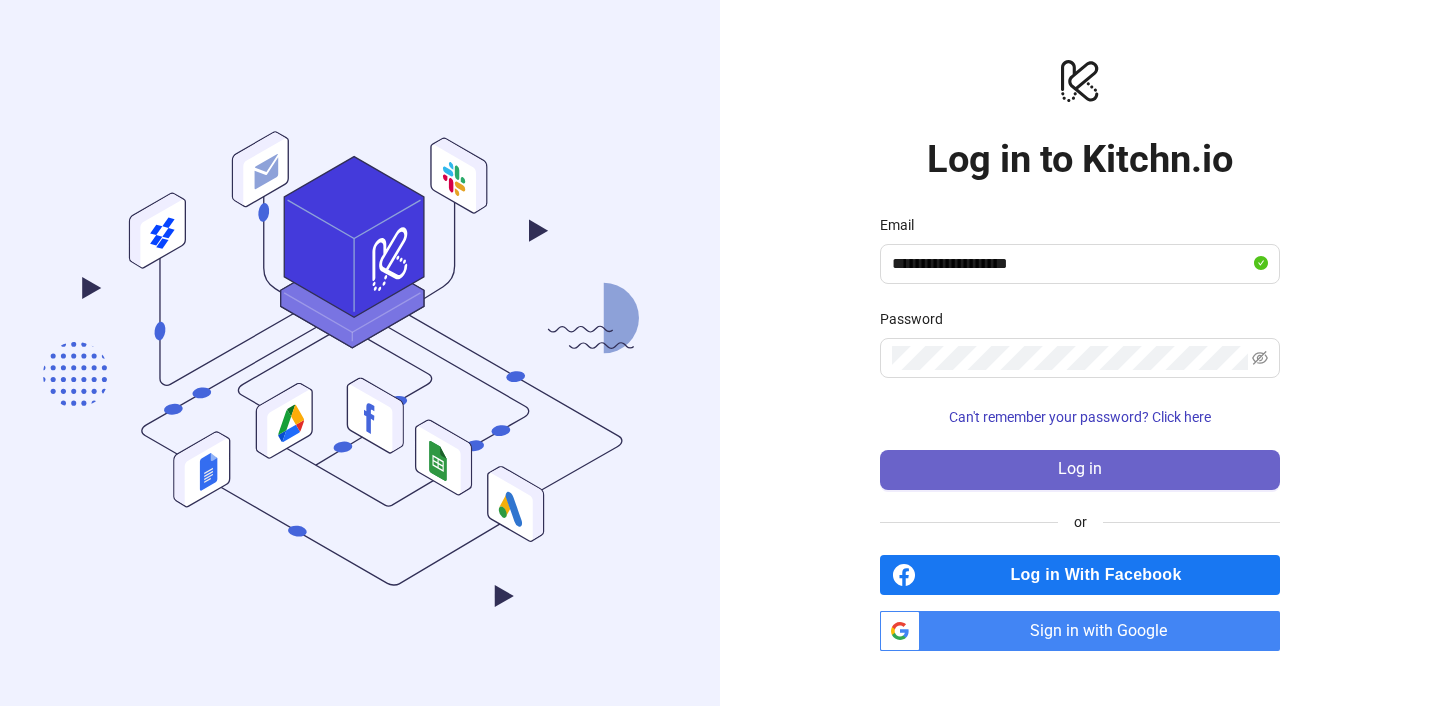 click on "Log in" at bounding box center [1080, 470] 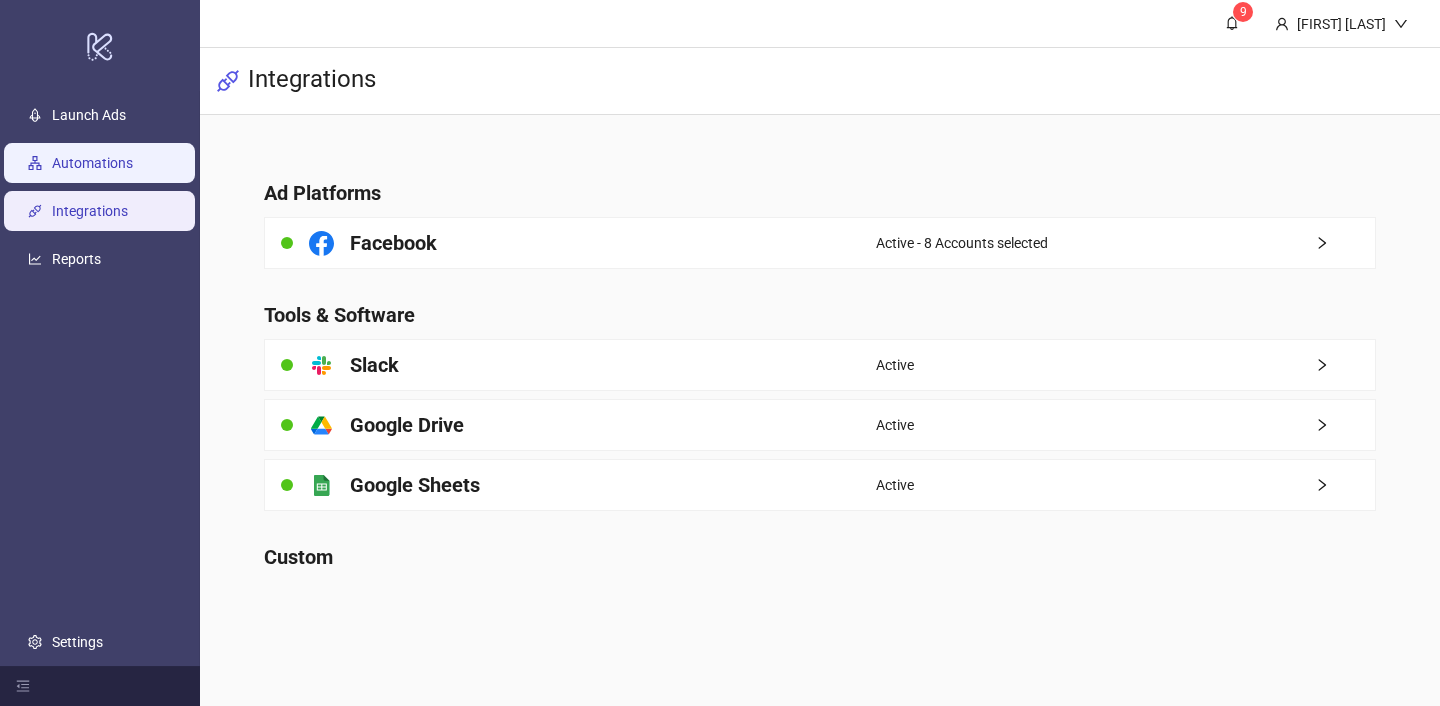 click on "Automations" at bounding box center [92, 163] 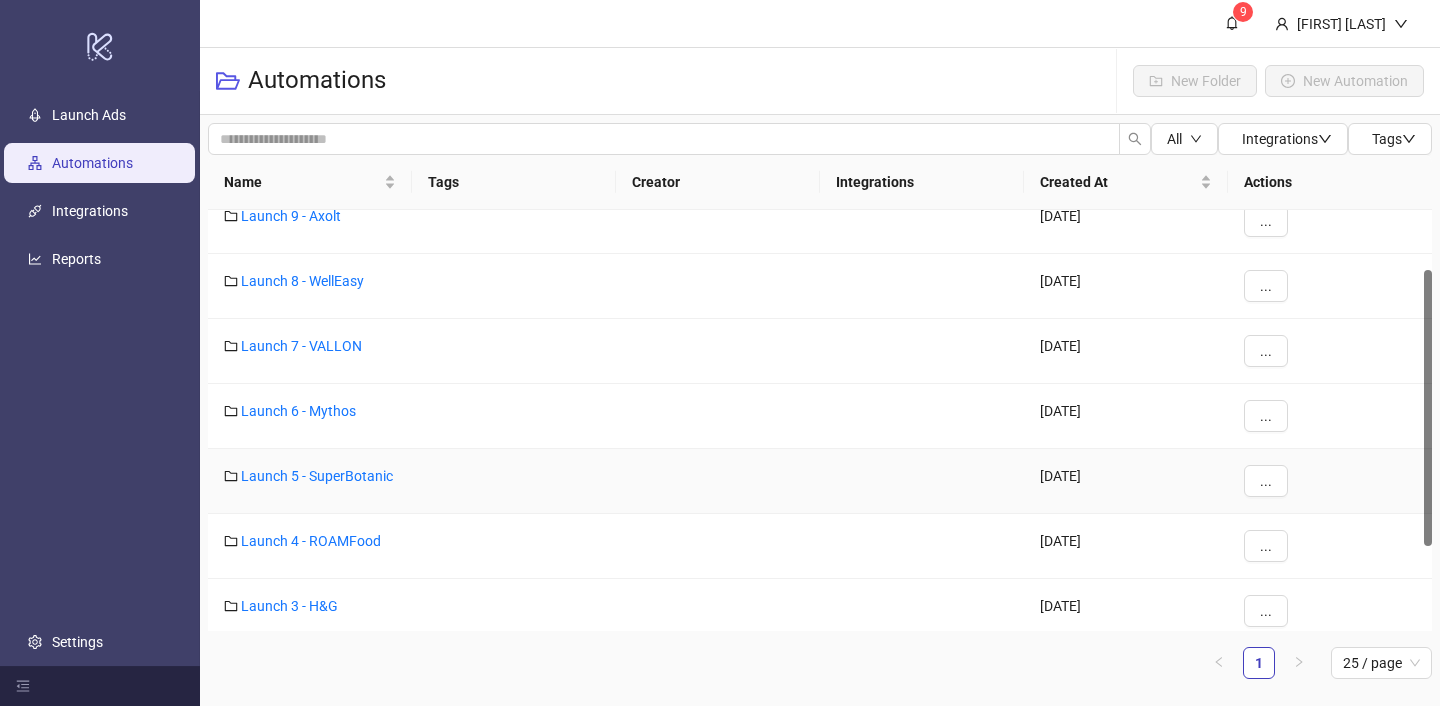 scroll, scrollTop: 91, scrollLeft: 0, axis: vertical 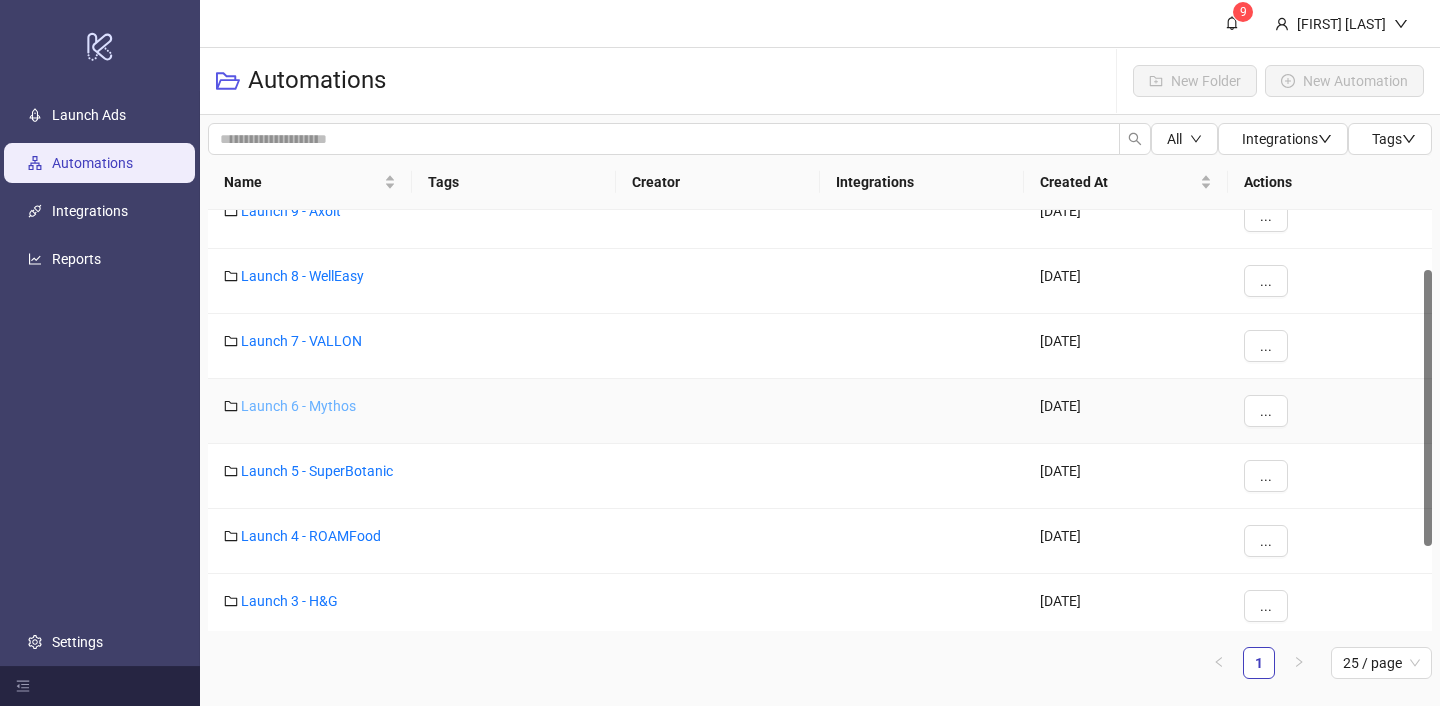 click on "Launch 6 - Mythos" at bounding box center (298, 406) 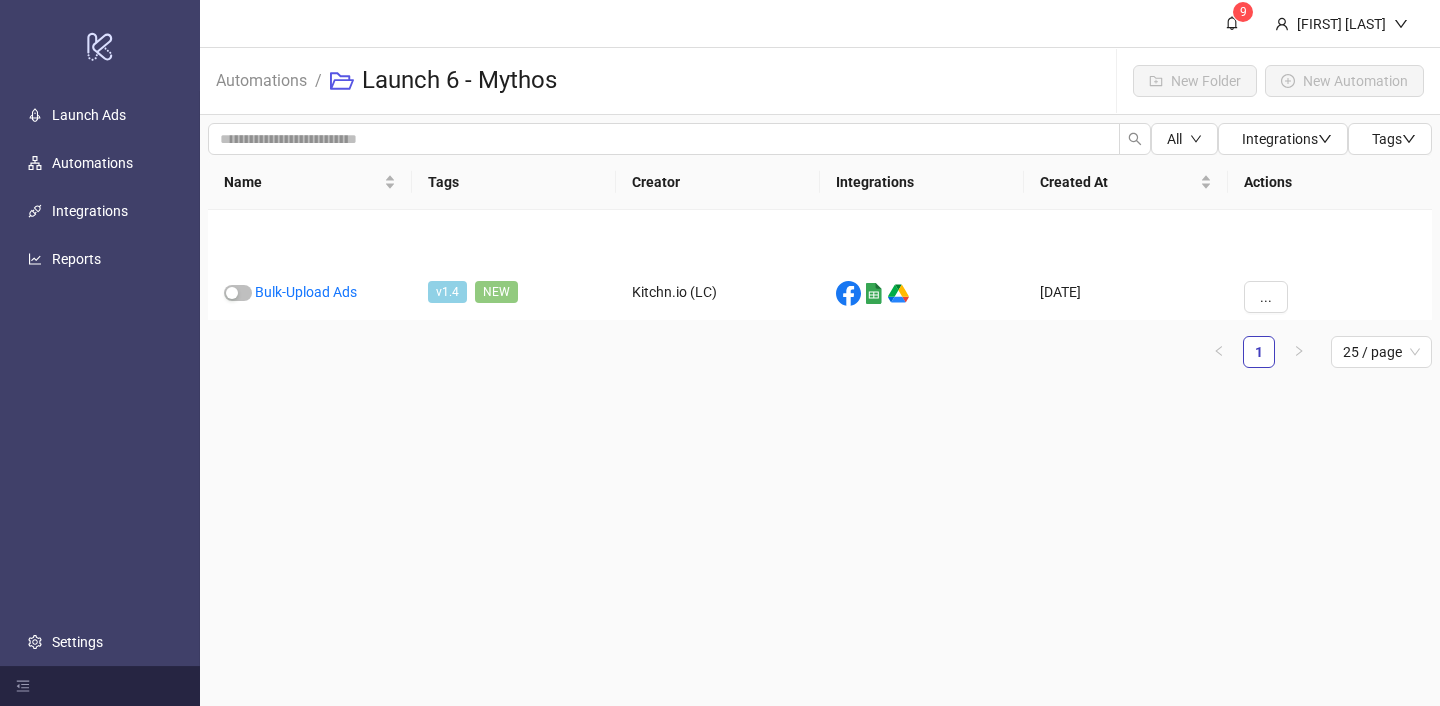 scroll, scrollTop: 0, scrollLeft: 0, axis: both 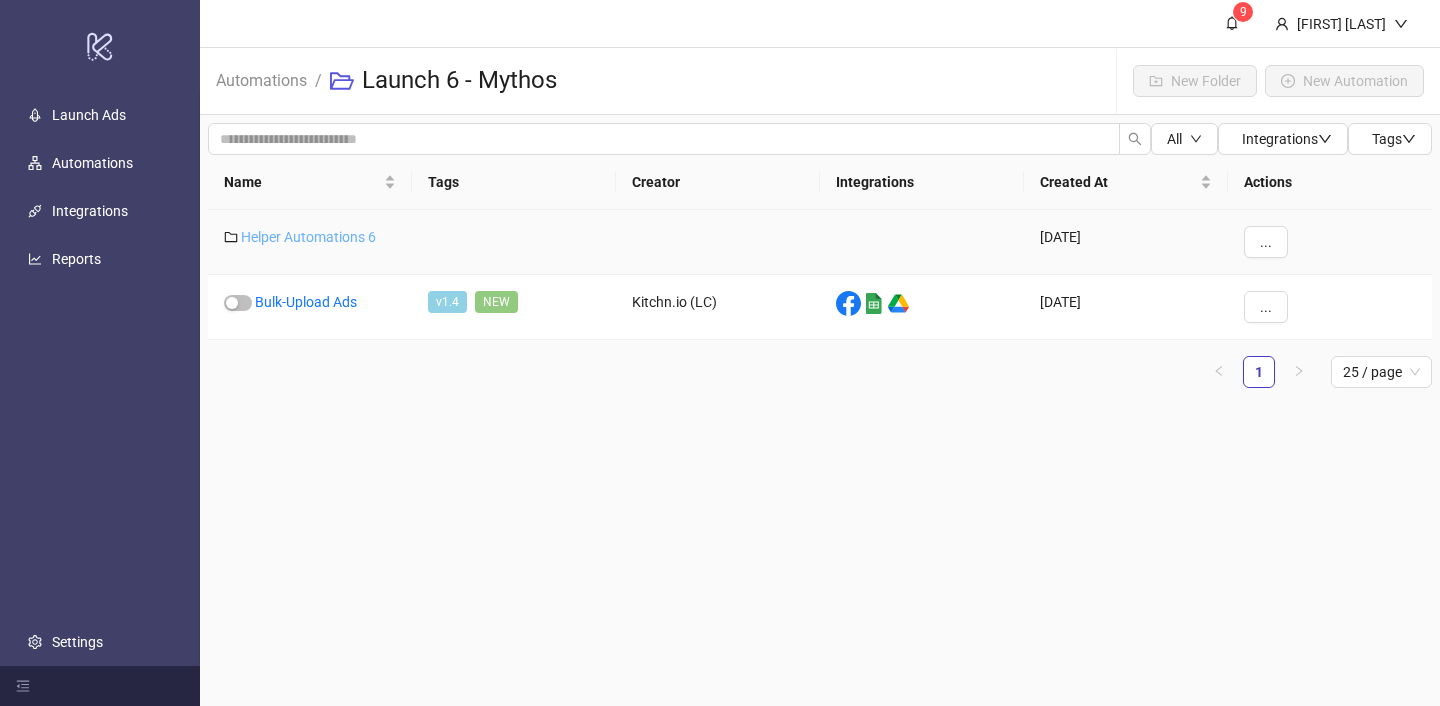 click on "Helper Automations 6" at bounding box center (308, 237) 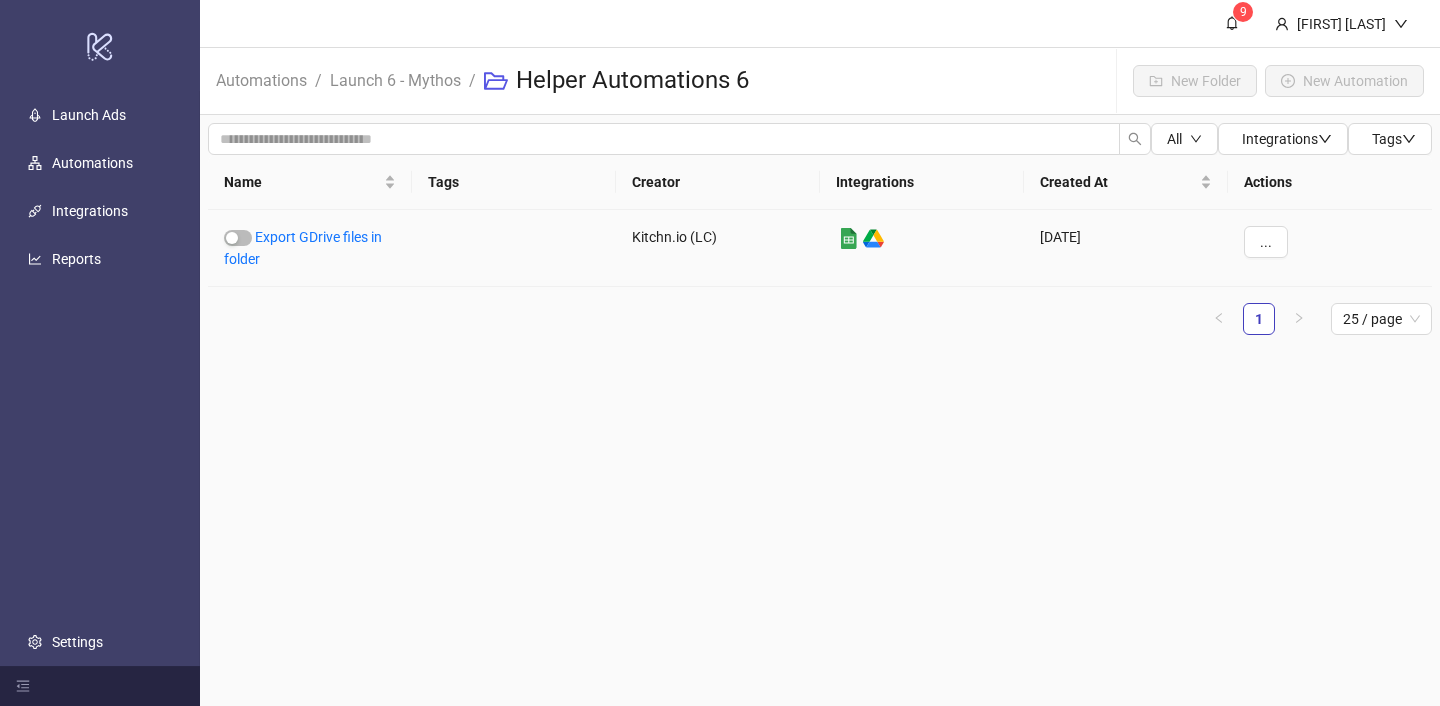 click on "Export GDrive files in folder" at bounding box center [303, 248] 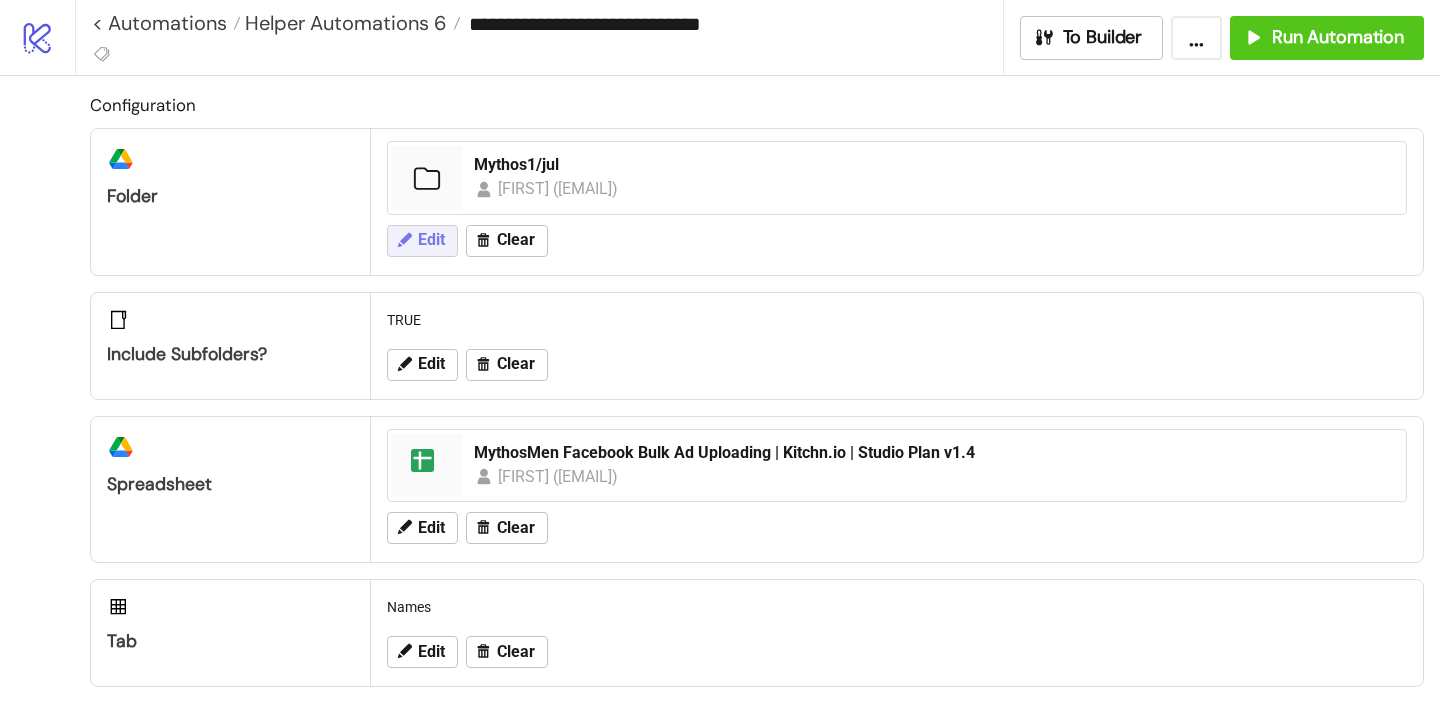 click on "Edit" at bounding box center (422, 241) 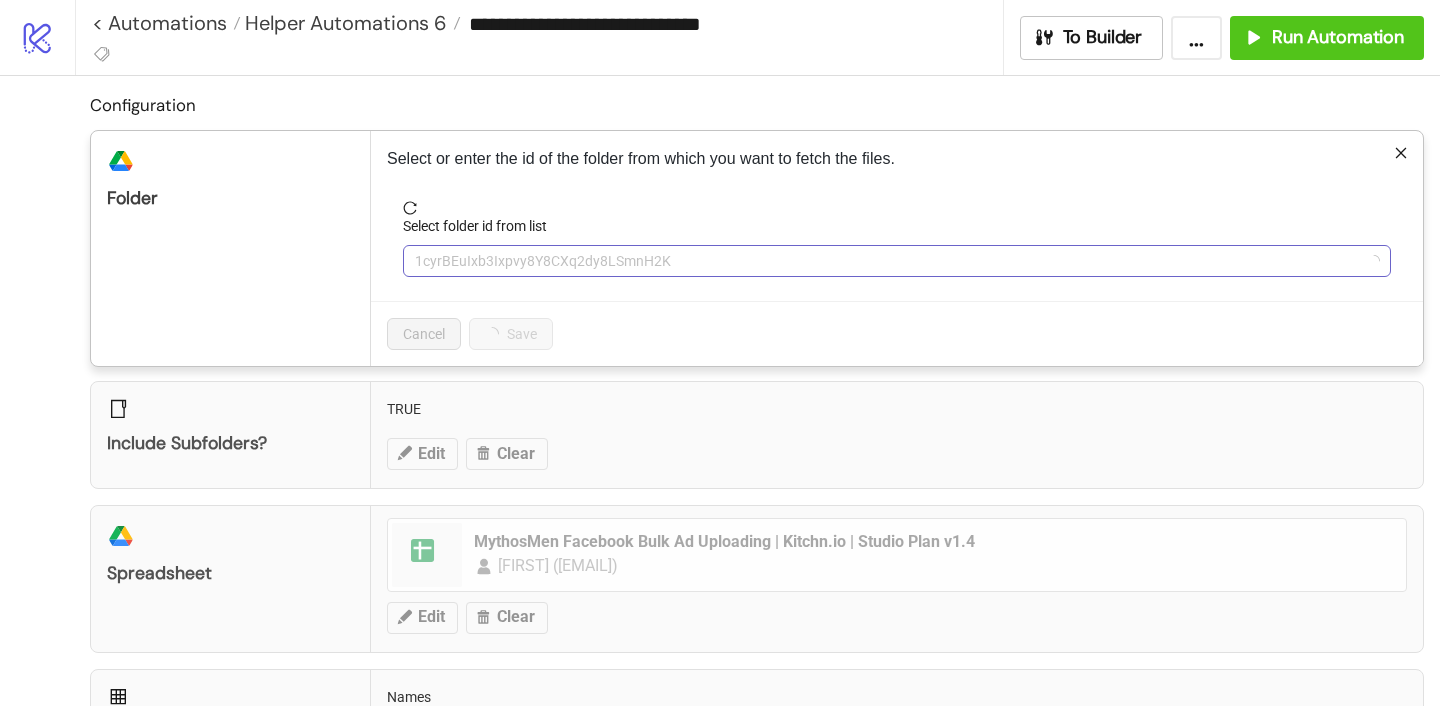click on "1cyrBEuIxb3Ixpvy8Y8CXq2dy8LSmnH2K" at bounding box center (897, 261) 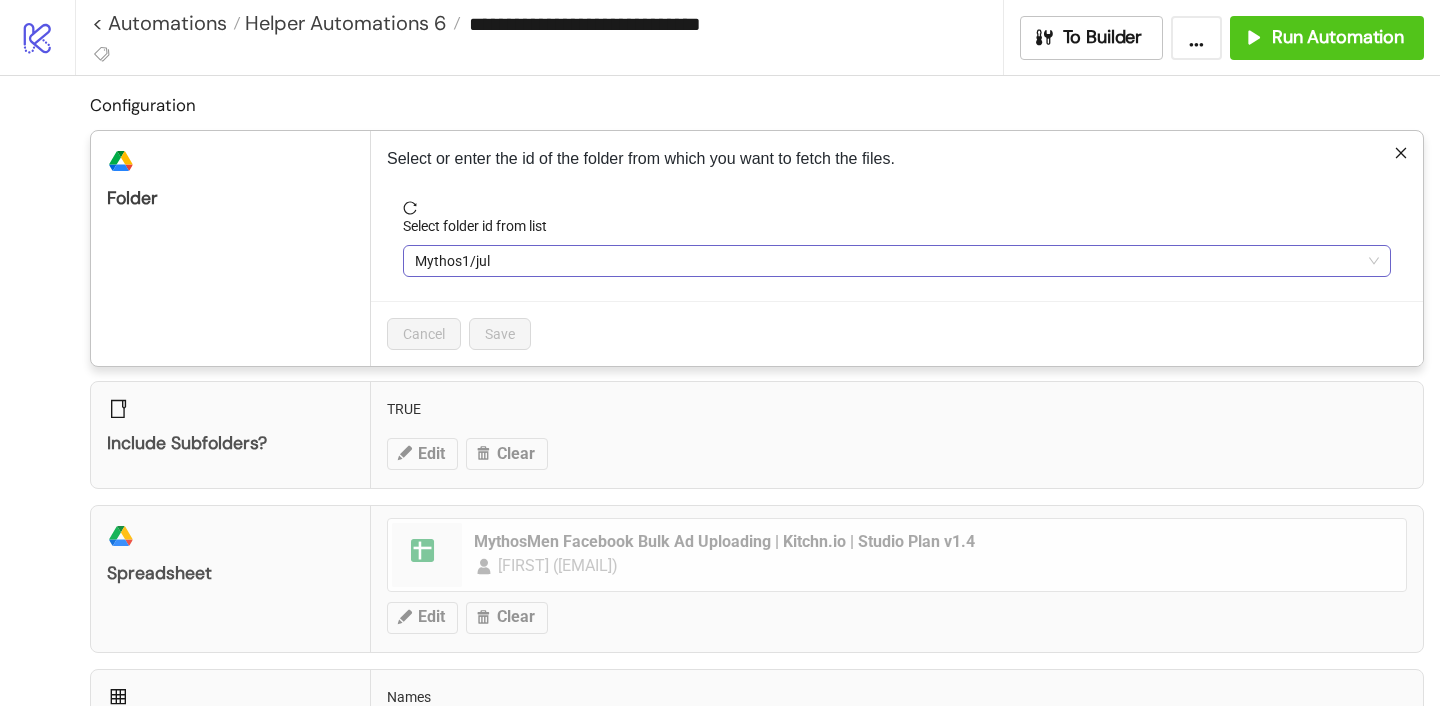 click on "Mythos1/jul" at bounding box center [897, 261] 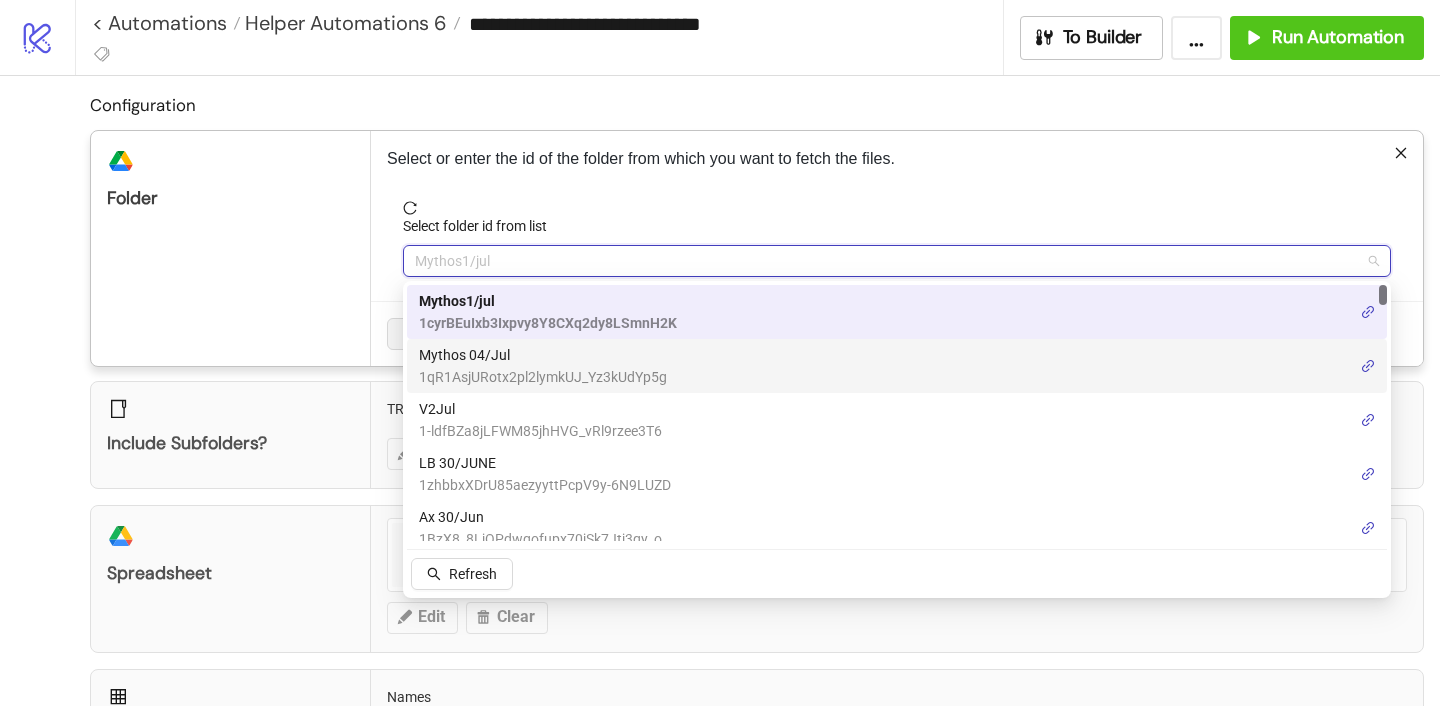 click on "Mythos 04/Jul" at bounding box center [543, 355] 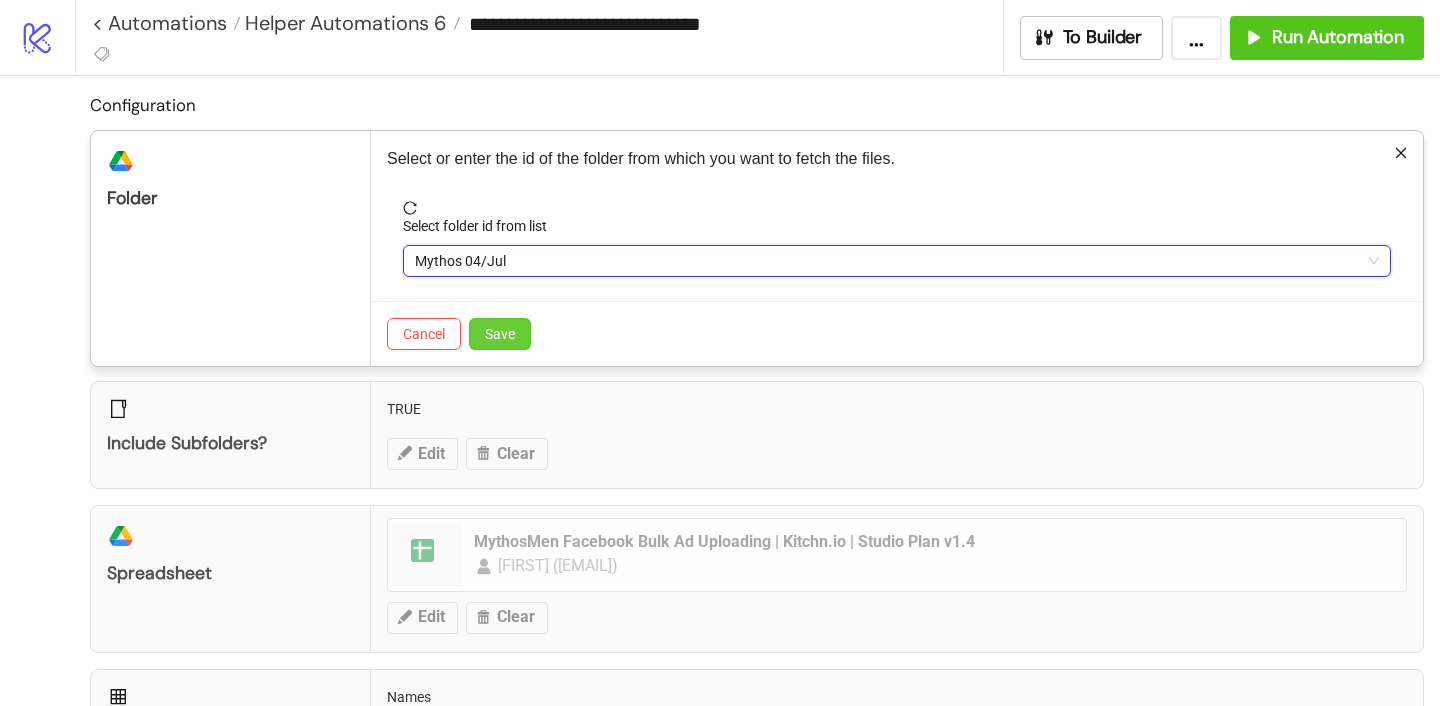 click on "Save" at bounding box center [500, 334] 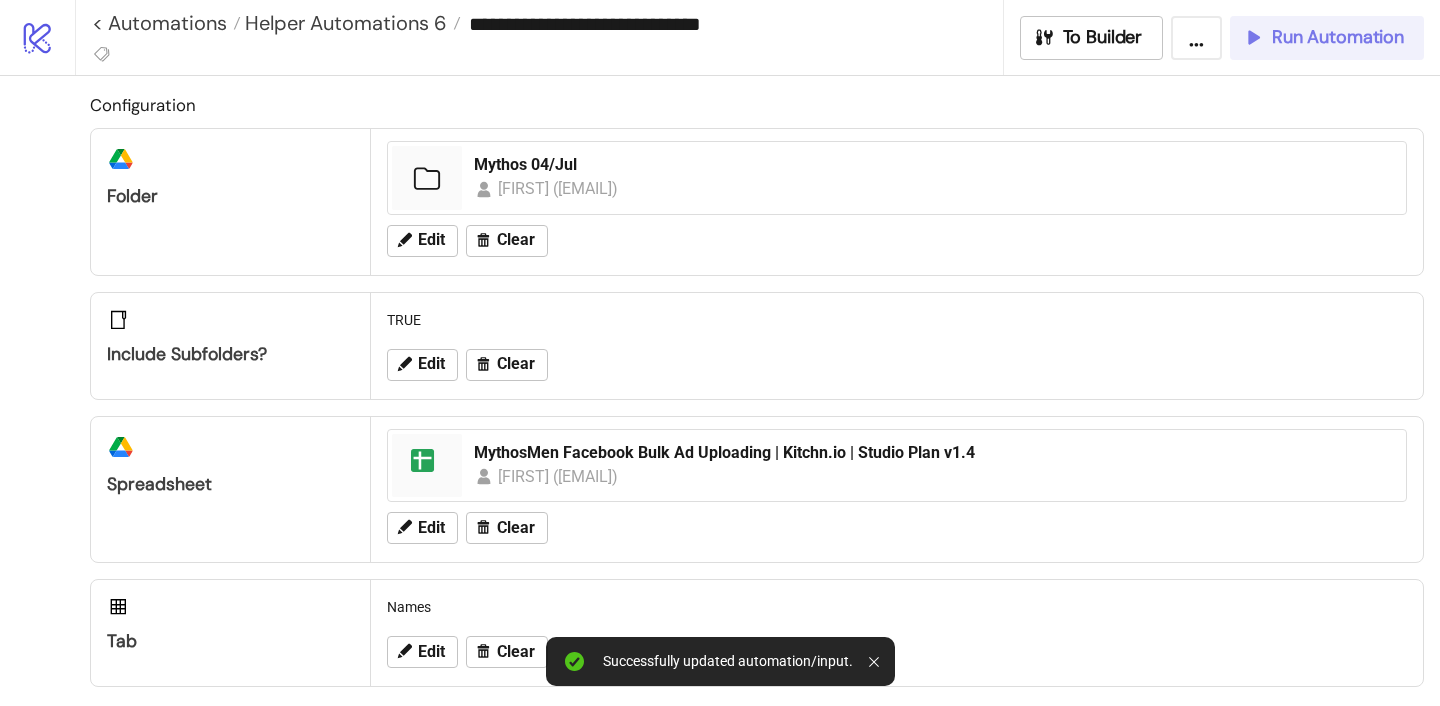 click on "Run Automation" at bounding box center (1338, 37) 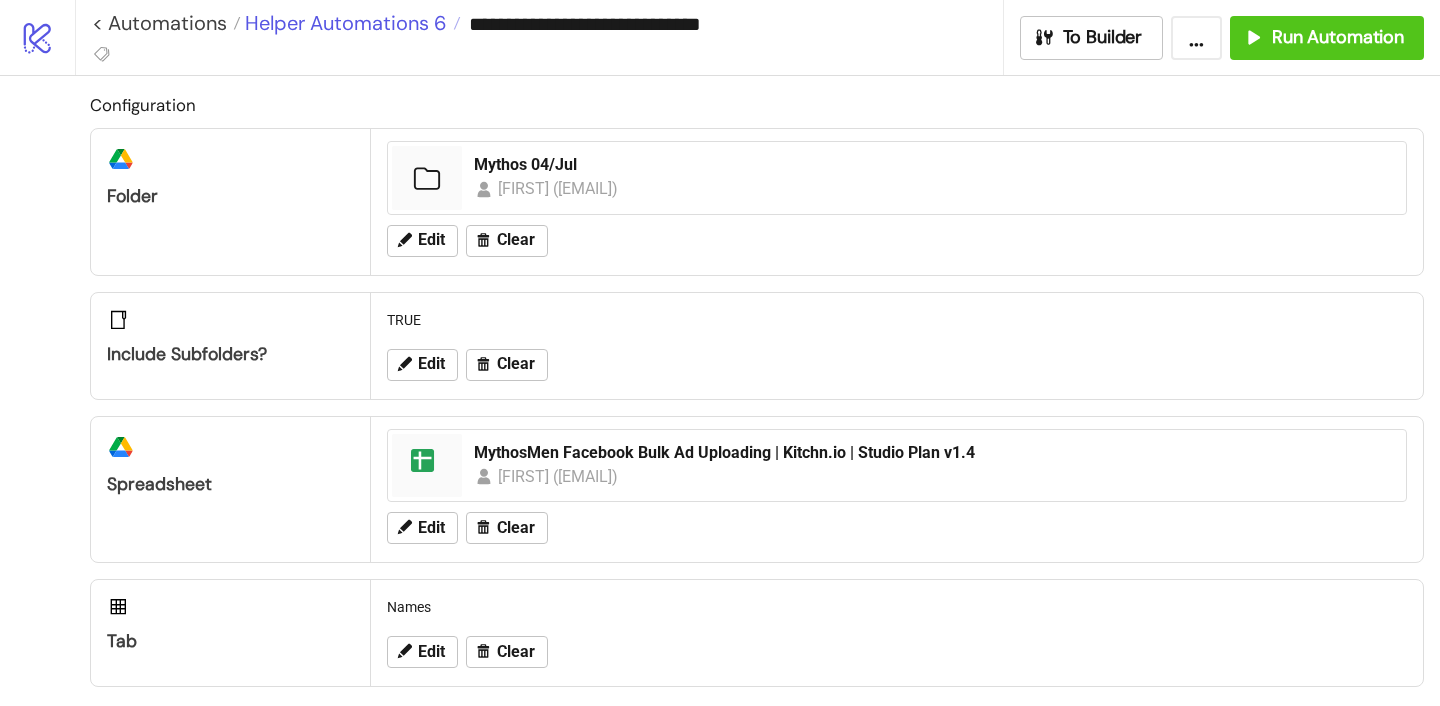 click on "Helper Automations 6" at bounding box center [343, 23] 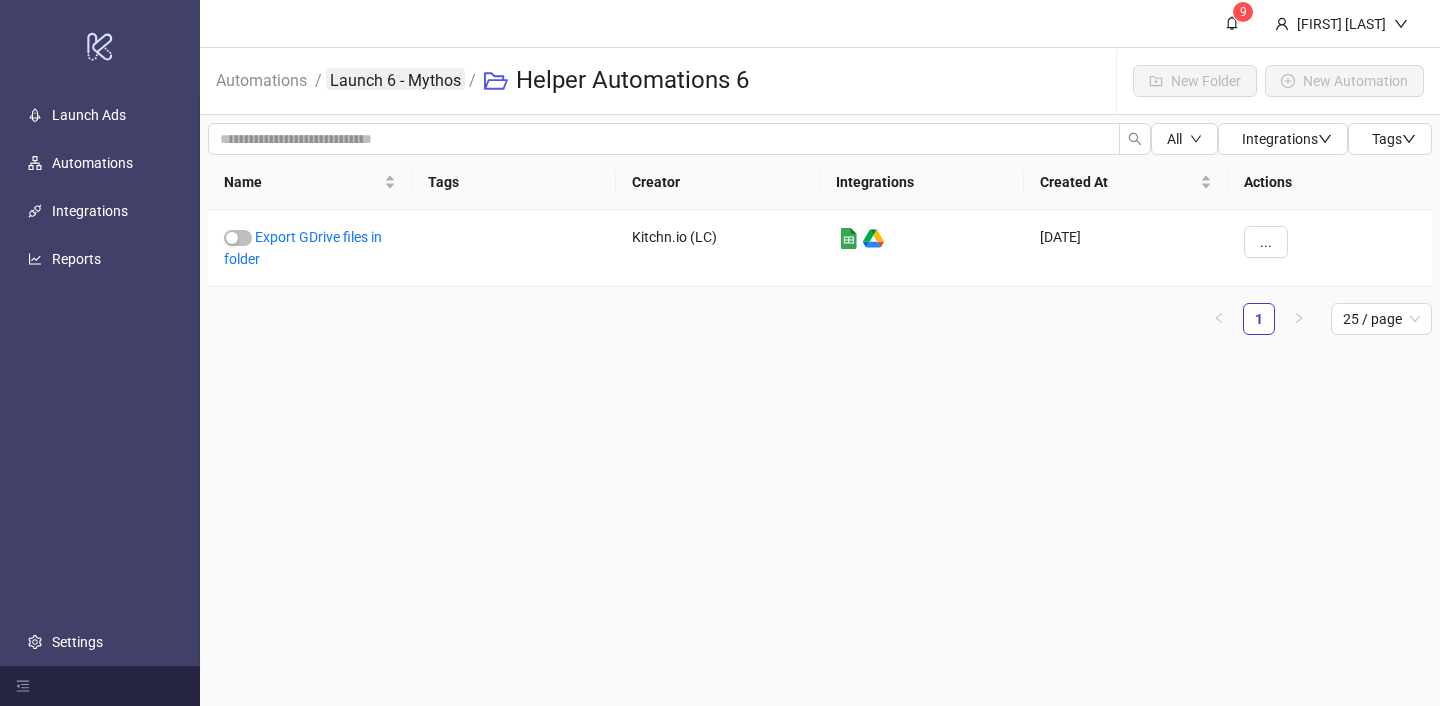 click on "Launch 6 - Mythos" at bounding box center (395, 79) 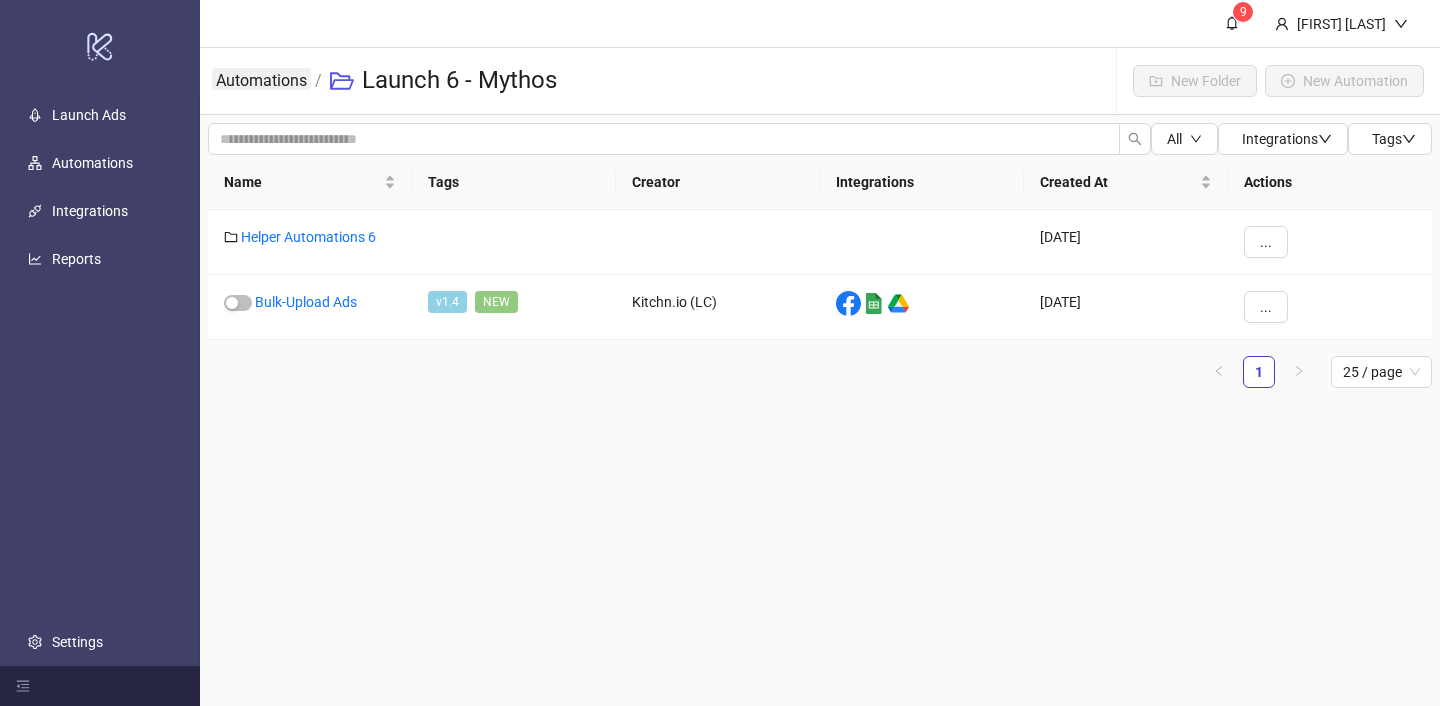 click on "Automations" at bounding box center (261, 79) 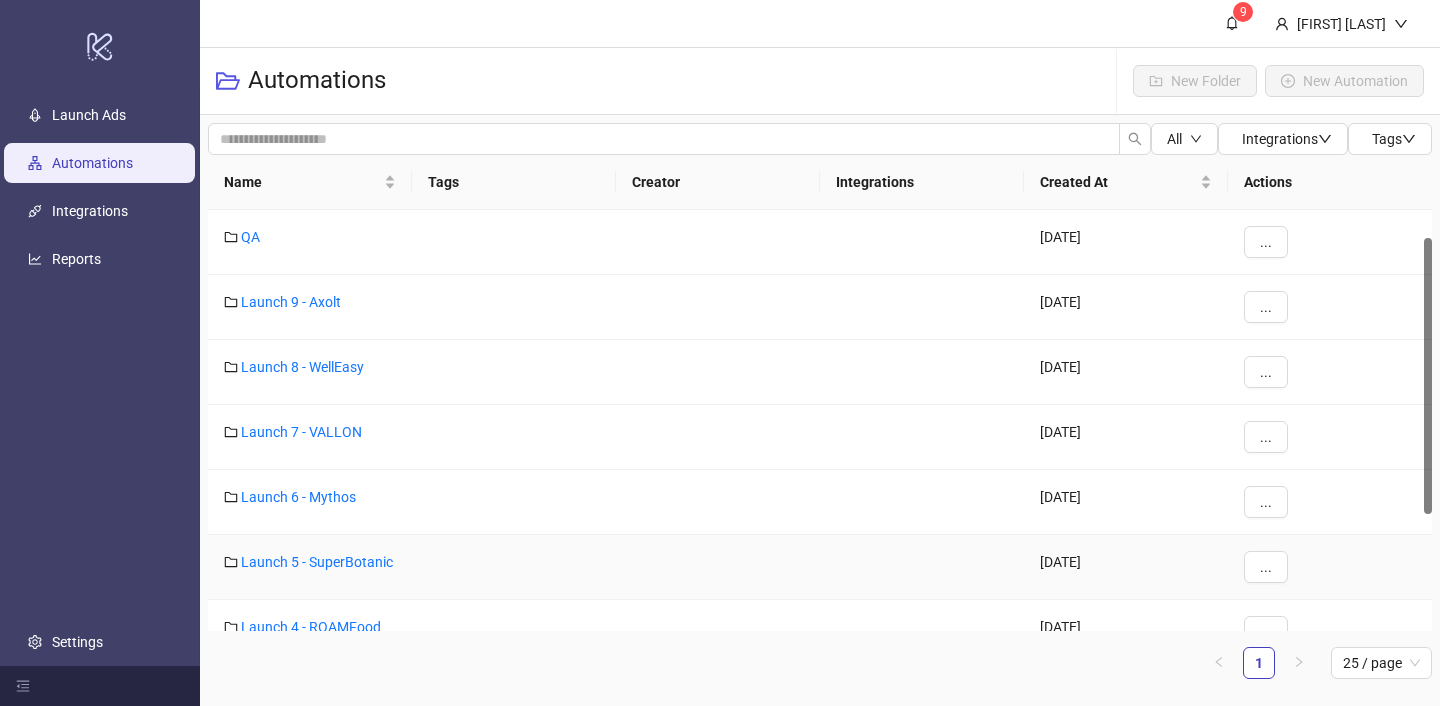 scroll, scrollTop: 44, scrollLeft: 0, axis: vertical 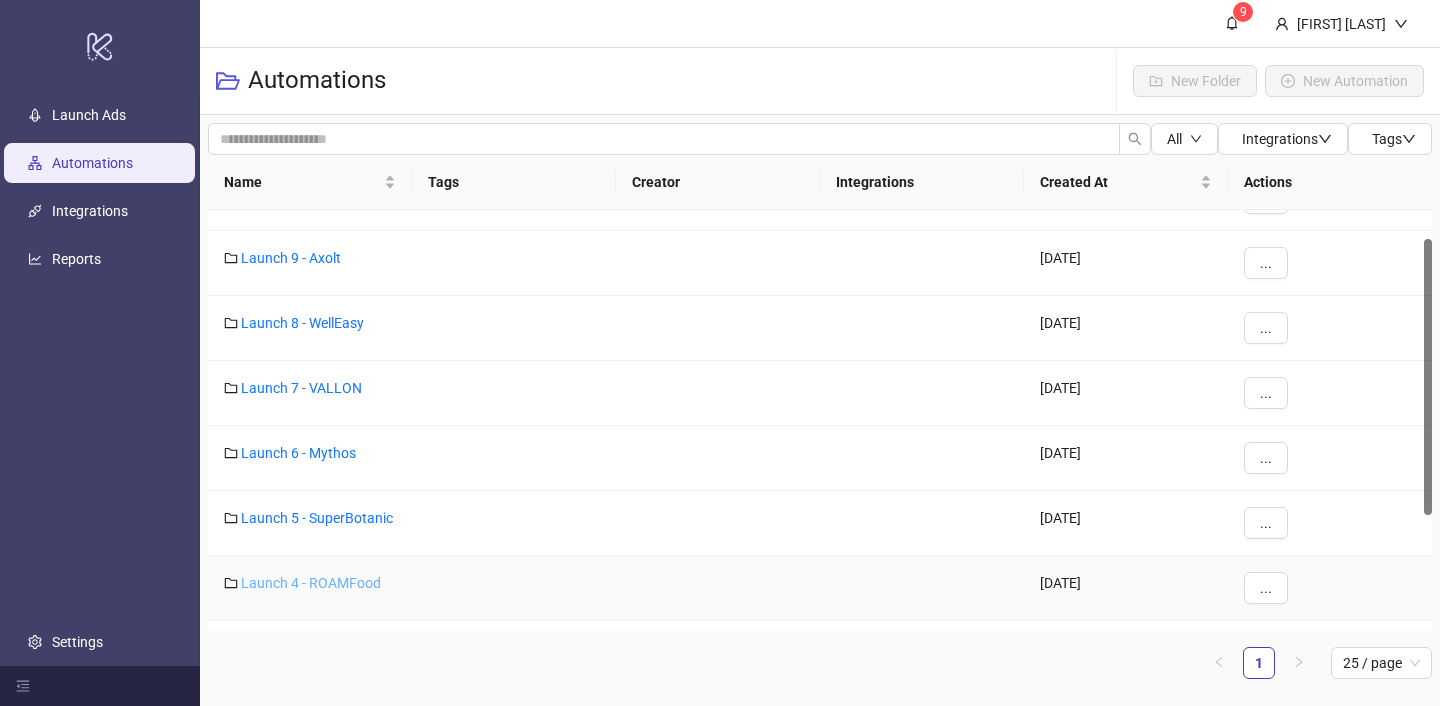 click on "Launch 4 - ROAMFood" at bounding box center [311, 583] 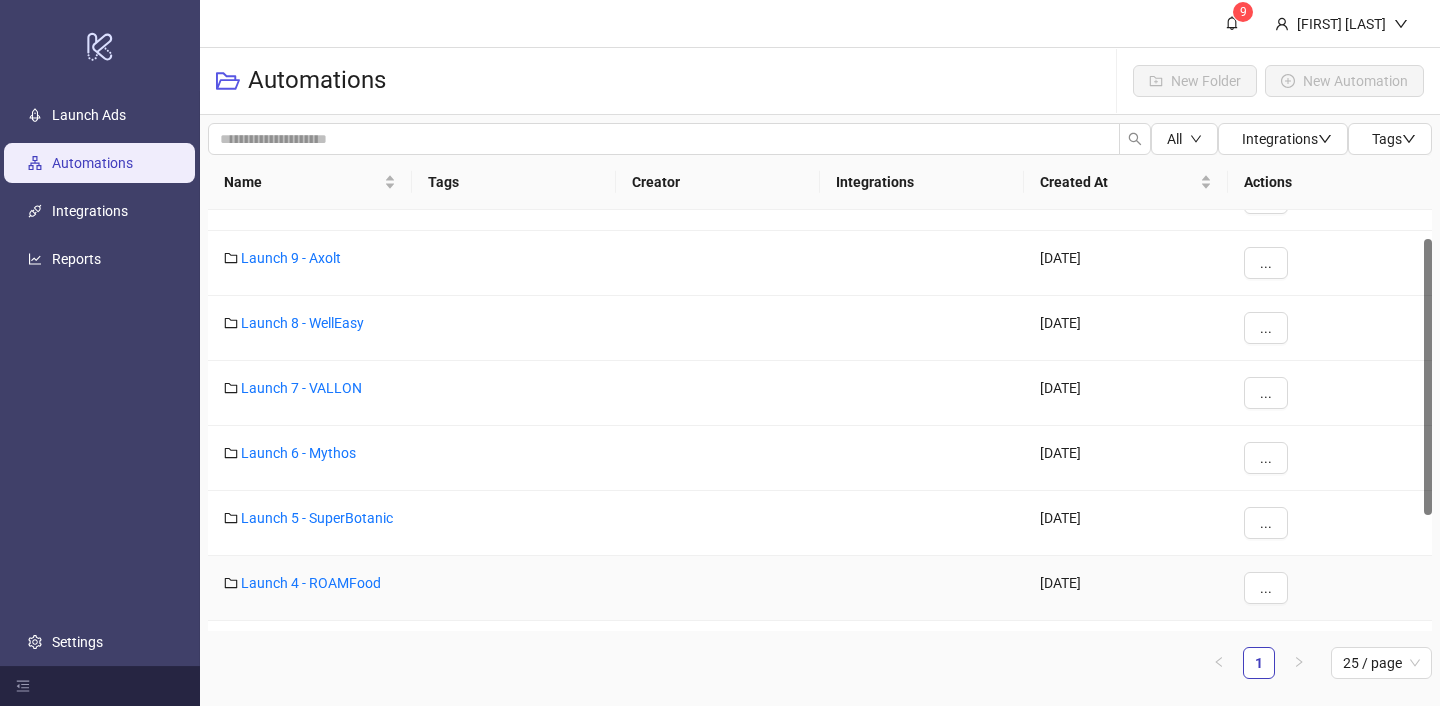scroll, scrollTop: 0, scrollLeft: 0, axis: both 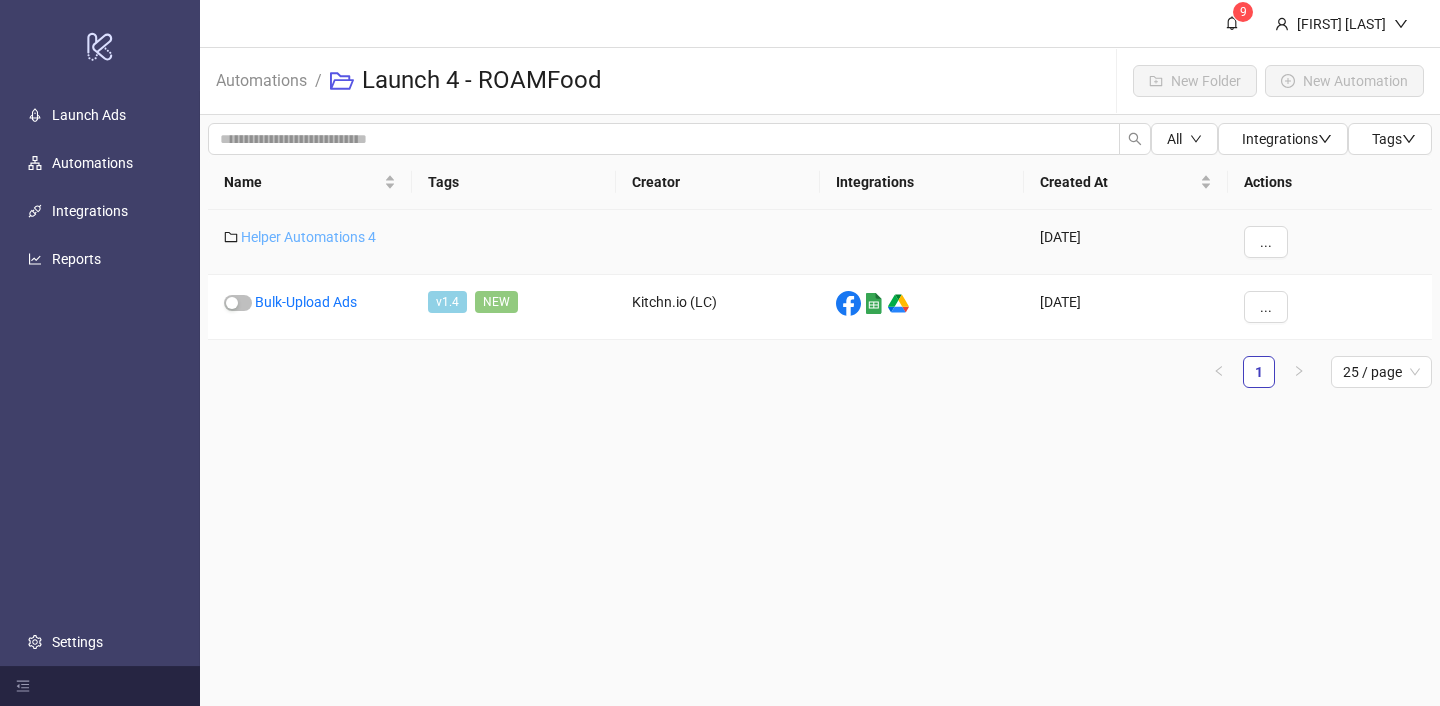 click on "Helper Automations 4" at bounding box center [308, 237] 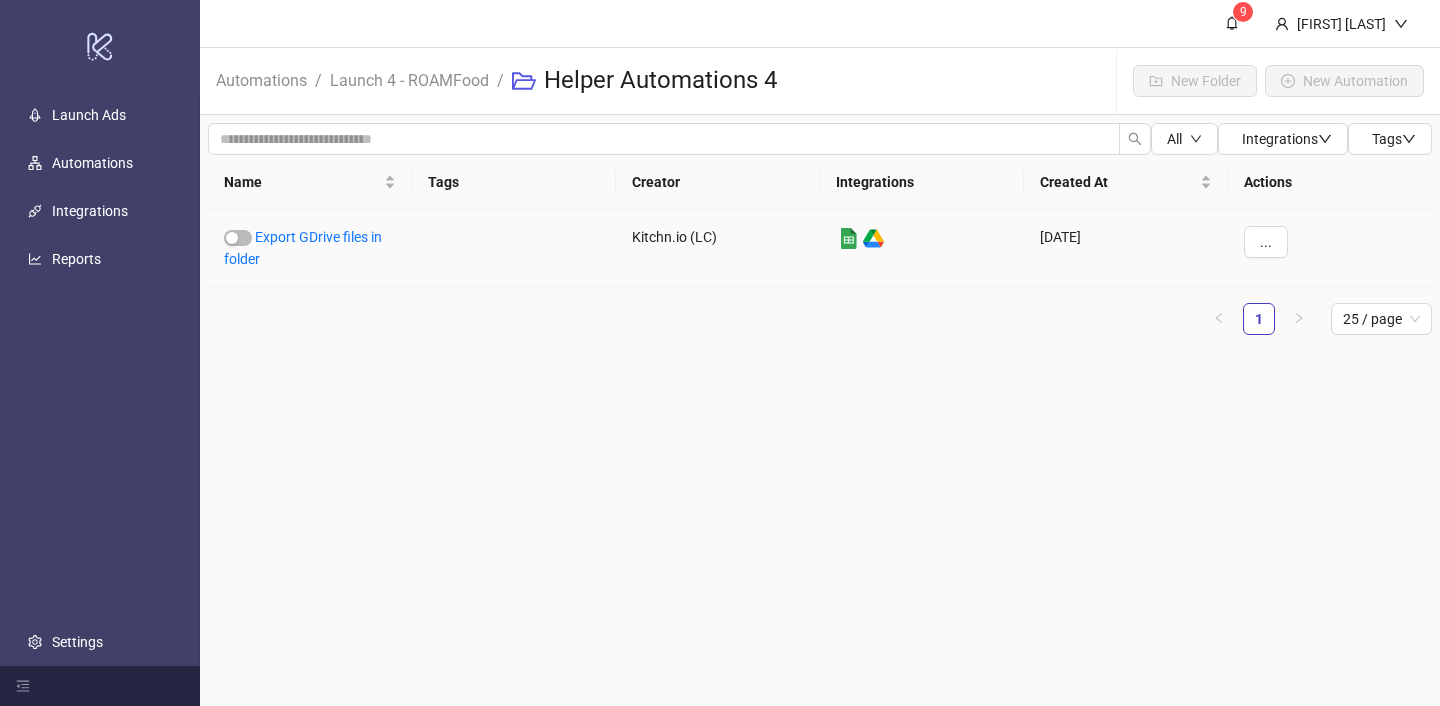 click on "Export GDrive files in folder" at bounding box center [303, 248] 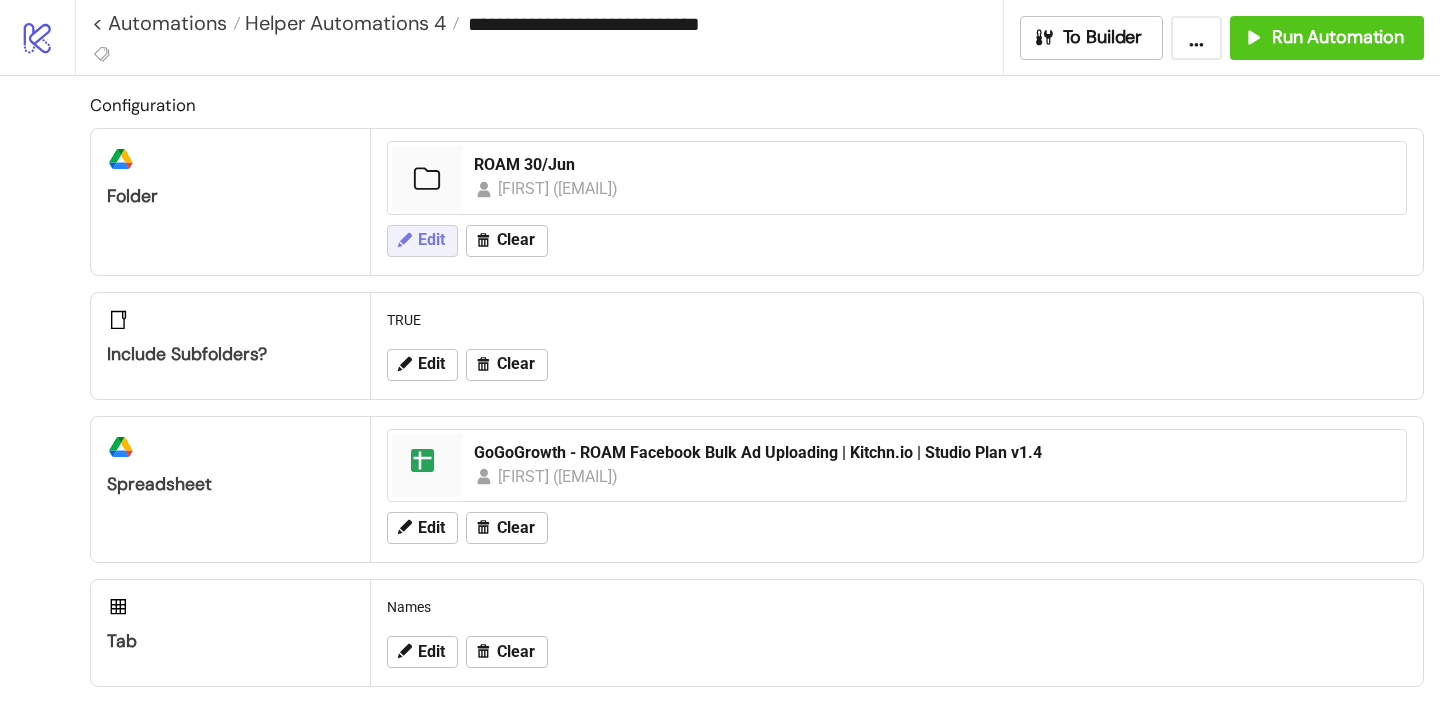 click on "Edit" at bounding box center [422, 241] 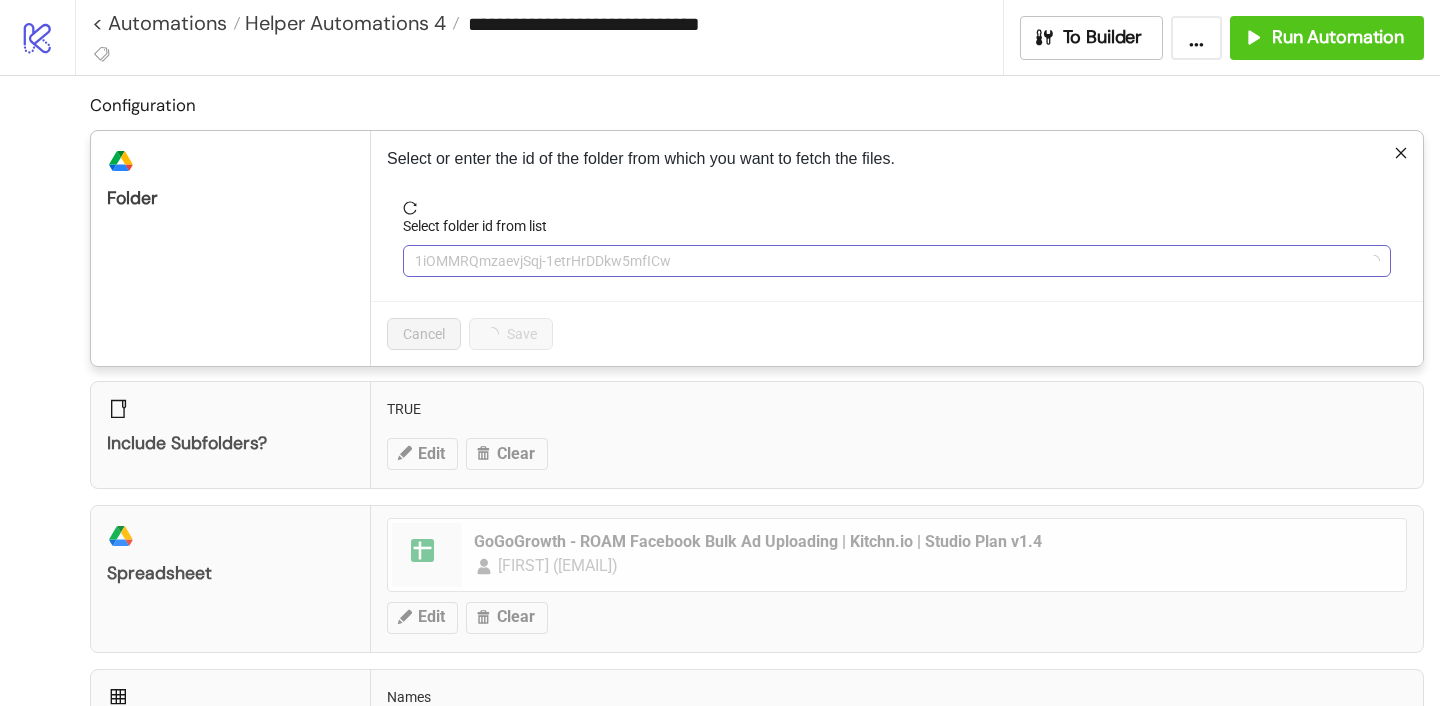 click on "1iOMMRQmzaevjSqj-1etrHrDDkw5mfICw" at bounding box center [897, 261] 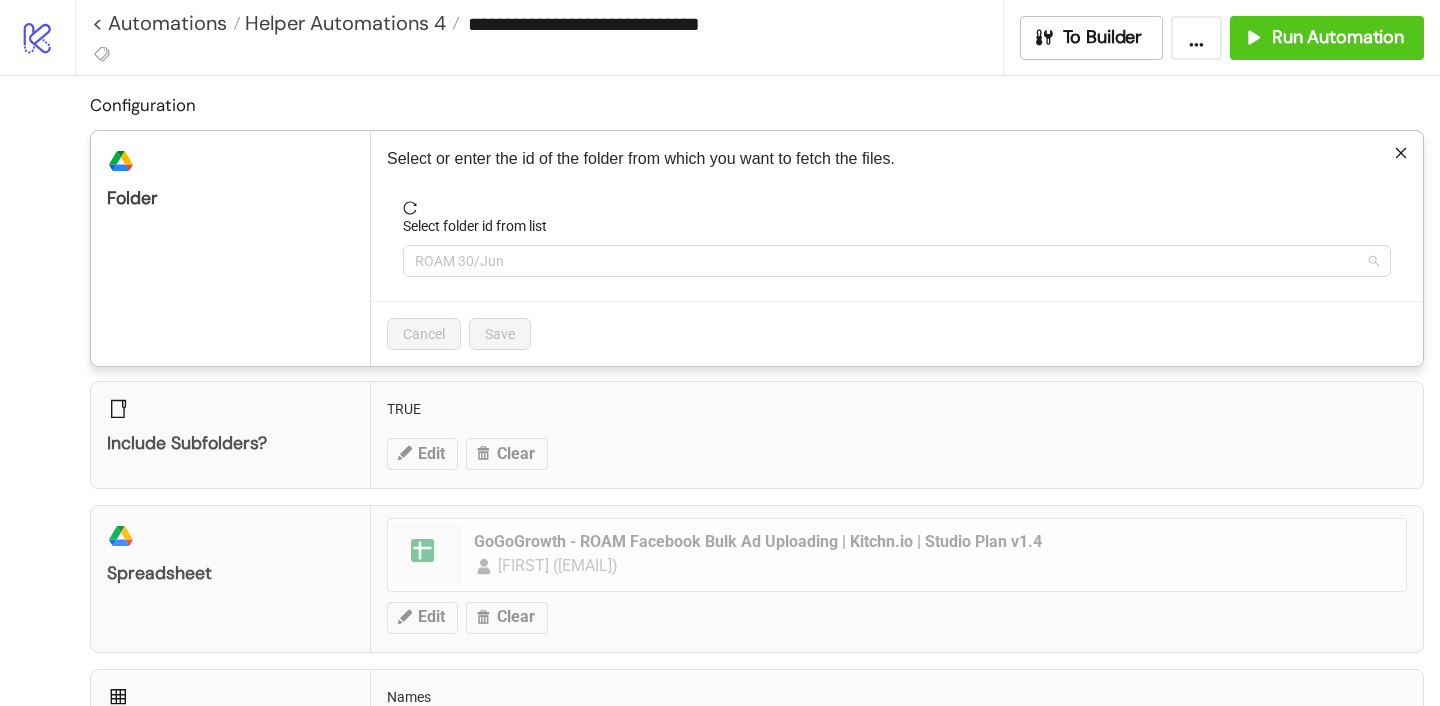 click on "ROAM 30/Jun" at bounding box center (897, 261) 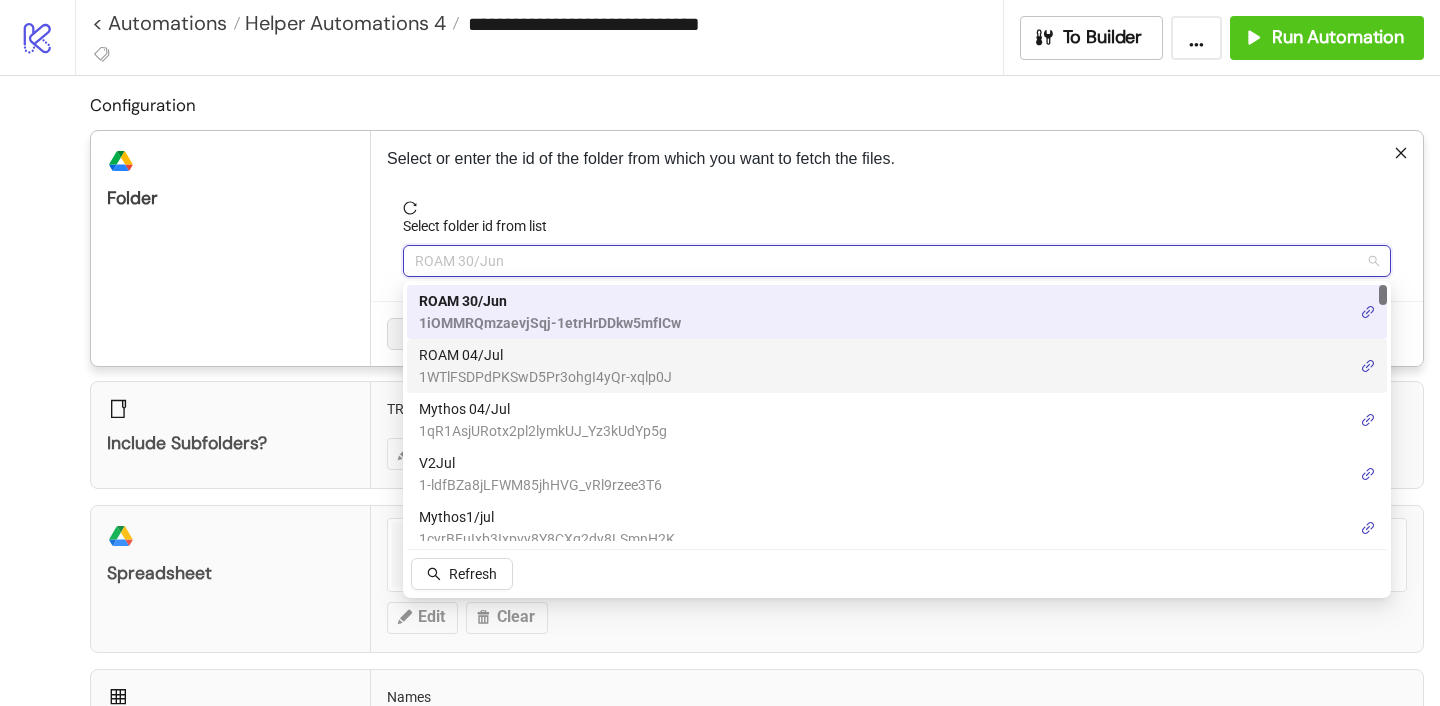 click on "ROAM 04/Jul" at bounding box center (545, 355) 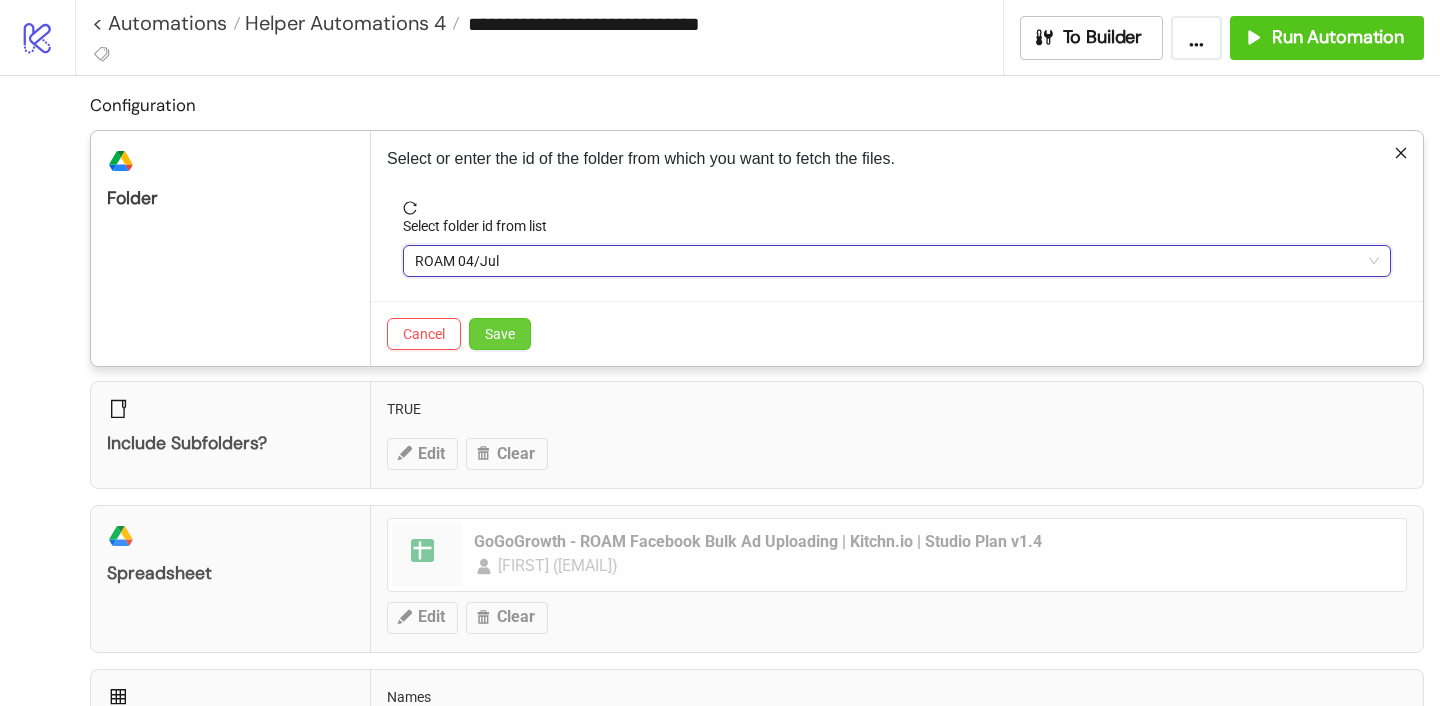 click on "Save" at bounding box center [500, 334] 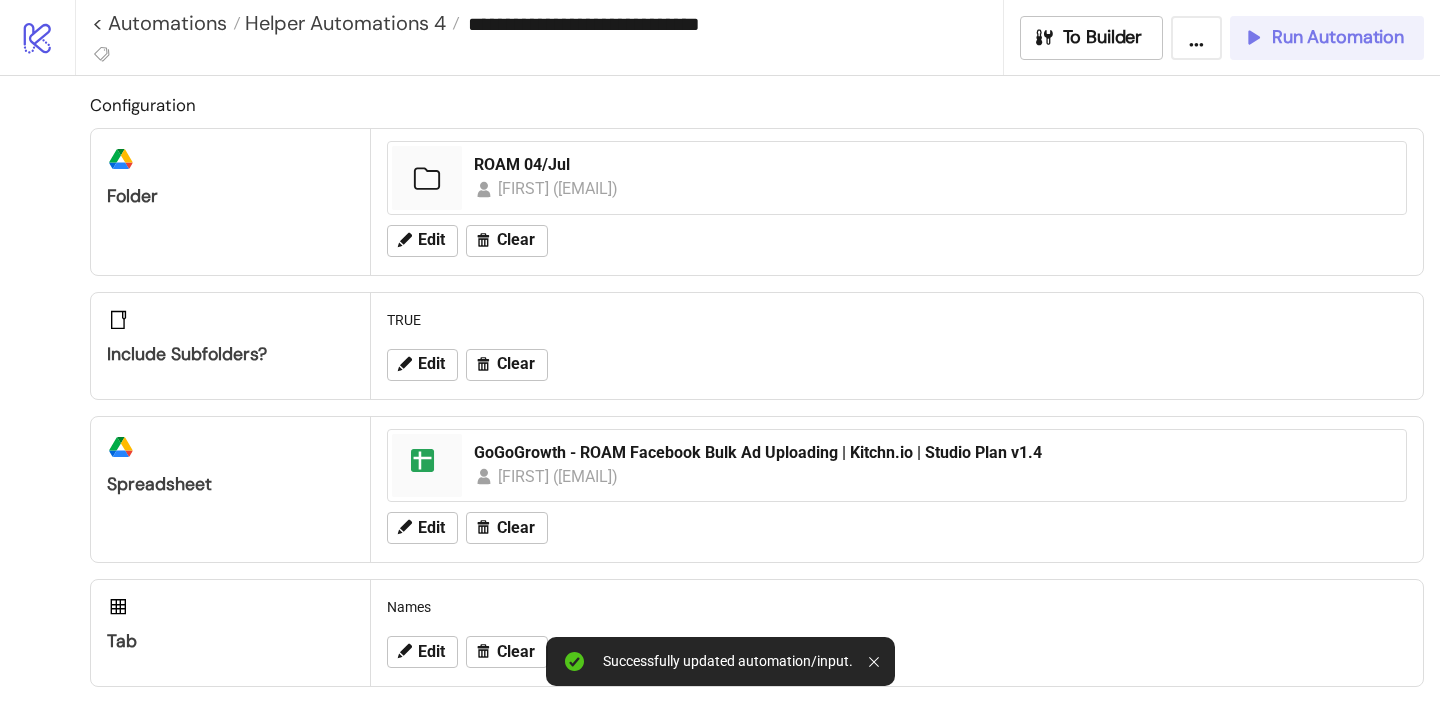 click on "Run Automation" at bounding box center (1323, 37) 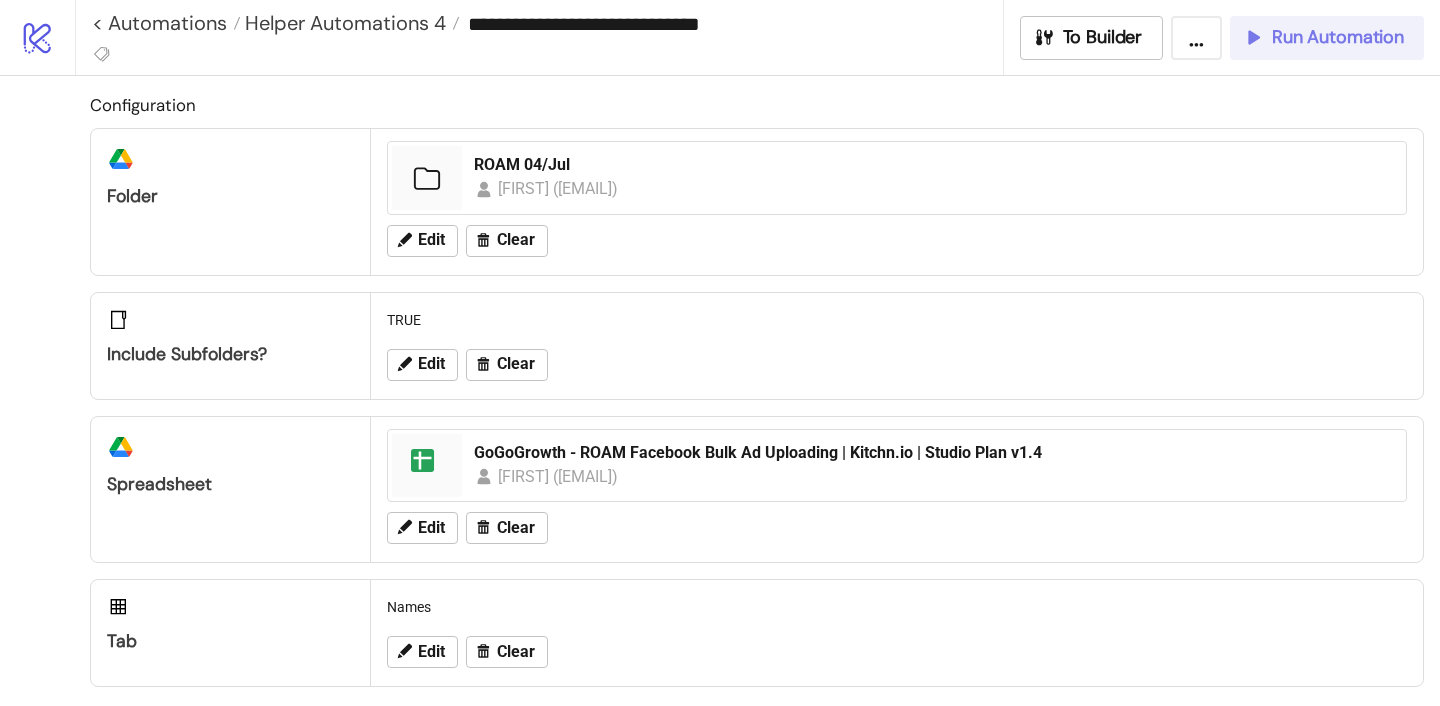 click on "Run Automation" at bounding box center [1327, 38] 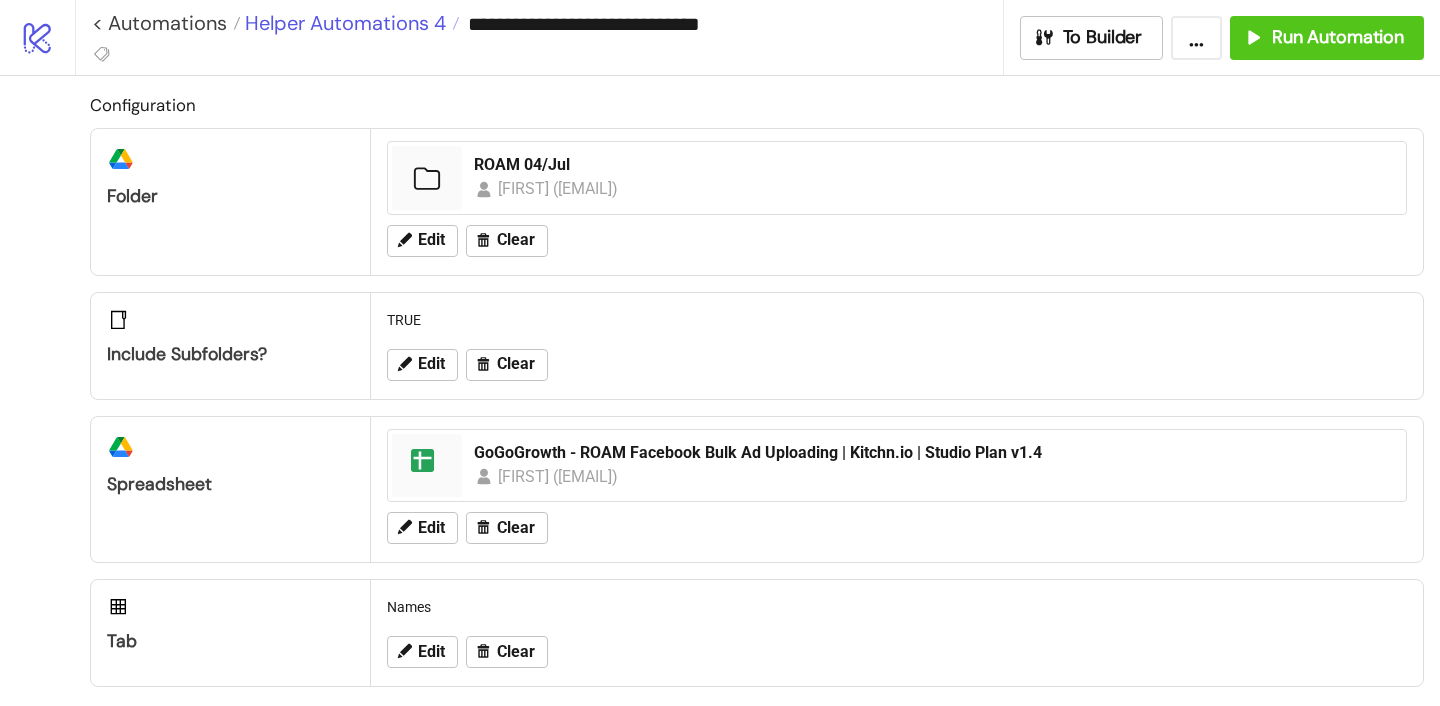 click on "Helper Automations 4" at bounding box center (343, 23) 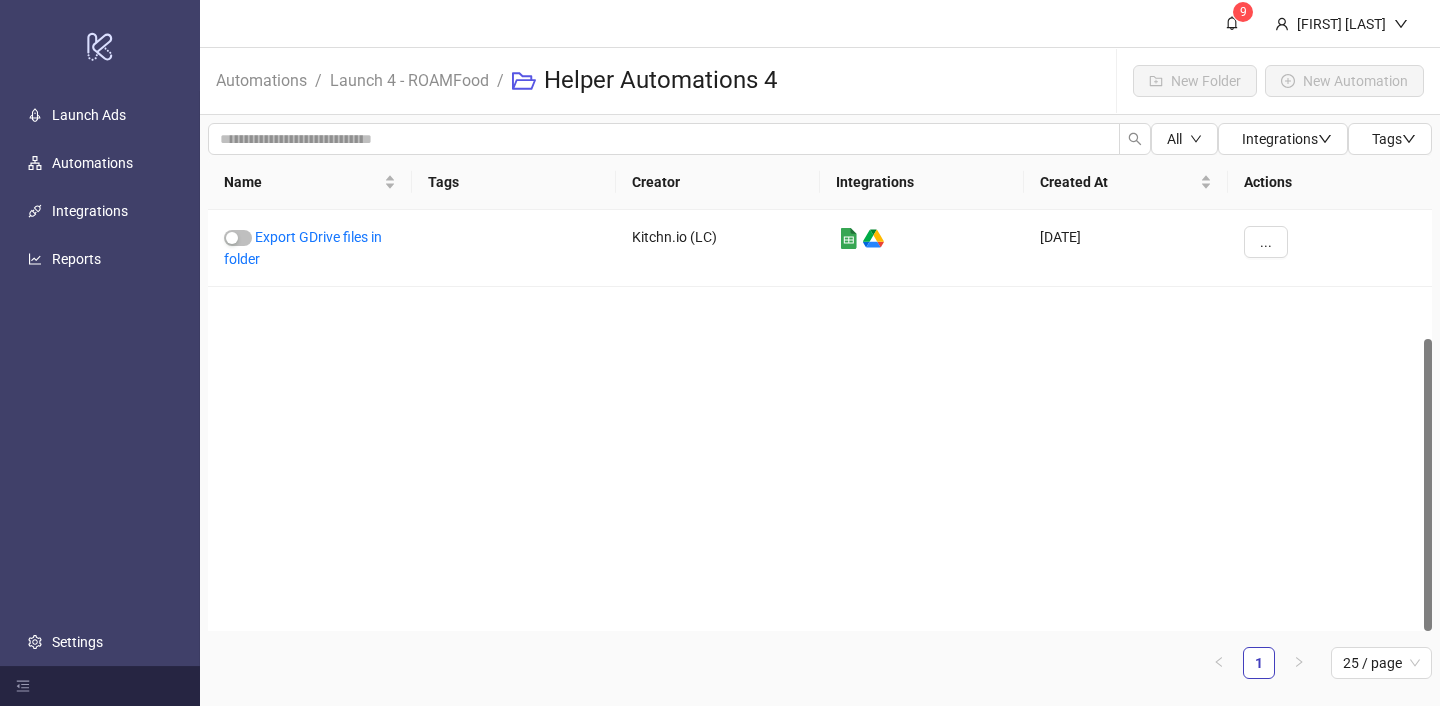 scroll, scrollTop: 0, scrollLeft: 0, axis: both 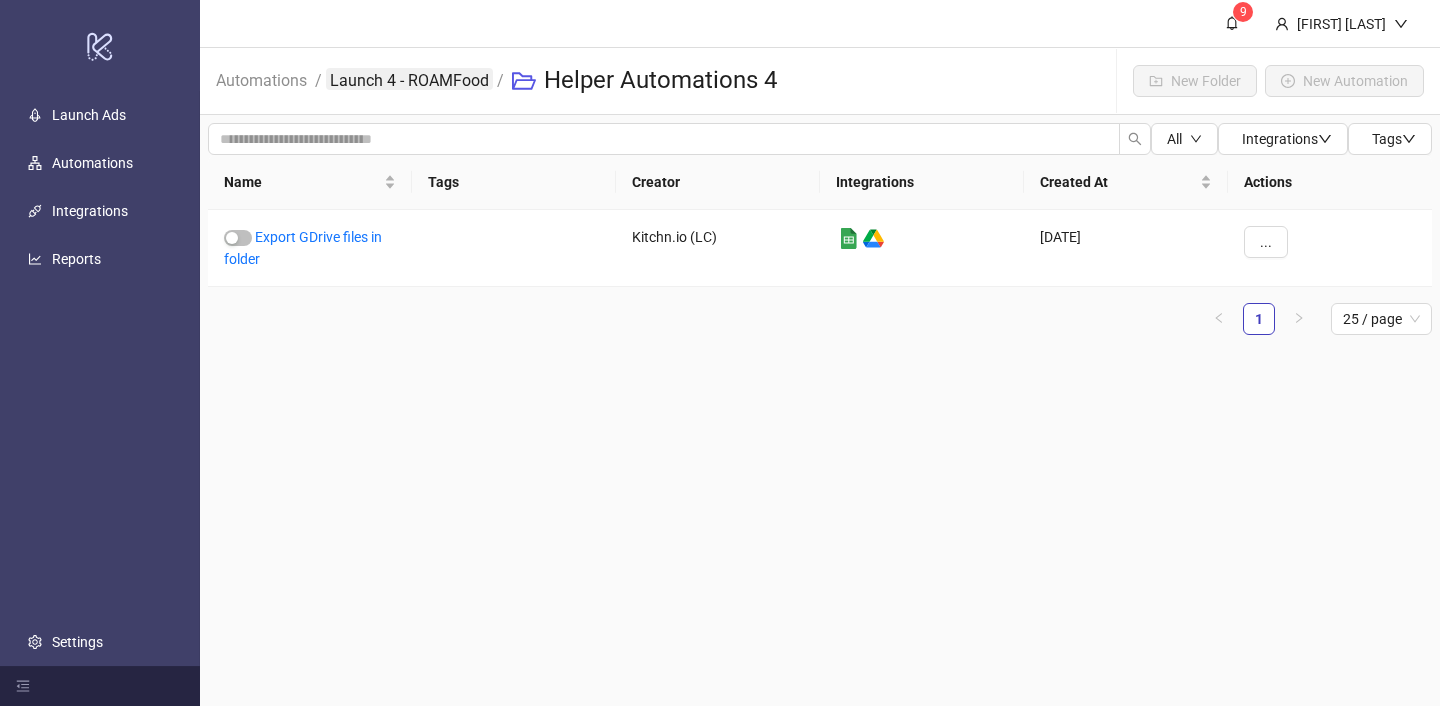 click on "Launch 4 - ROAMFood" at bounding box center (409, 79) 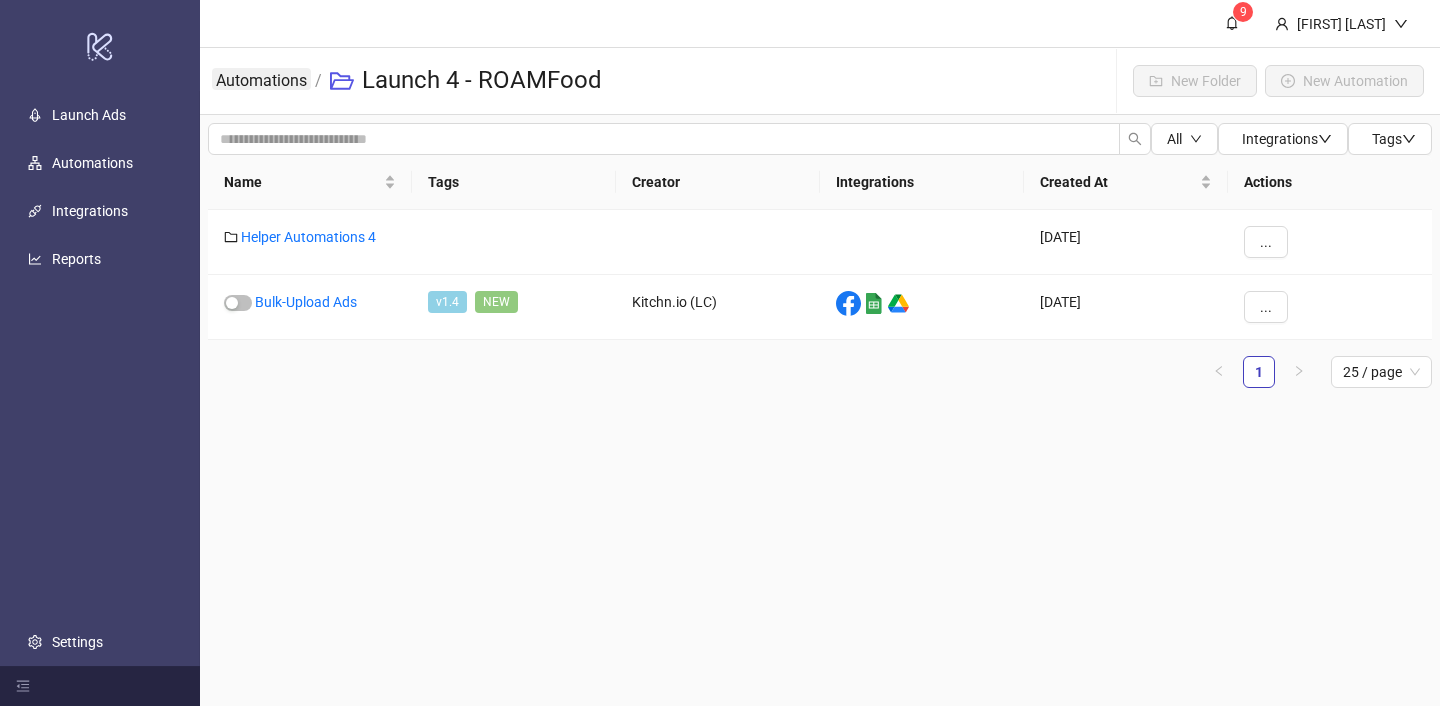 click on "Automations" at bounding box center [261, 79] 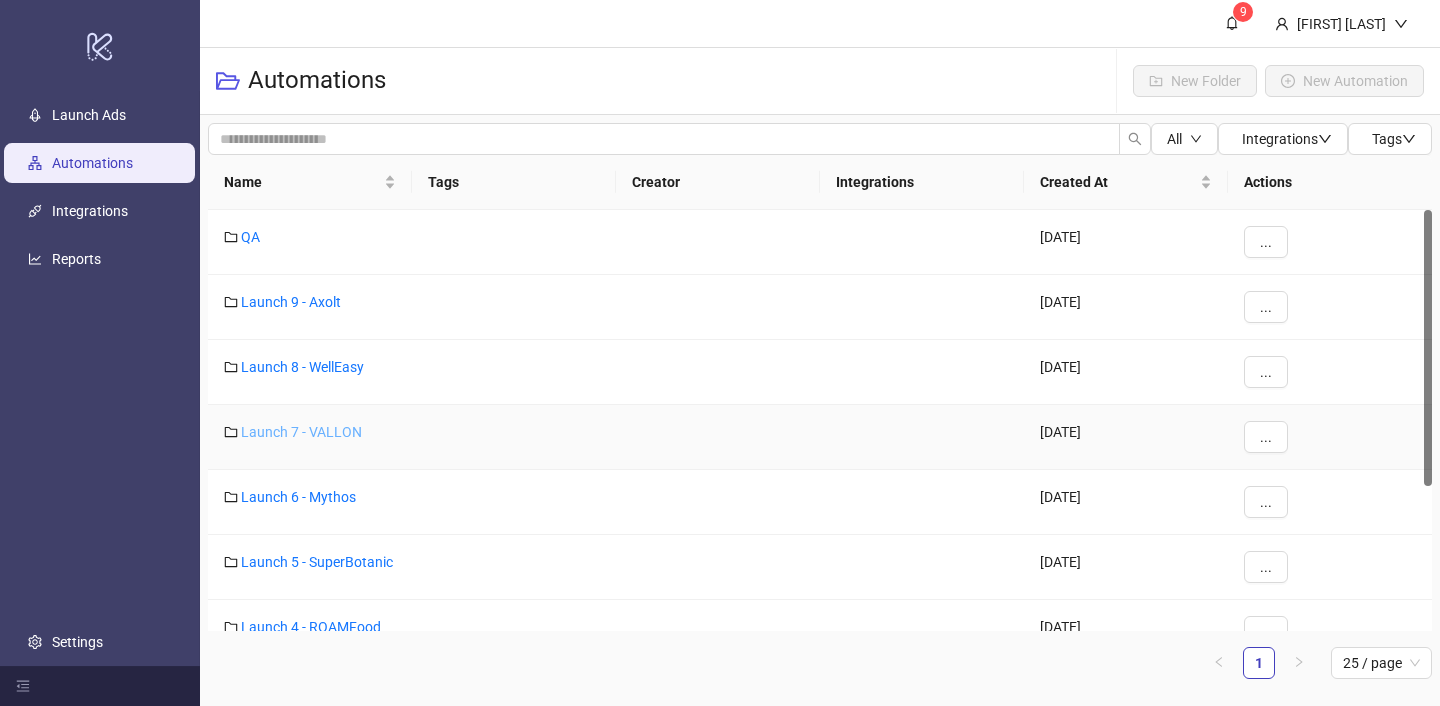 click on "Launch 7 - VALLON" at bounding box center [301, 432] 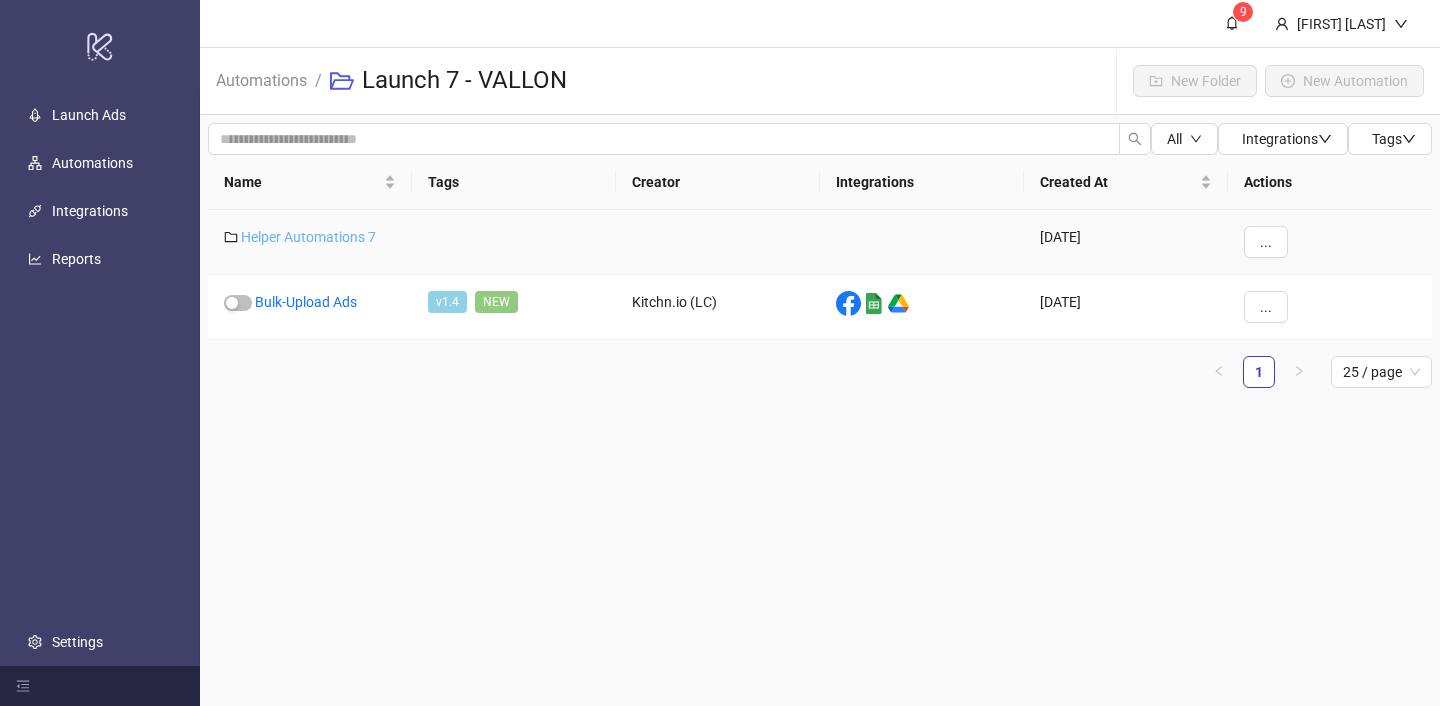 click on "Helper Automations 7" at bounding box center [308, 237] 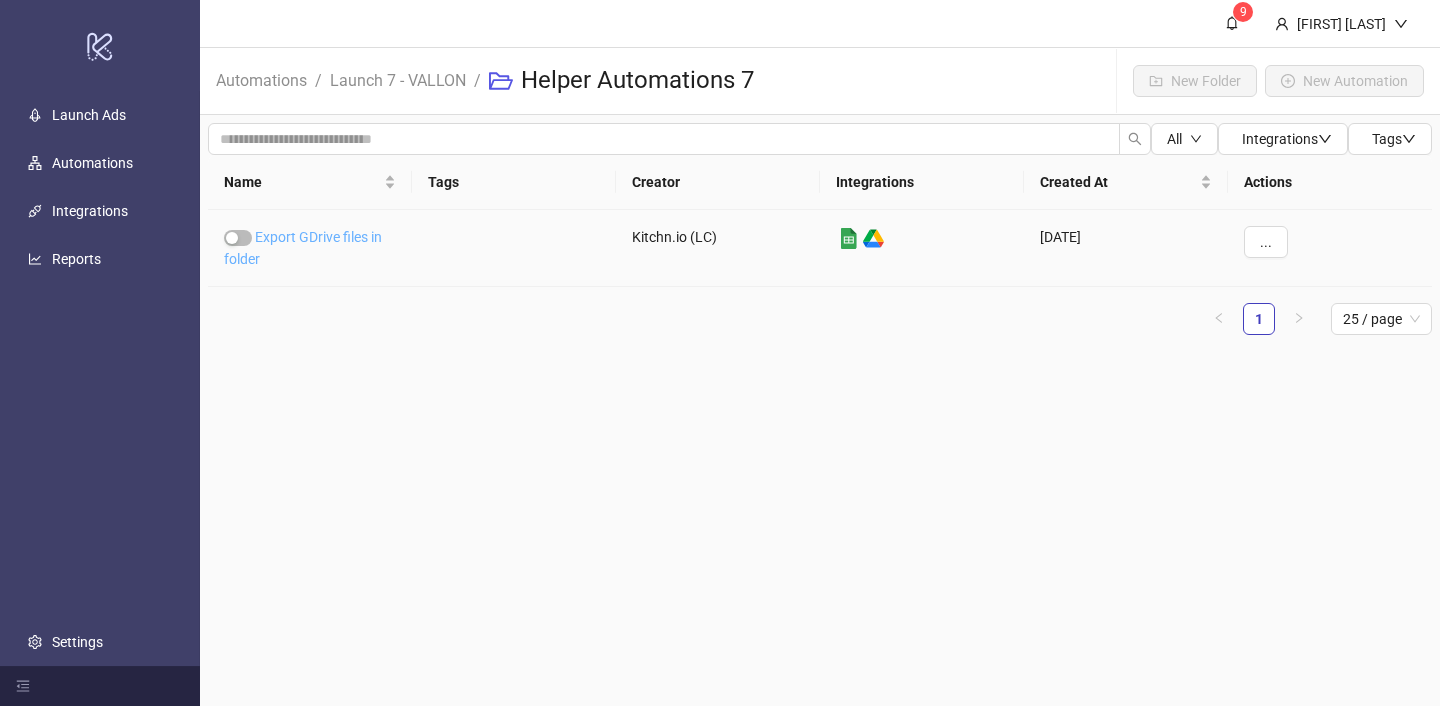 click on "Export GDrive files in folder" at bounding box center [303, 248] 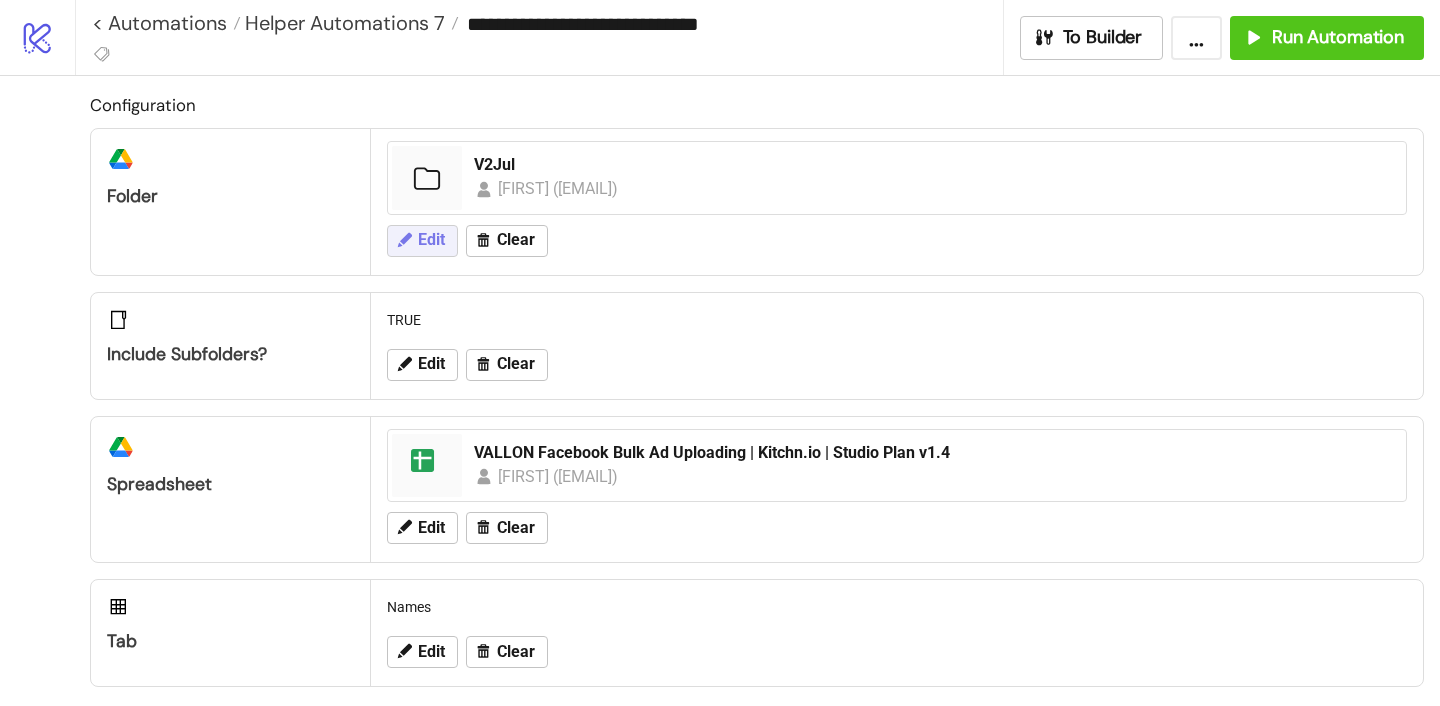 click on "Edit" at bounding box center (431, 240) 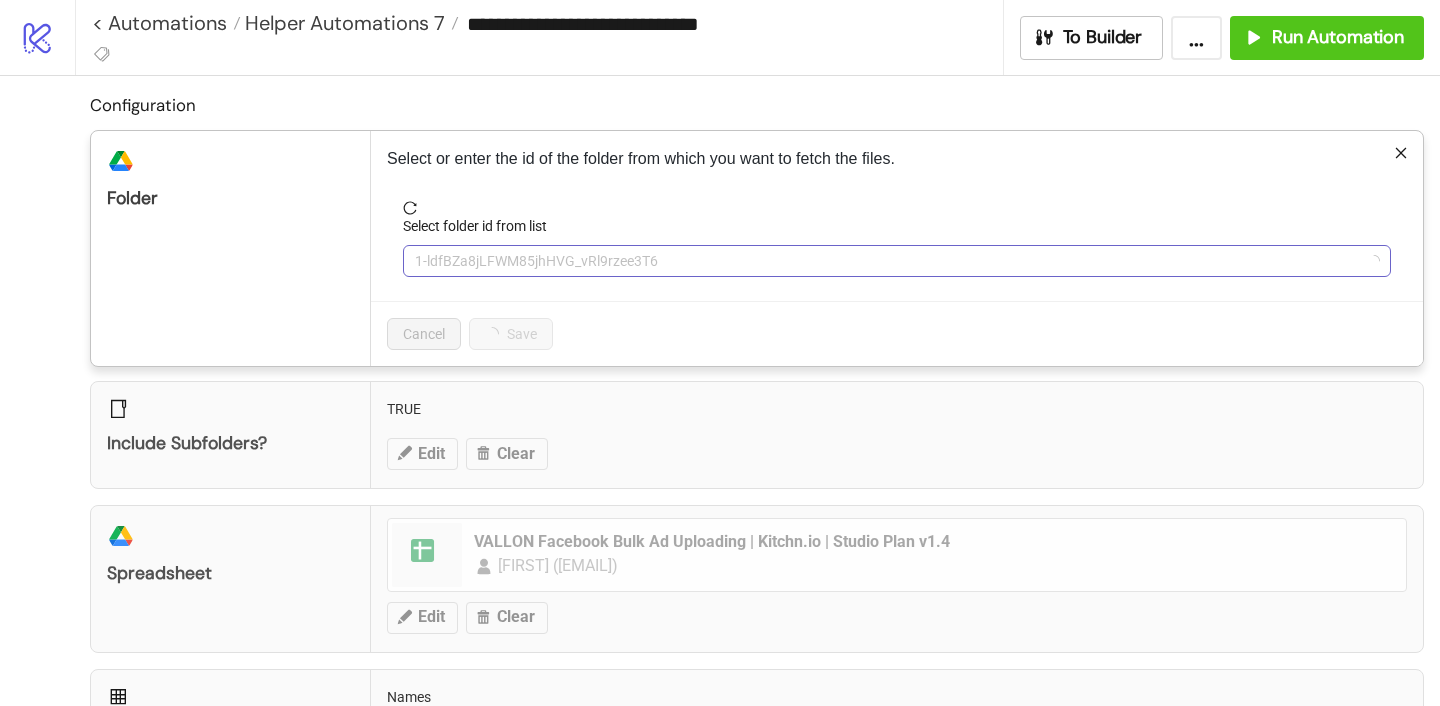 click on "1-ldfBZa8jLFWM85jhHVG_vRl9rzee3T6" at bounding box center [897, 261] 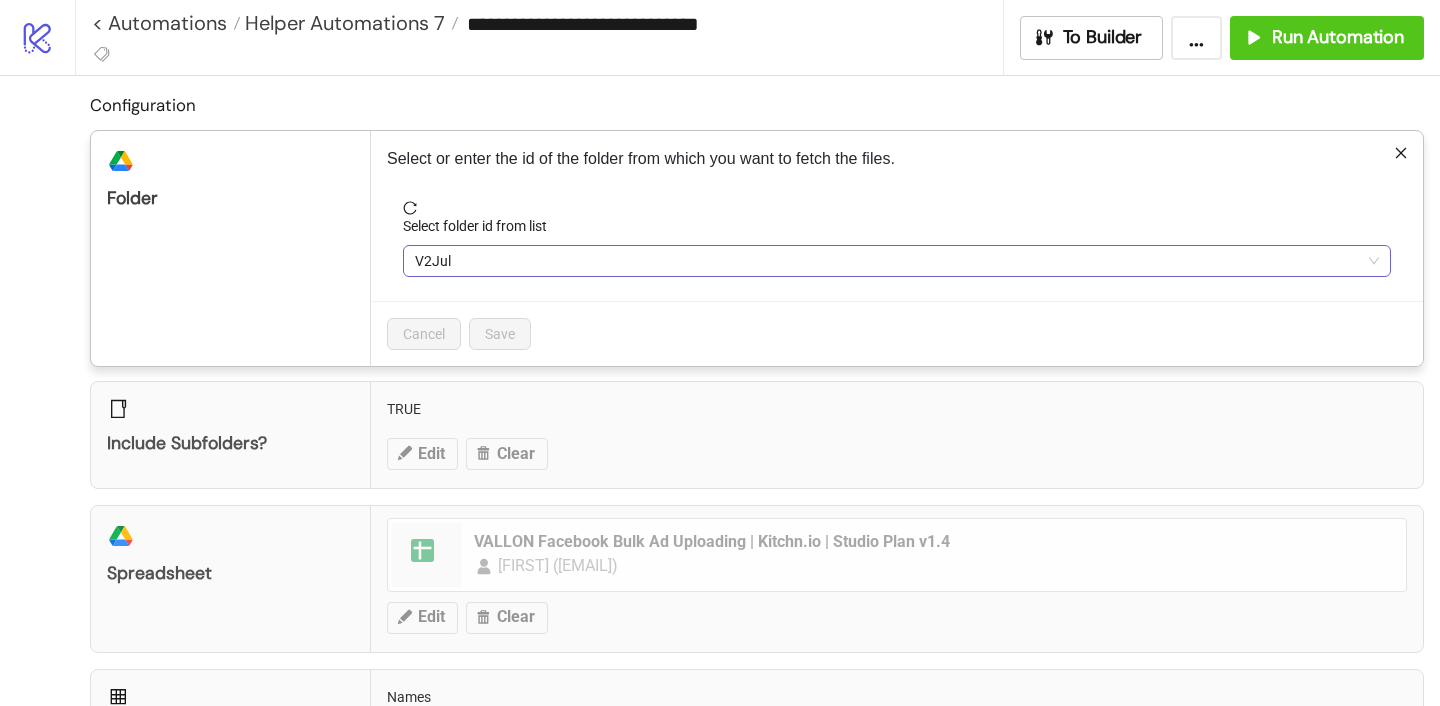 click on "V2Jul" at bounding box center [897, 261] 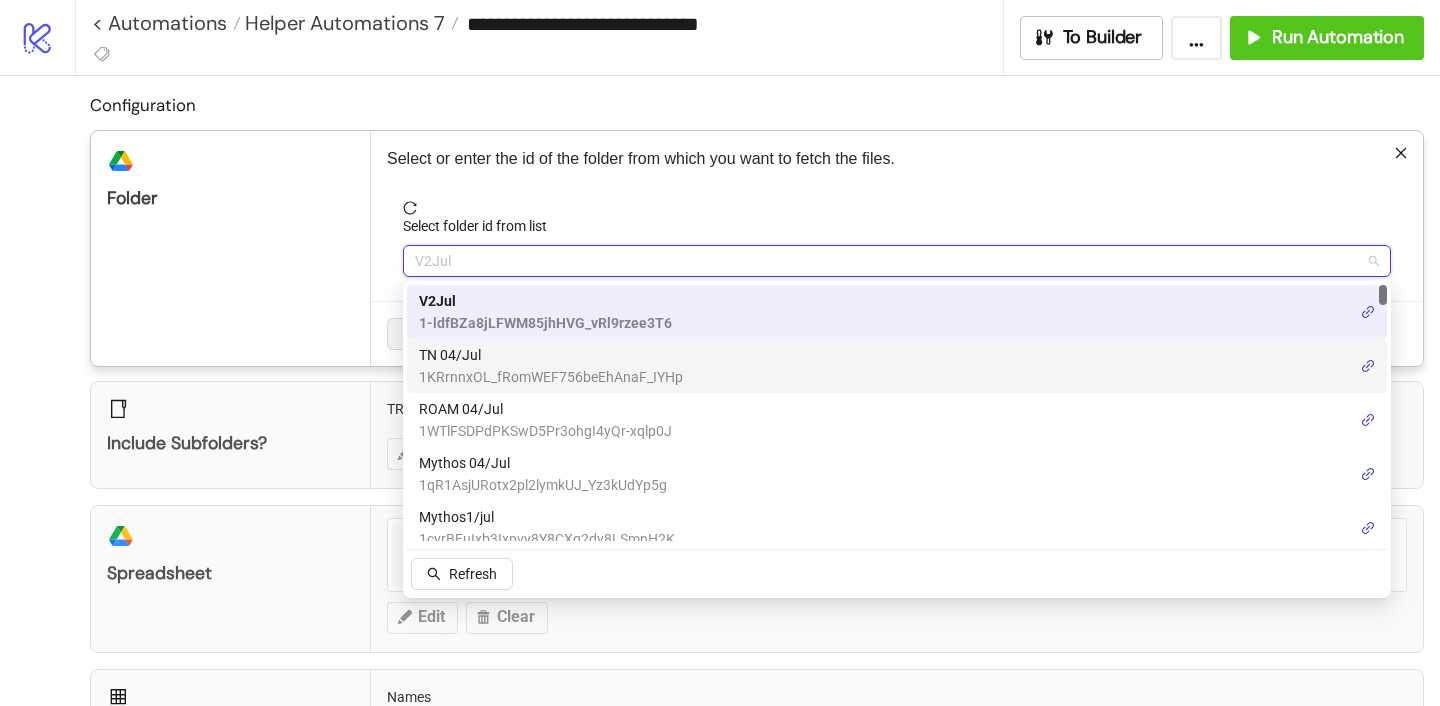 click on "TN 04/Jul" at bounding box center [551, 355] 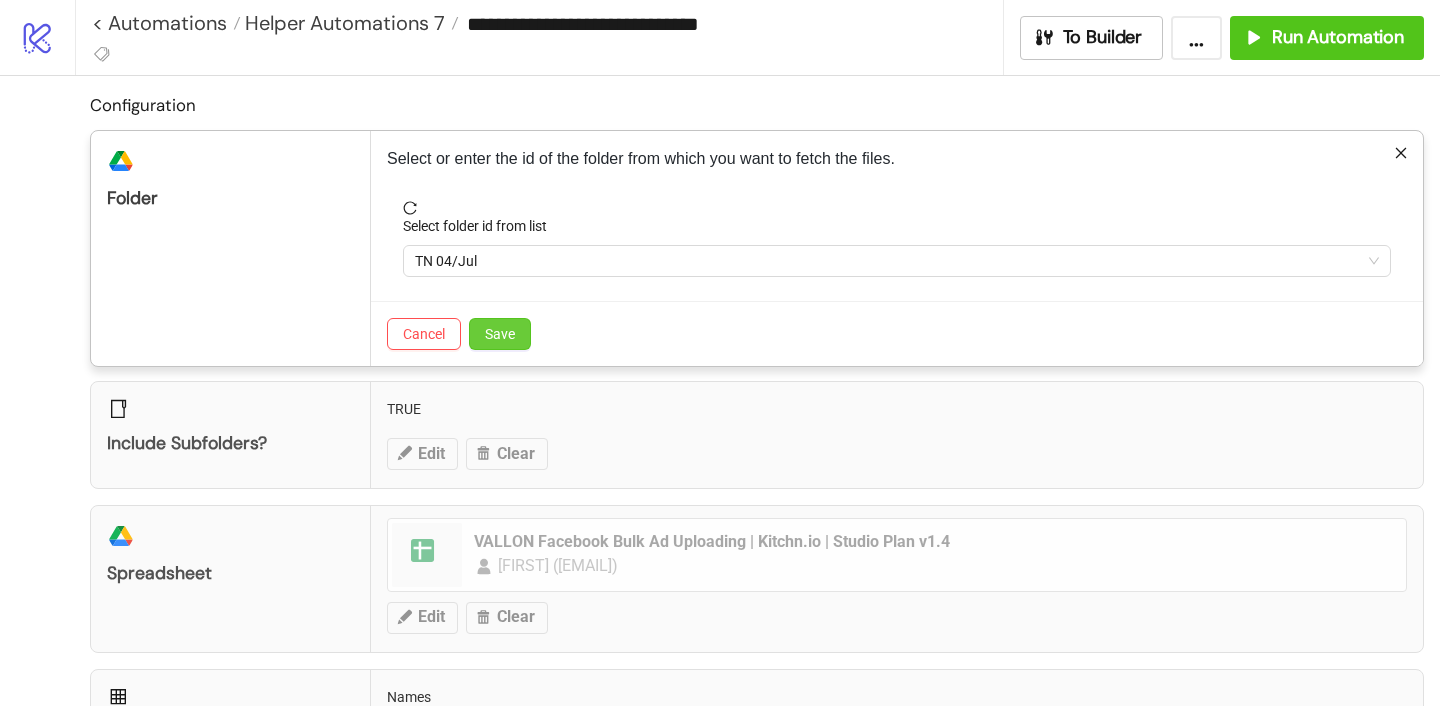 click on "Save" at bounding box center [500, 334] 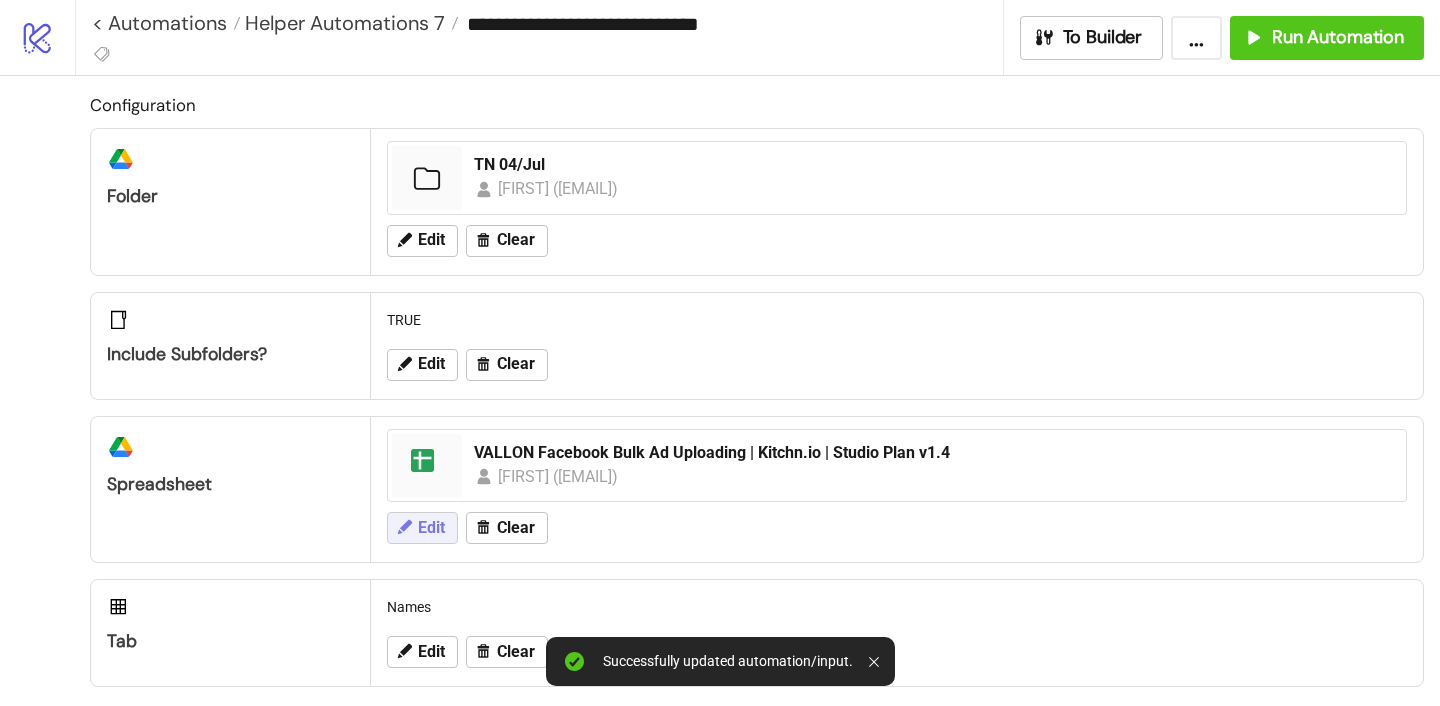 click on "Edit" at bounding box center [431, 240] 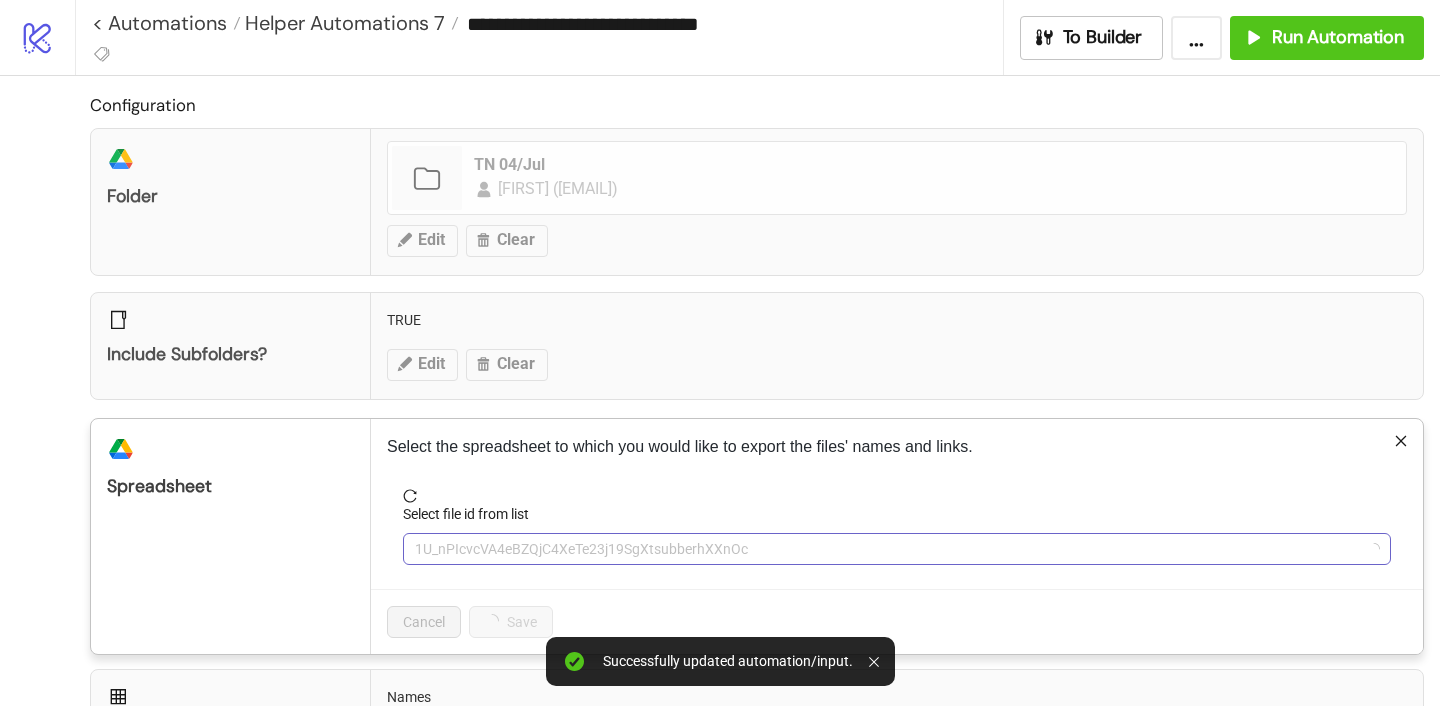 click on "1U_nPIcvcVA4eBZQjC4XeTe23j19SgXtsubberhXXnOc" at bounding box center [897, 549] 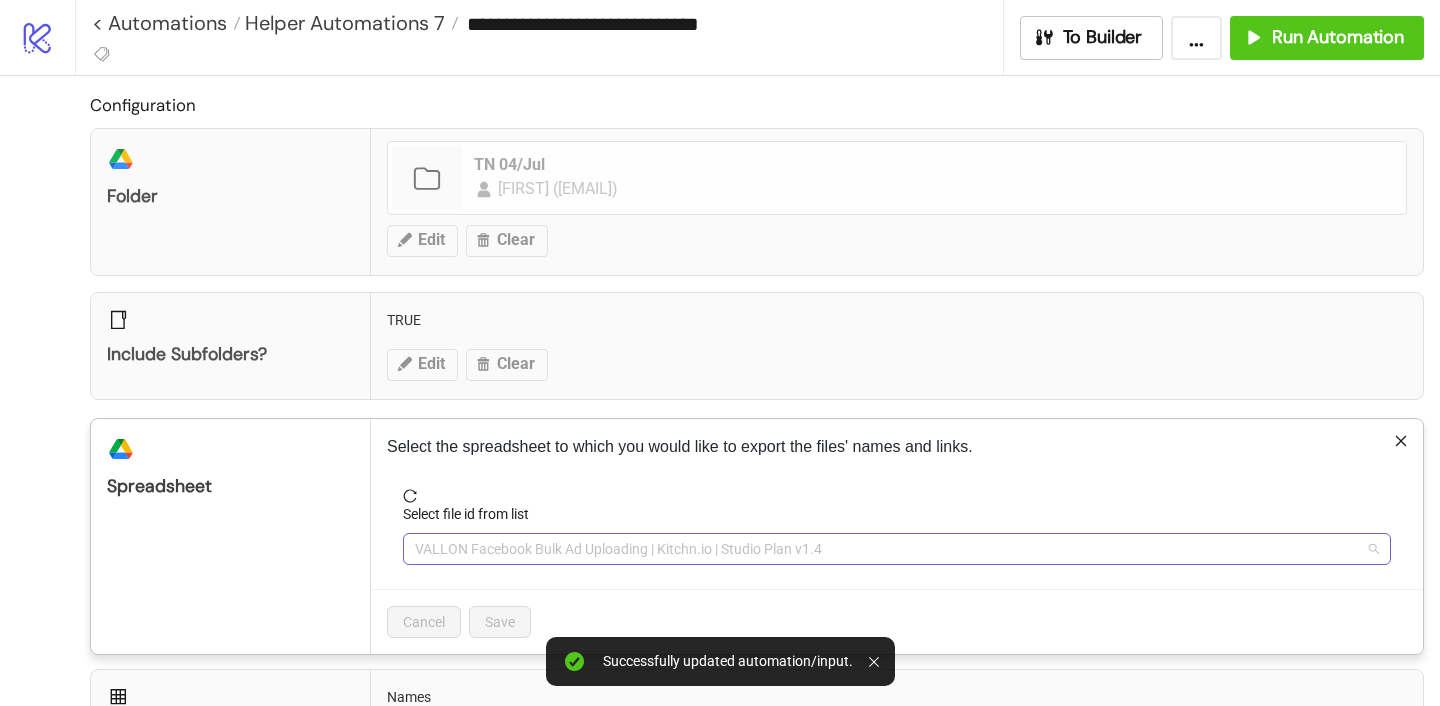click on "VALLON Facebook Bulk Ad Uploading | Kitchn.io | Studio Plan v1.4" at bounding box center [897, 549] 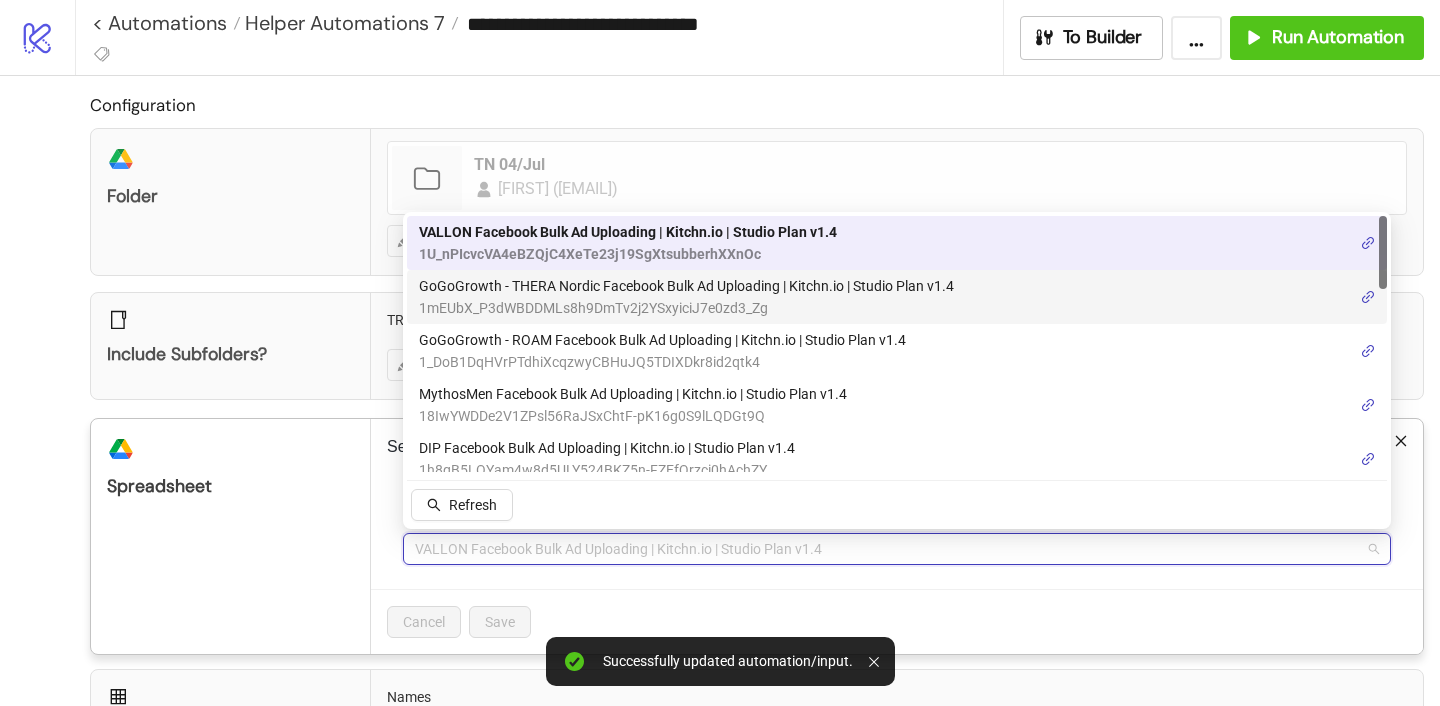 click on "GoGoGrowth - THERA Nordic Facebook Bulk Ad Uploading | Kitchn.io | Studio Plan v1.4" at bounding box center (686, 286) 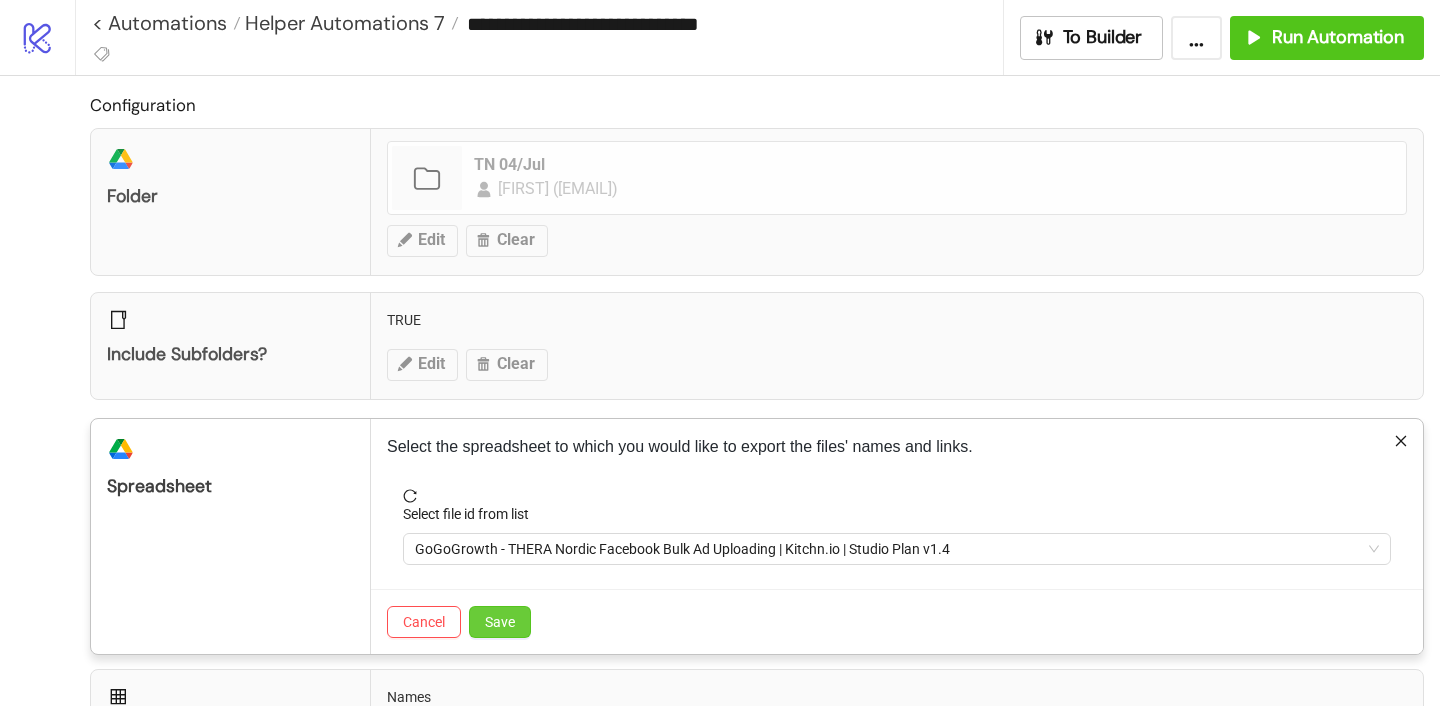click on "Save" at bounding box center (500, 622) 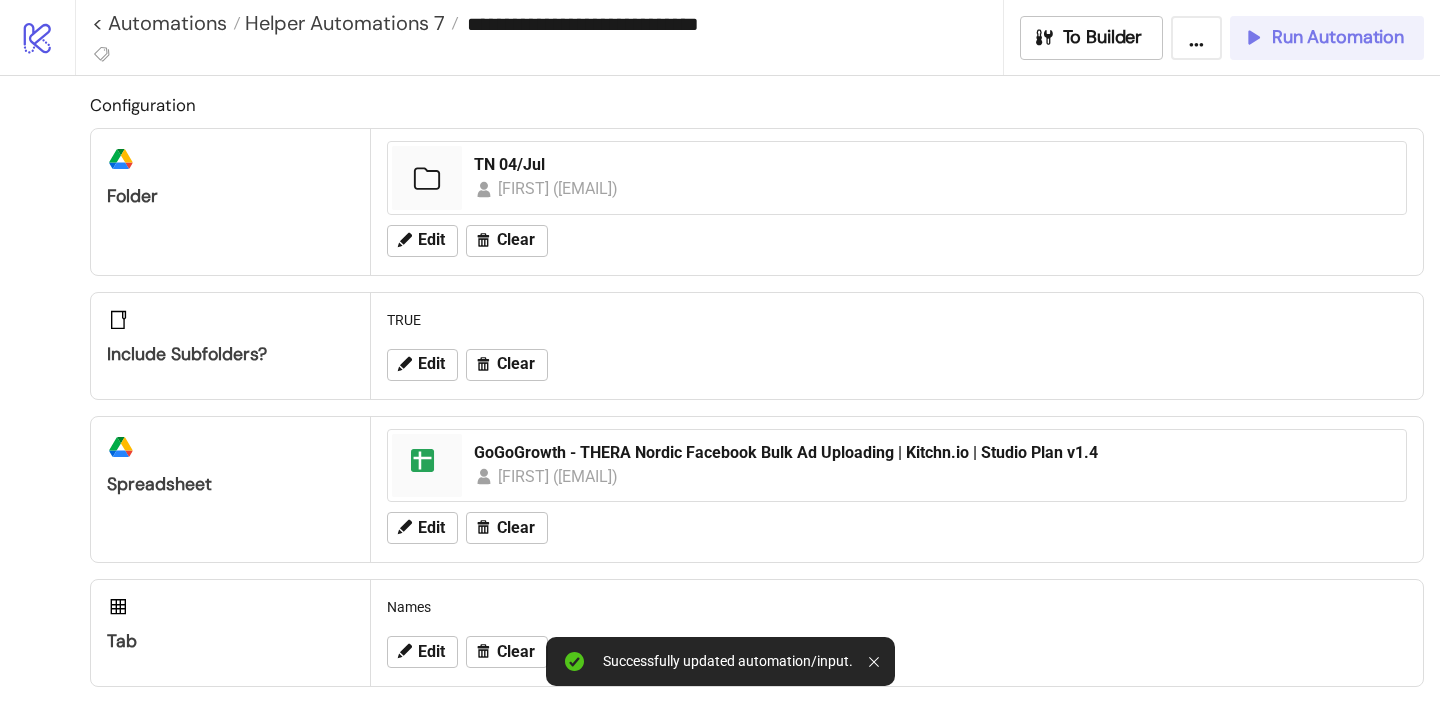 click on "Run Automation" at bounding box center [1338, 37] 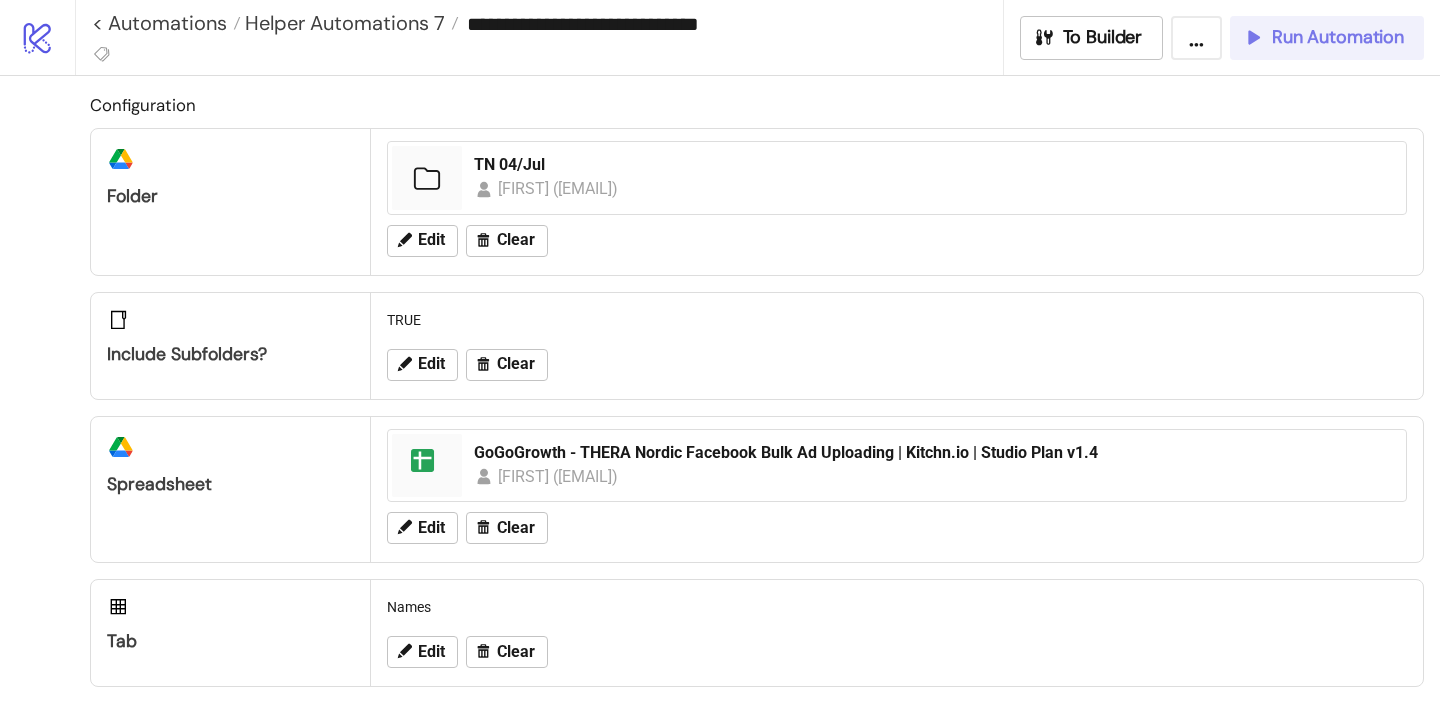 click on "Run Automation" at bounding box center (1338, 37) 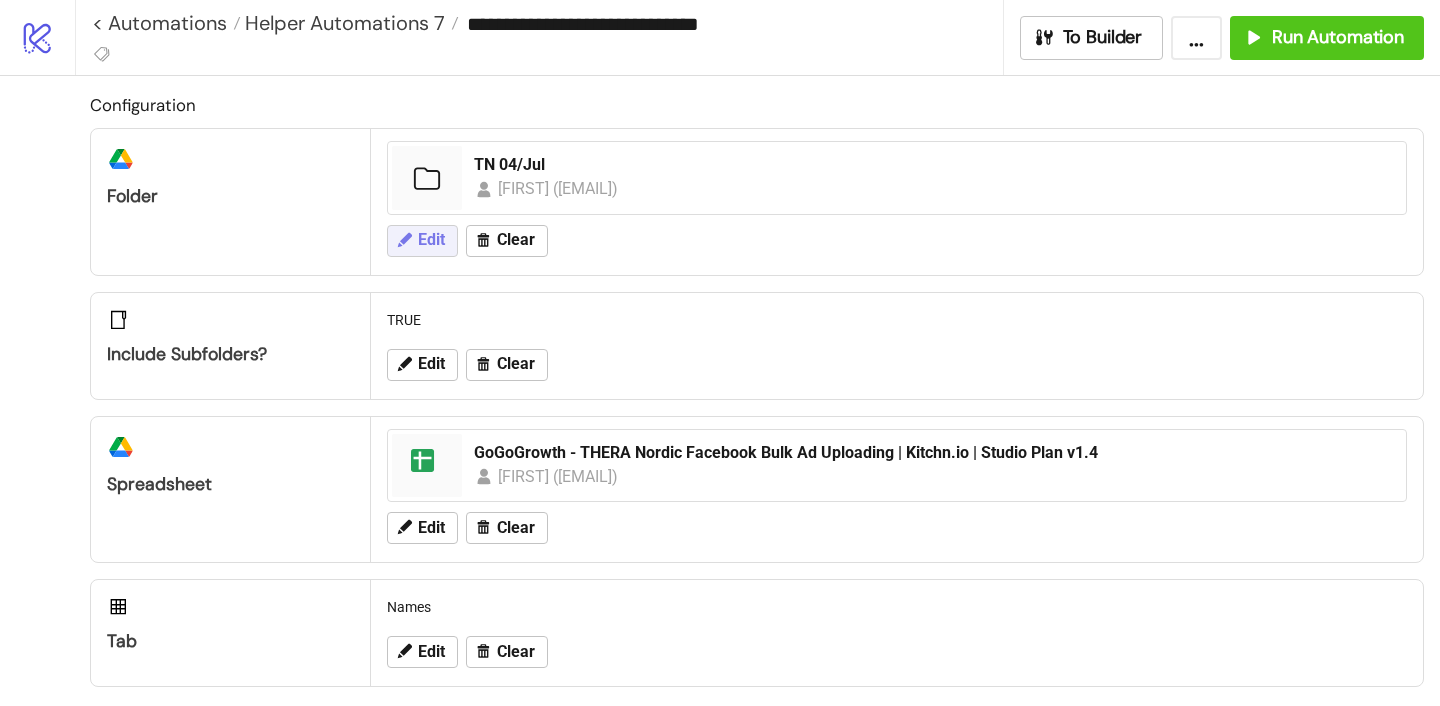 click on "Edit" at bounding box center (431, 240) 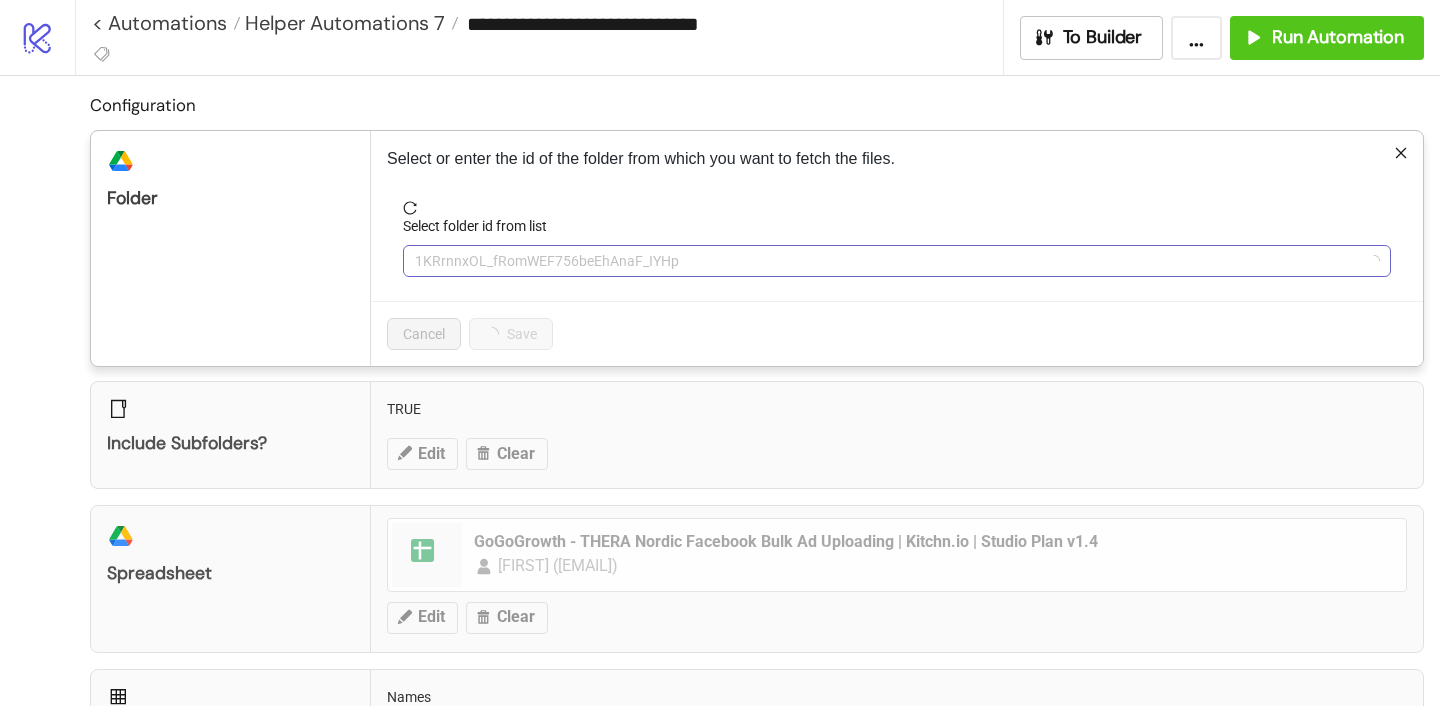 click on "1KRrnnxOL_fRomWEF756beEhAnaF_IYHp" at bounding box center (897, 261) 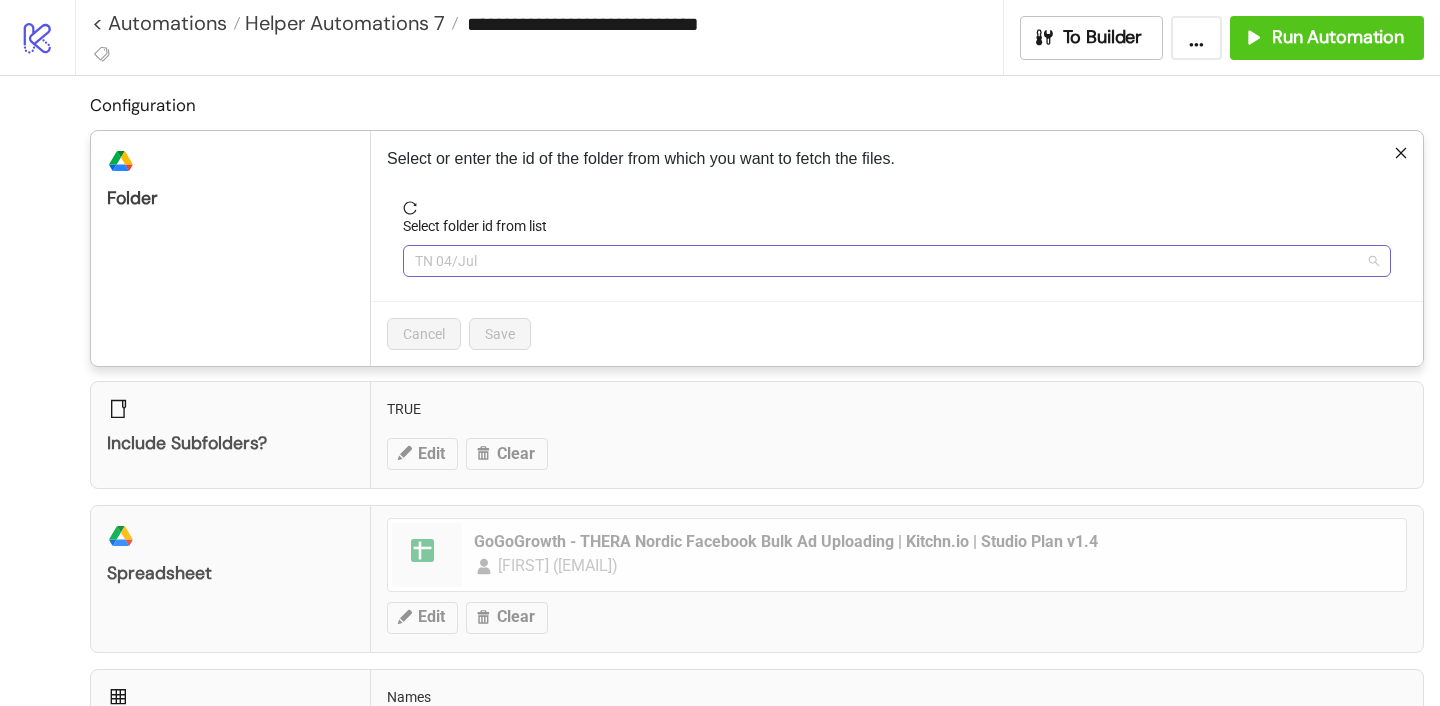 click on "TN 04/Jul" at bounding box center [897, 261] 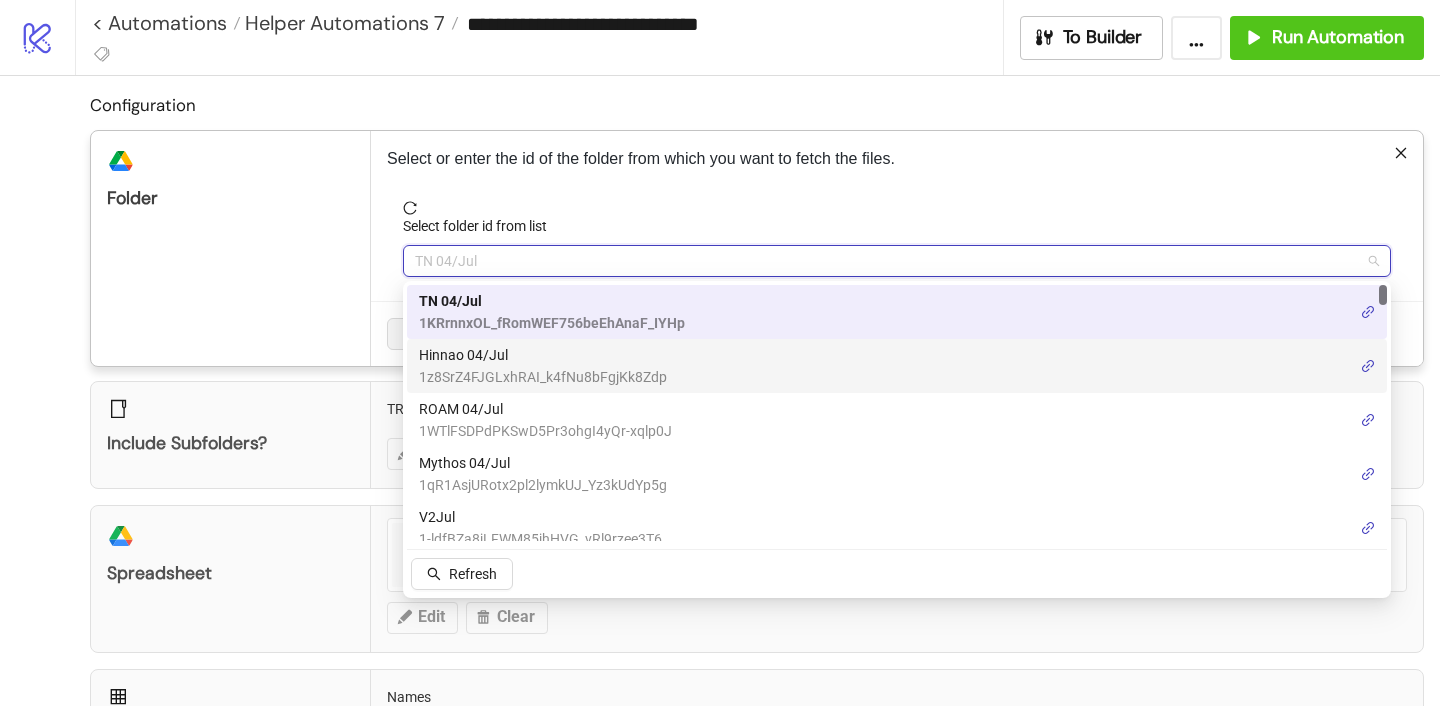 click on "Hinnao 04/Jul" at bounding box center [543, 355] 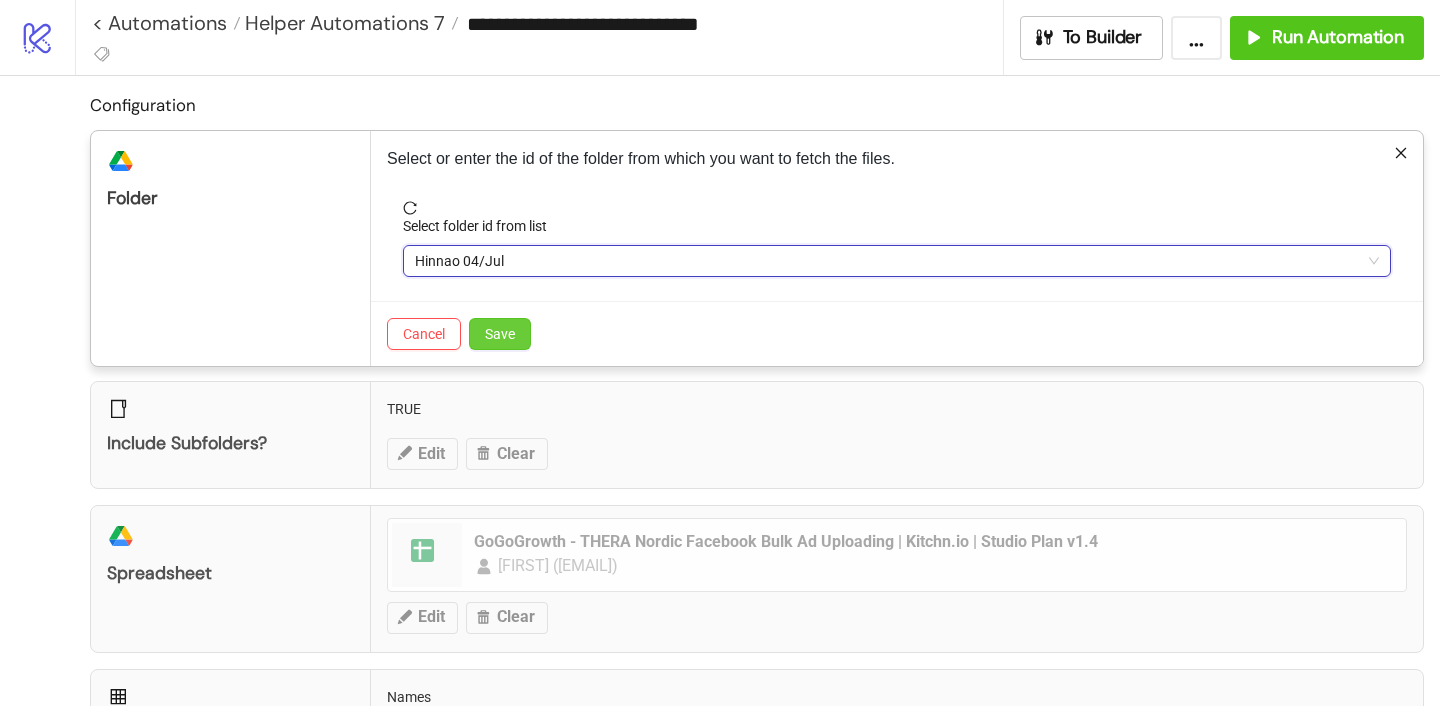 click on "Save" at bounding box center (500, 334) 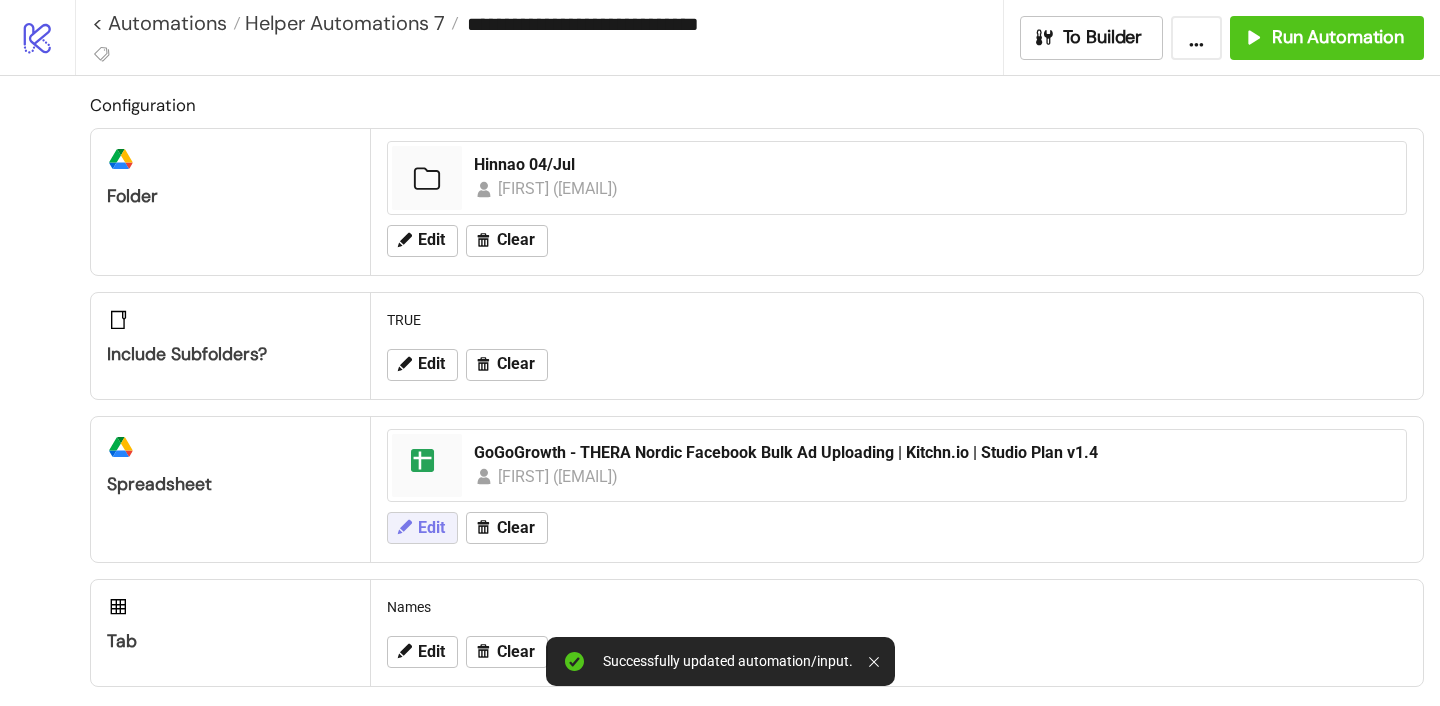 click on "Edit" at bounding box center (431, 240) 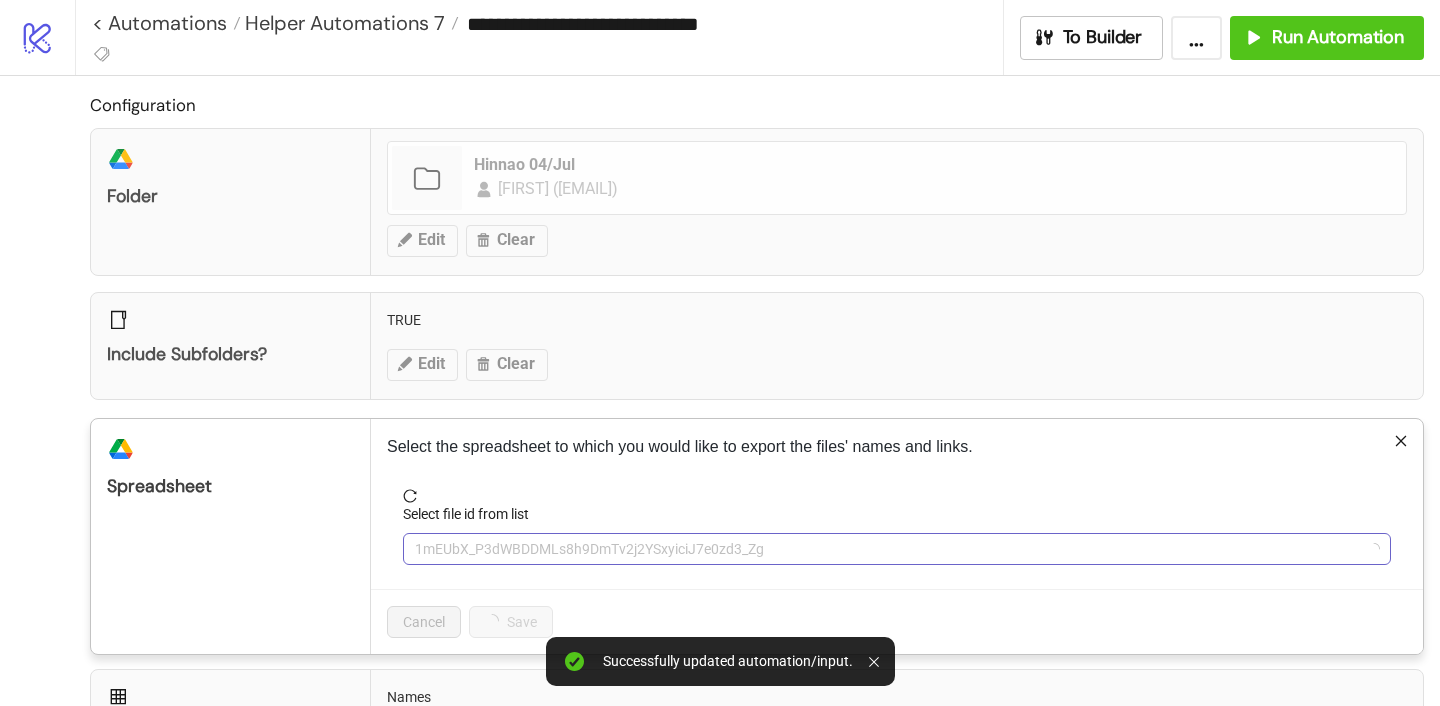 click on "1mEUbX_P3dWBDDMLs8h9DmTv2j2YSxyiciJ7e0zd3_Zg" at bounding box center [897, 549] 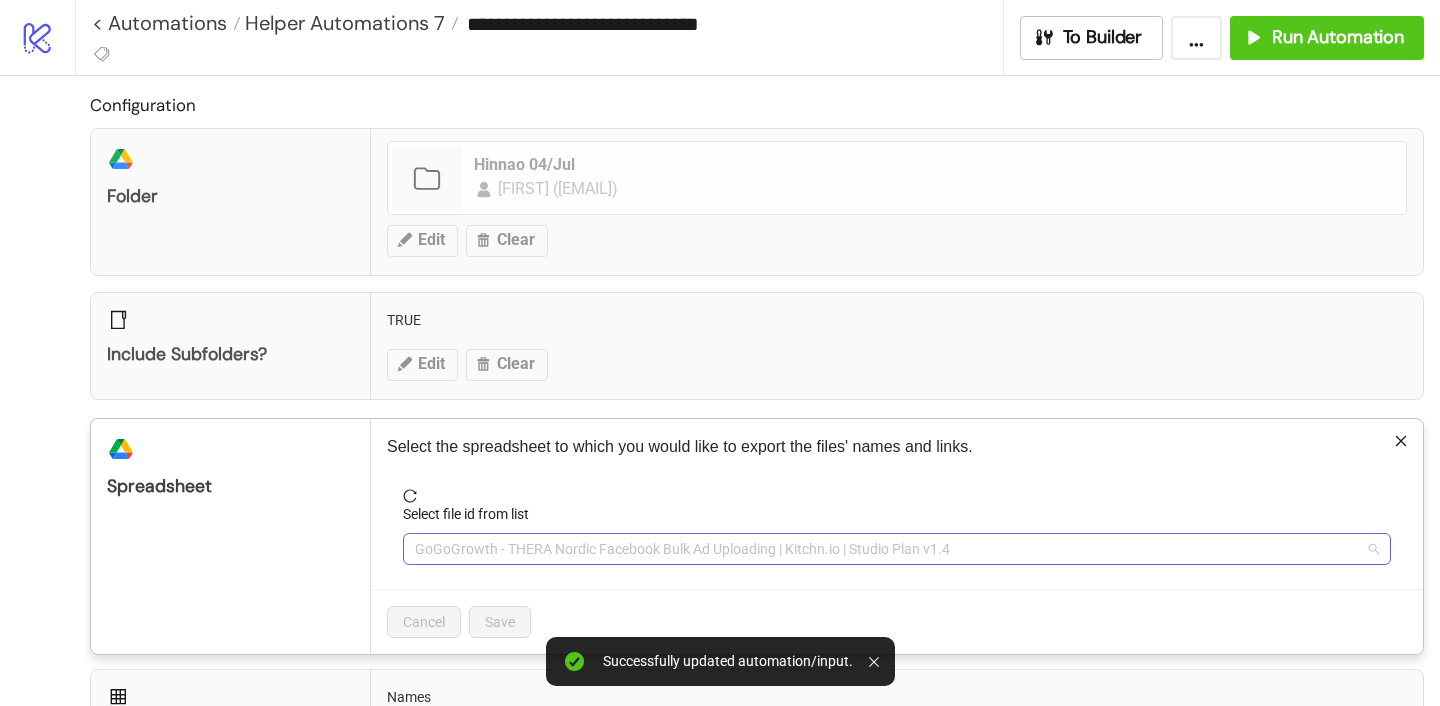 click on "GoGoGrowth - THERA Nordic Facebook Bulk Ad Uploading | Kitchn.io | Studio Plan v1.4" at bounding box center [897, 549] 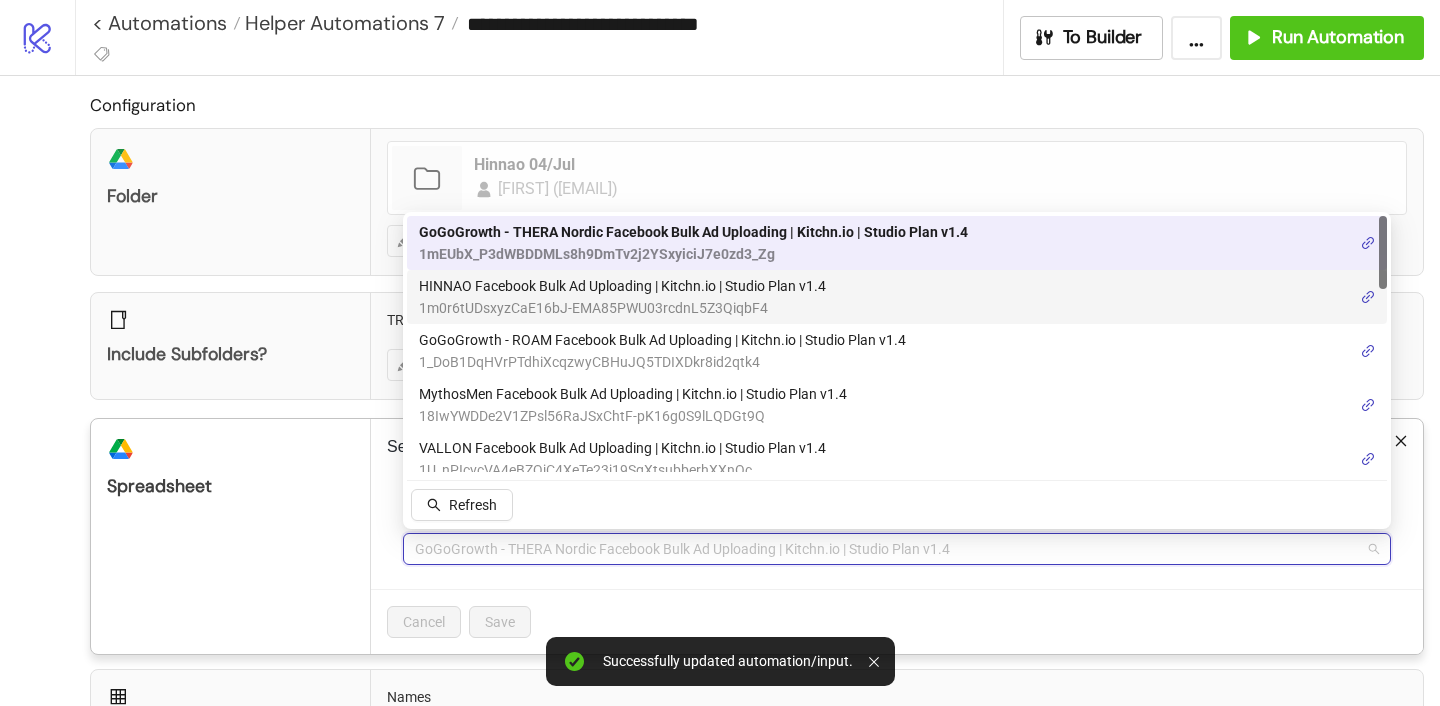 click on "HINNAO Facebook Bulk Ad Uploading | Kitchn.io | Studio Plan v1.4" at bounding box center (622, 286) 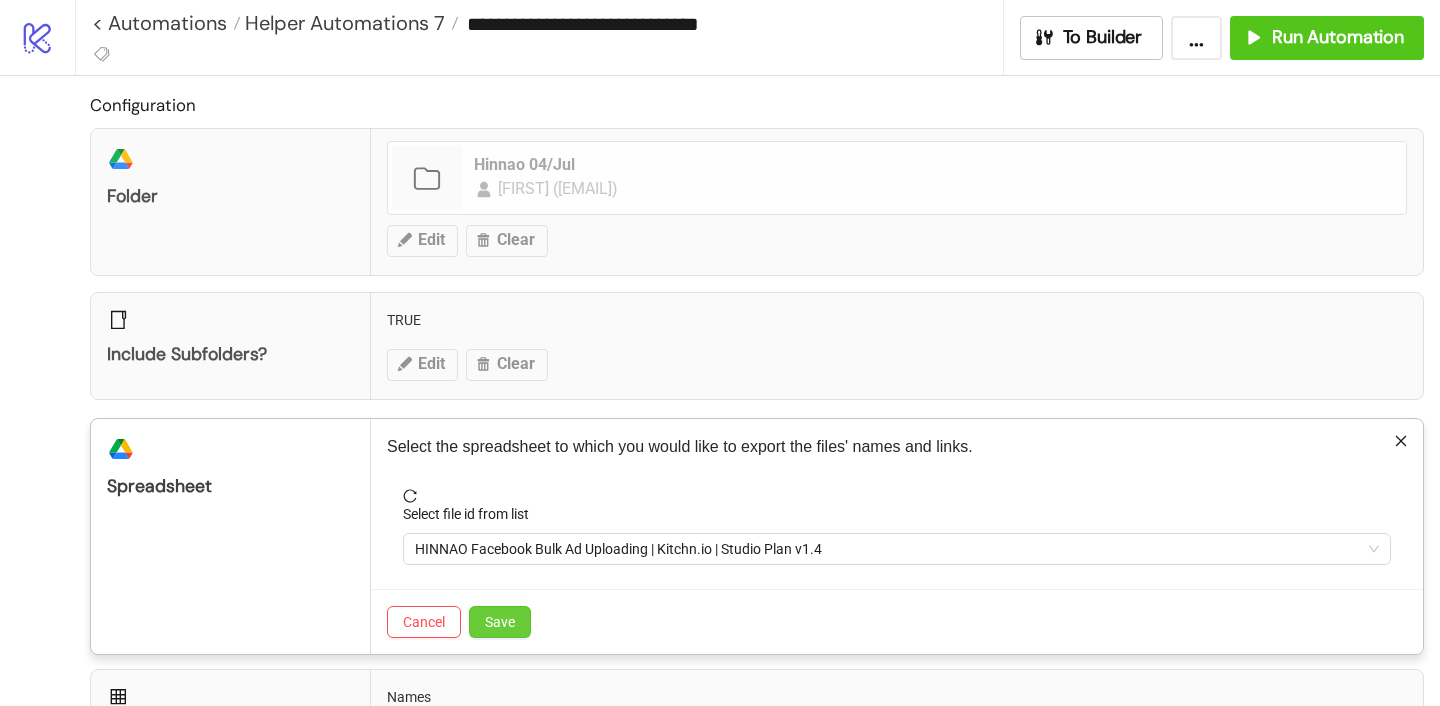 click on "Save" at bounding box center (500, 622) 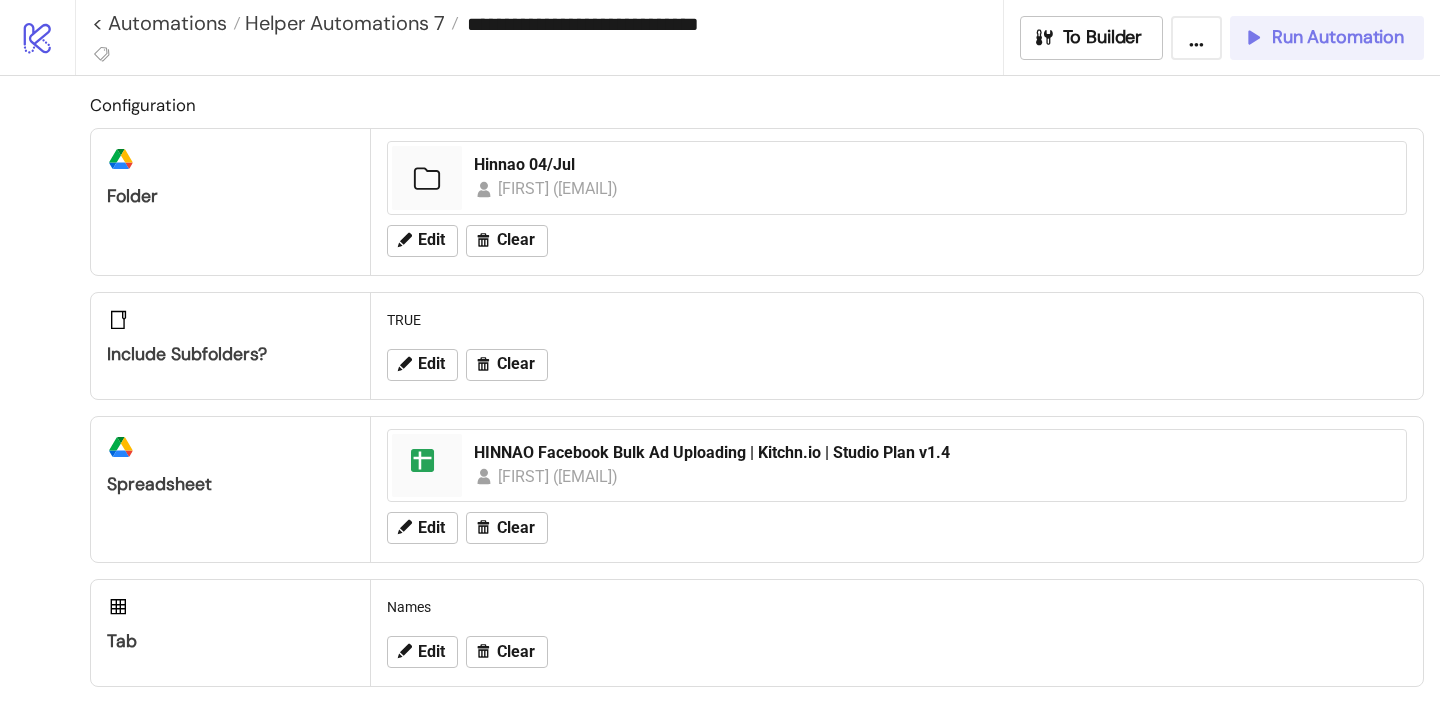 click on "Run Automation" at bounding box center [1338, 37] 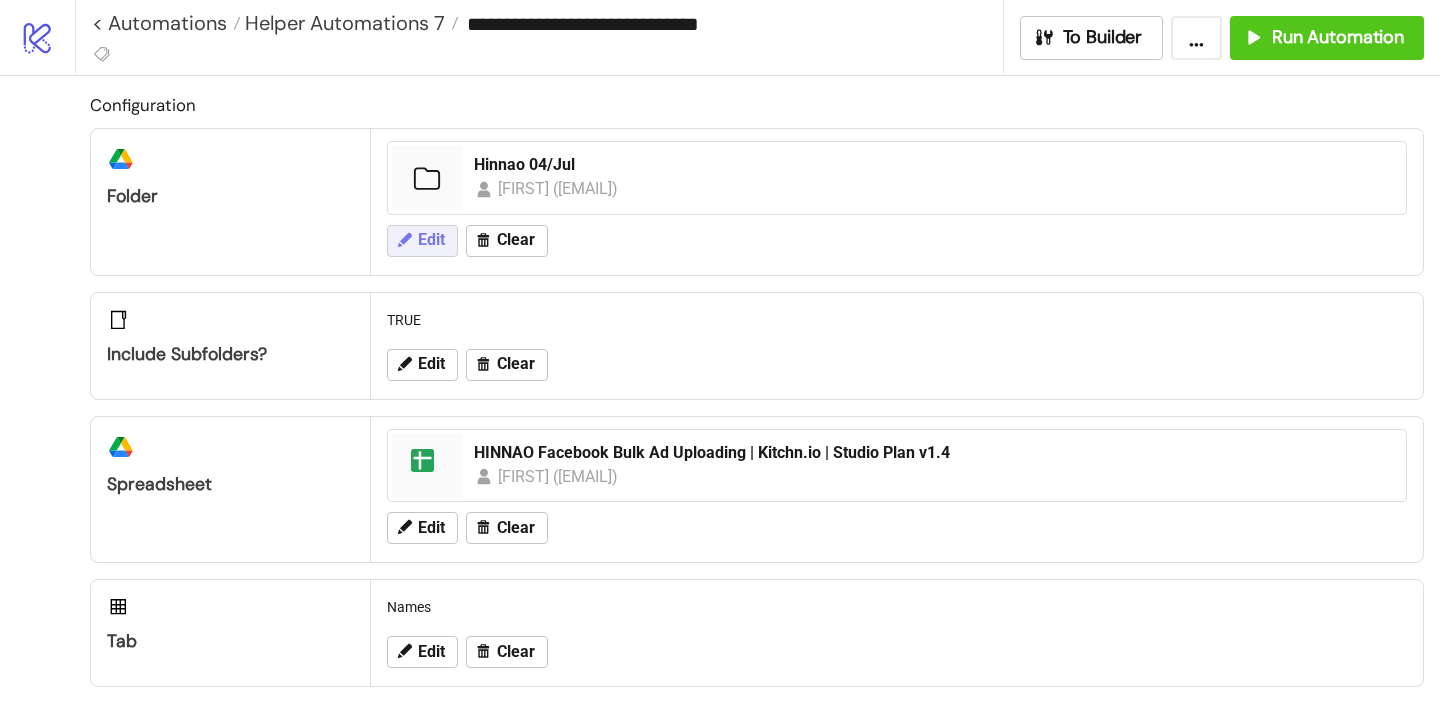 click on "Edit" at bounding box center [422, 241] 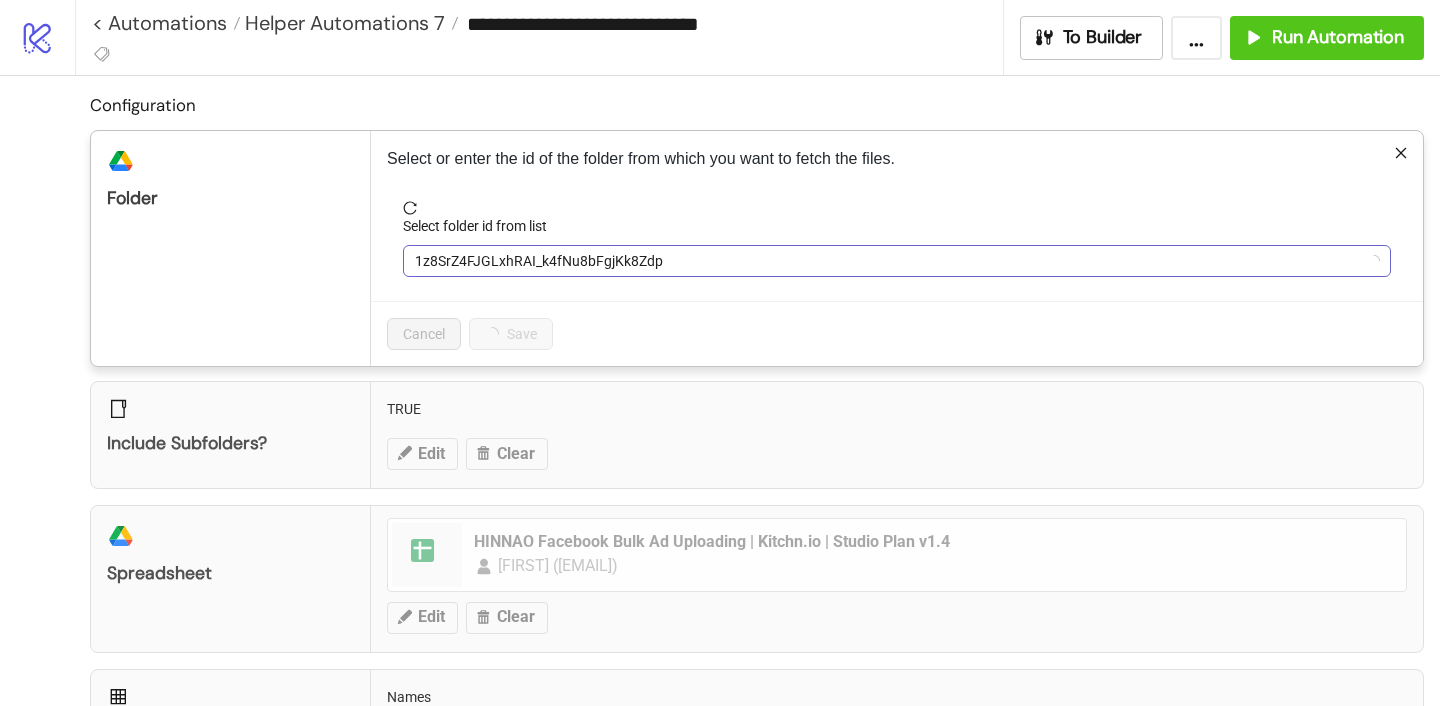 click on "1z8SrZ4FJGLxhRAI_k4fNu8bFgjKk8Zdp" at bounding box center (897, 261) 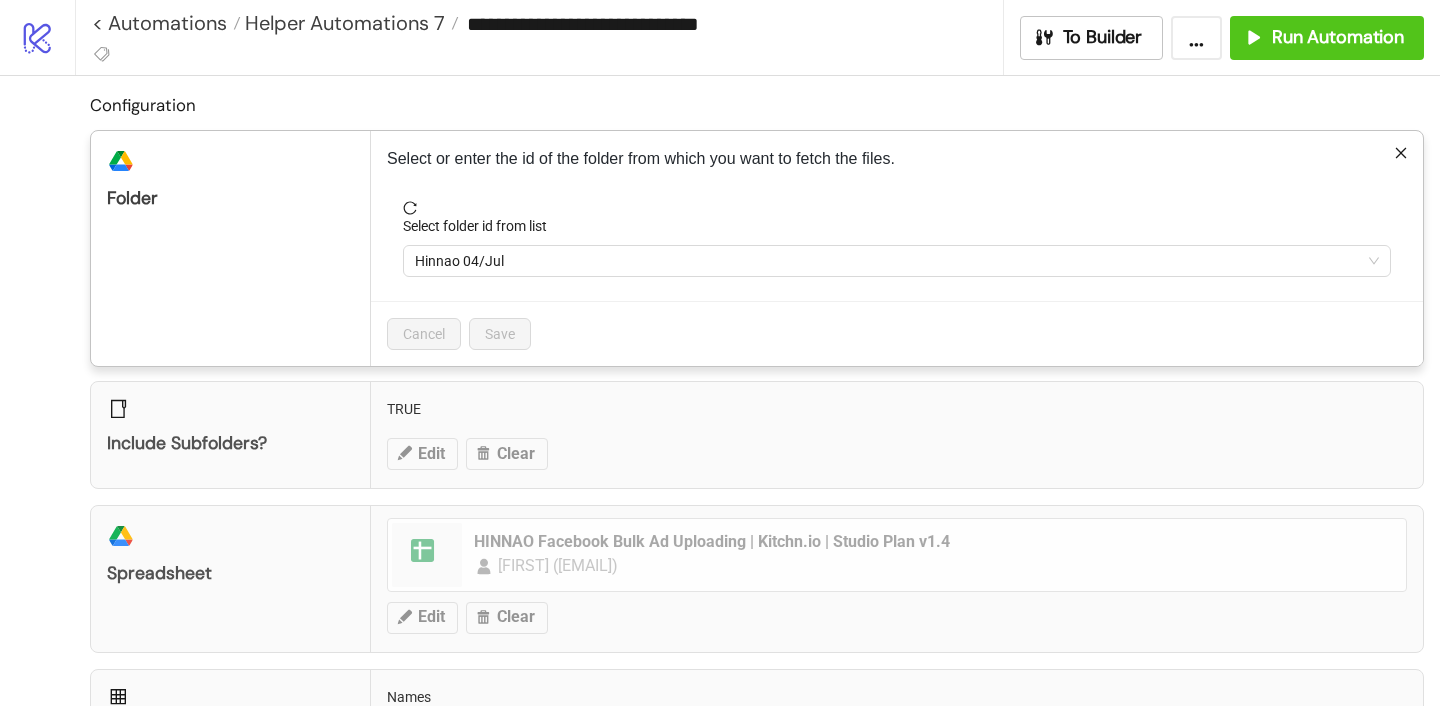 click on "Hinnao 04/Jul" at bounding box center [897, 261] 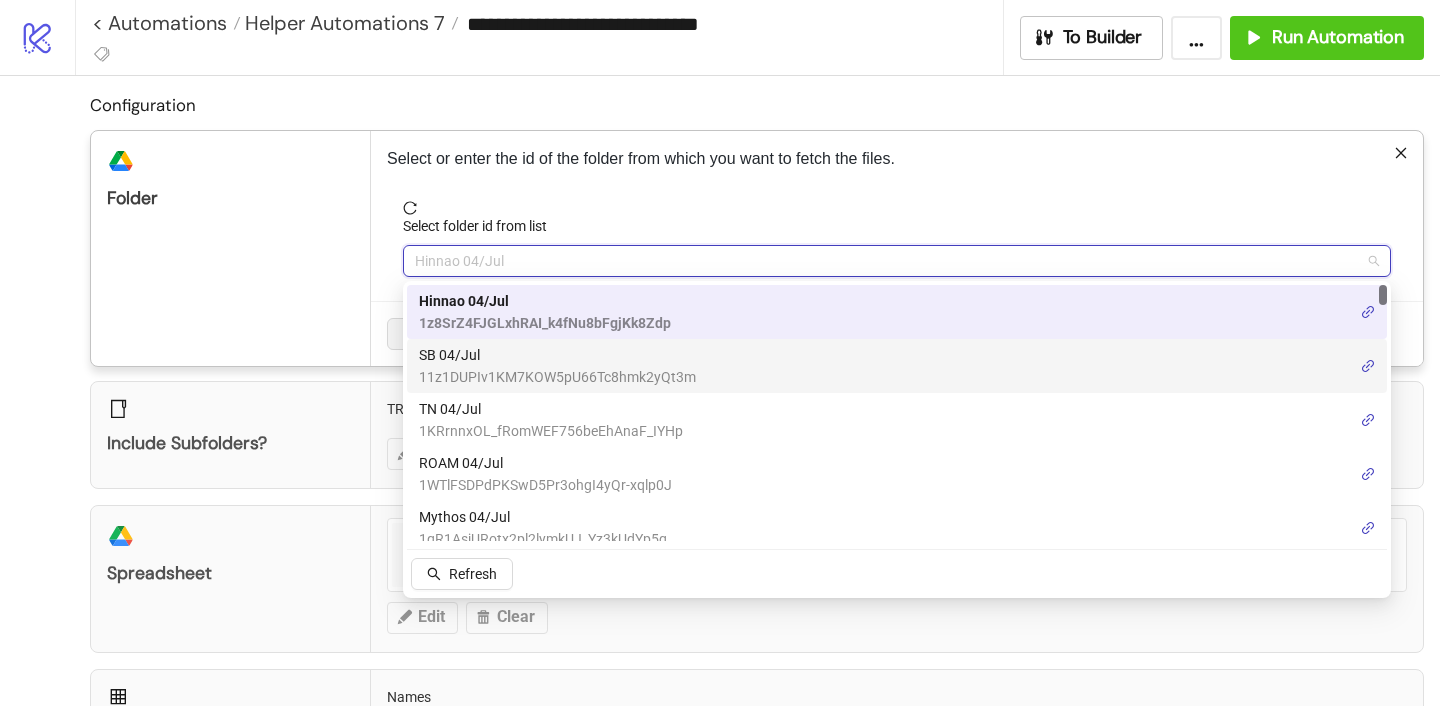 click on "SB 04/Jul" at bounding box center [557, 355] 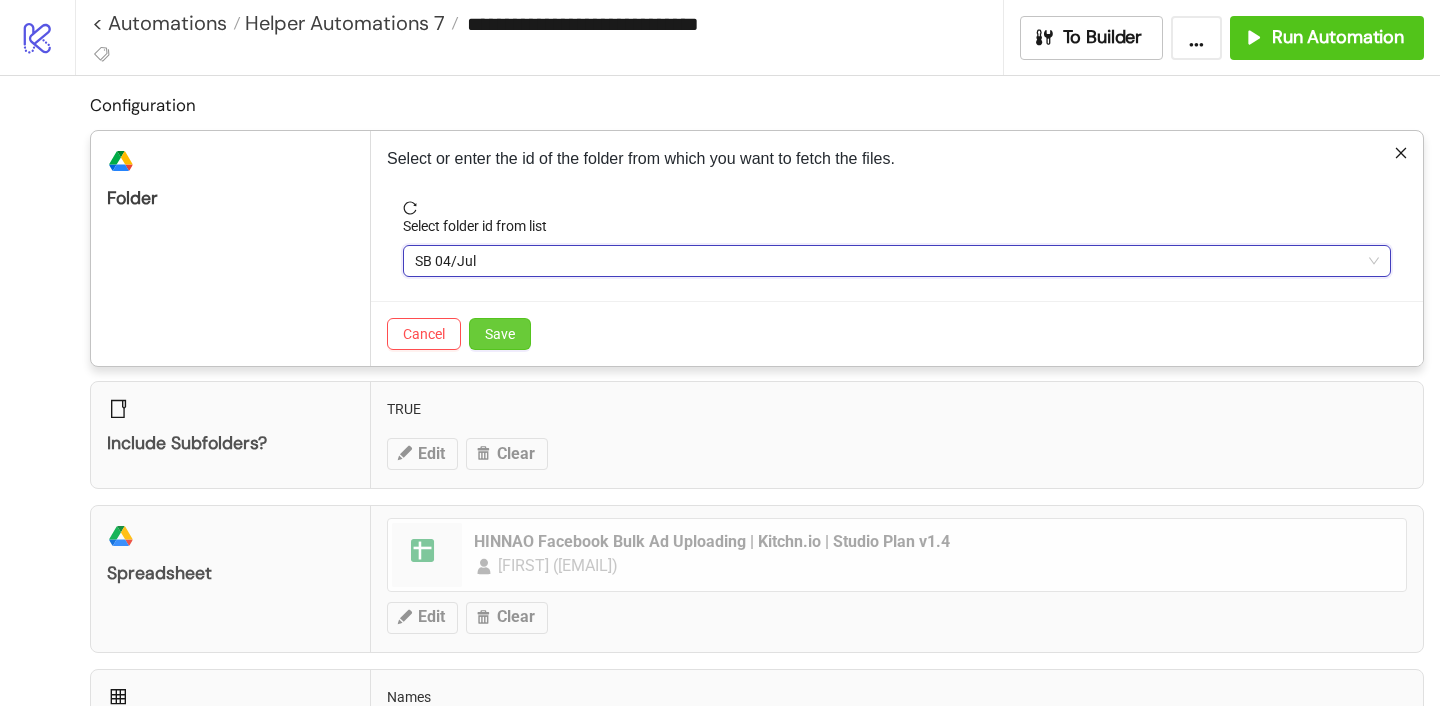 click on "Save" at bounding box center (500, 334) 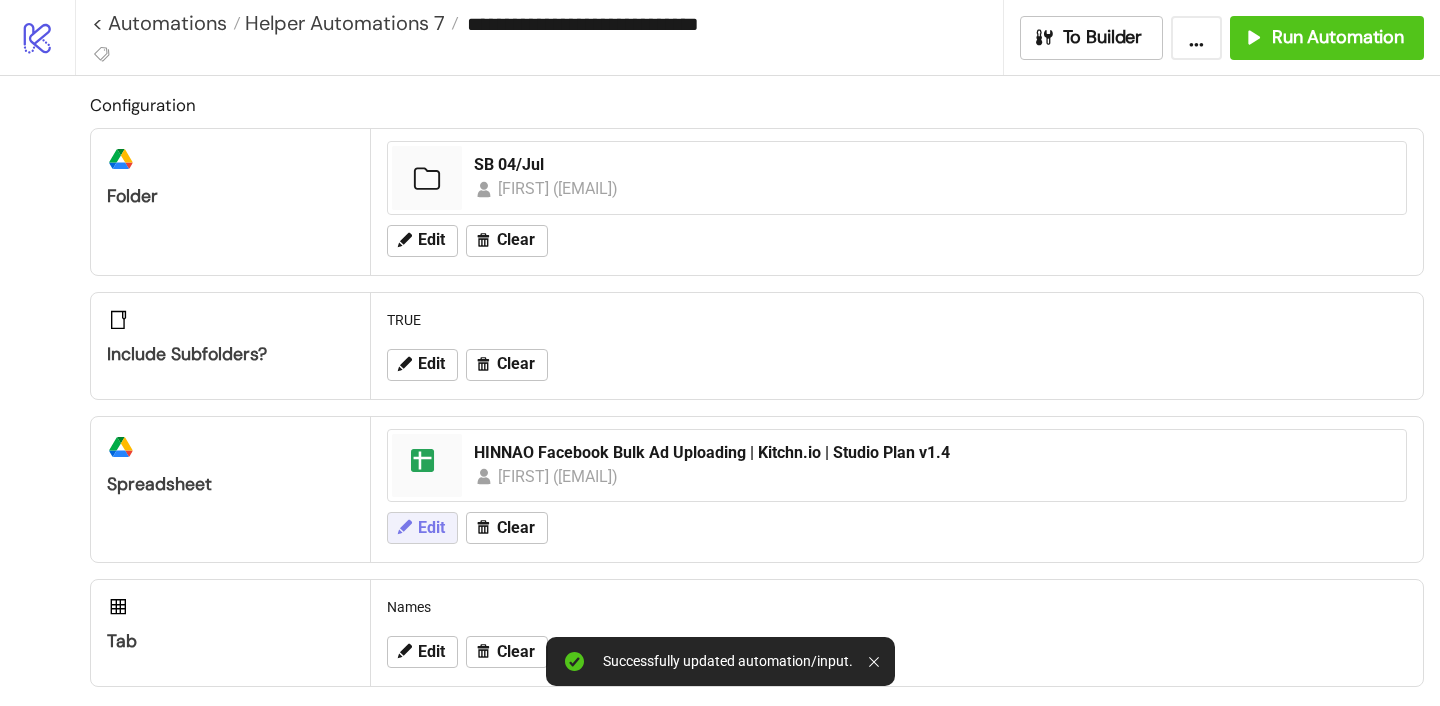 click on "Edit" at bounding box center (431, 240) 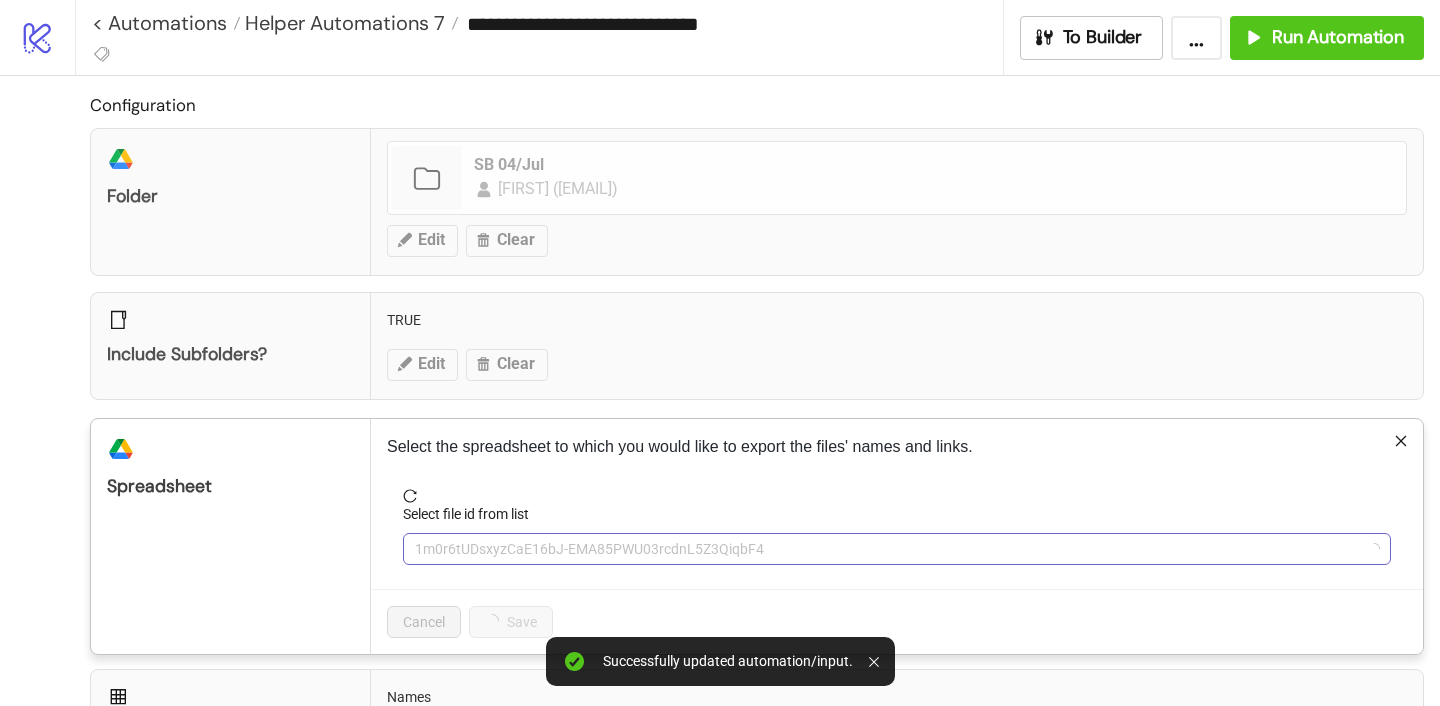 click on "1m0r6tUDsxyzCaE16bJ-EMA85PWU03rcdnL5Z3QiqbF4" at bounding box center (897, 549) 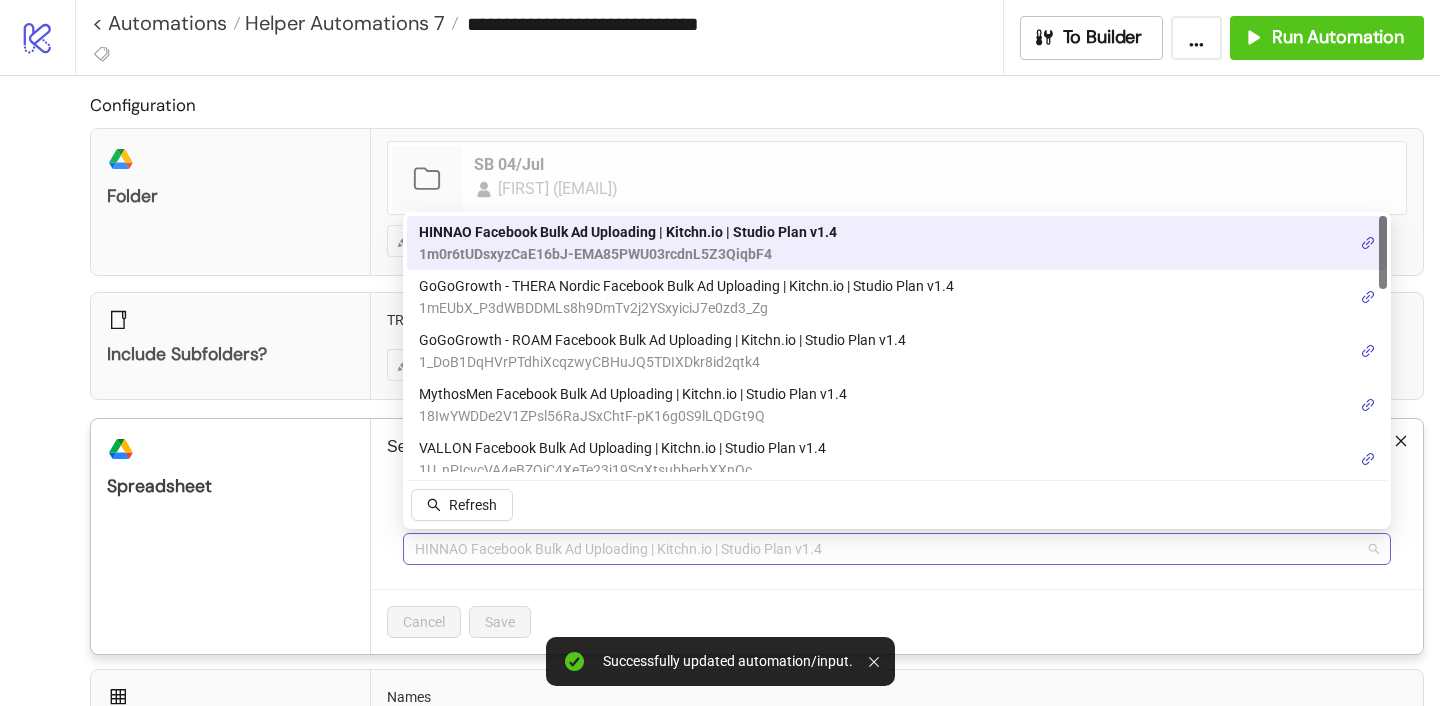 click on "HINNAO Facebook Bulk Ad Uploading | Kitchn.io | Studio Plan v1.4" at bounding box center [897, 549] 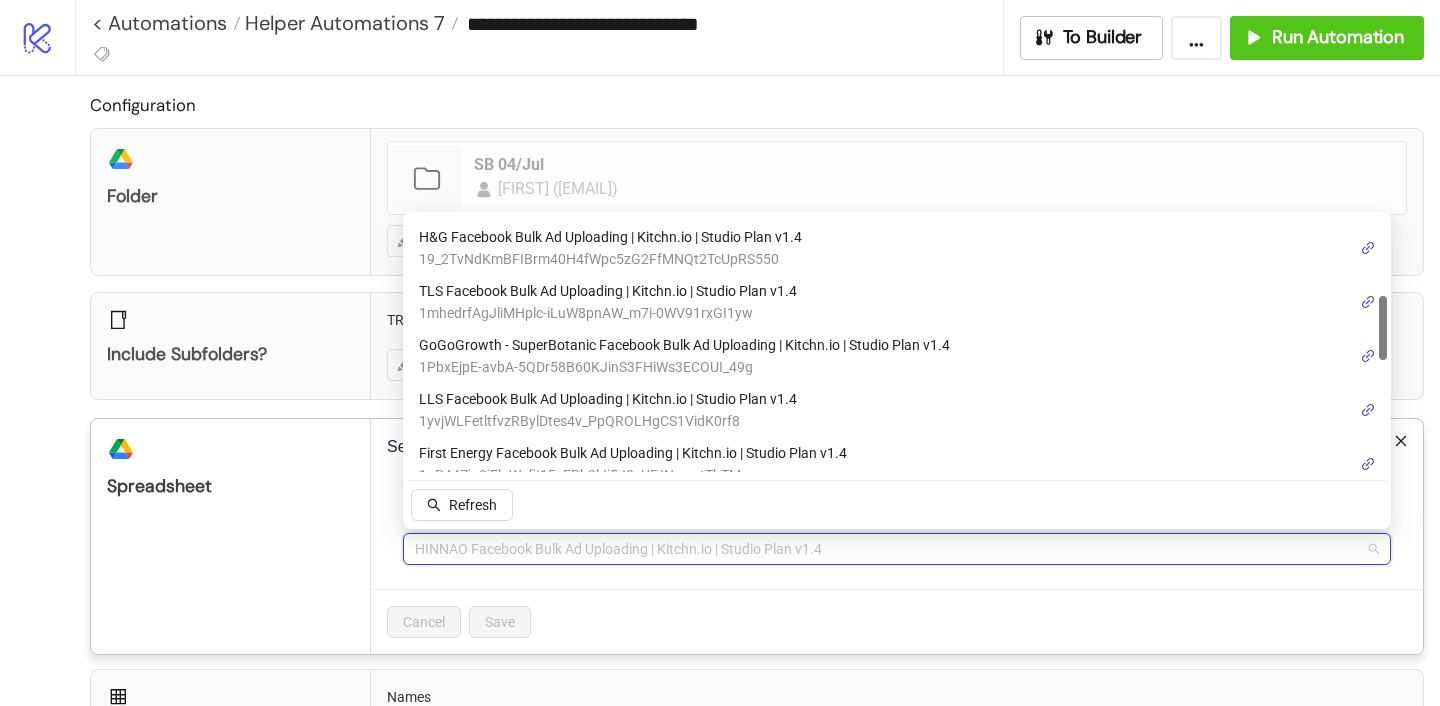 scroll, scrollTop: 313, scrollLeft: 0, axis: vertical 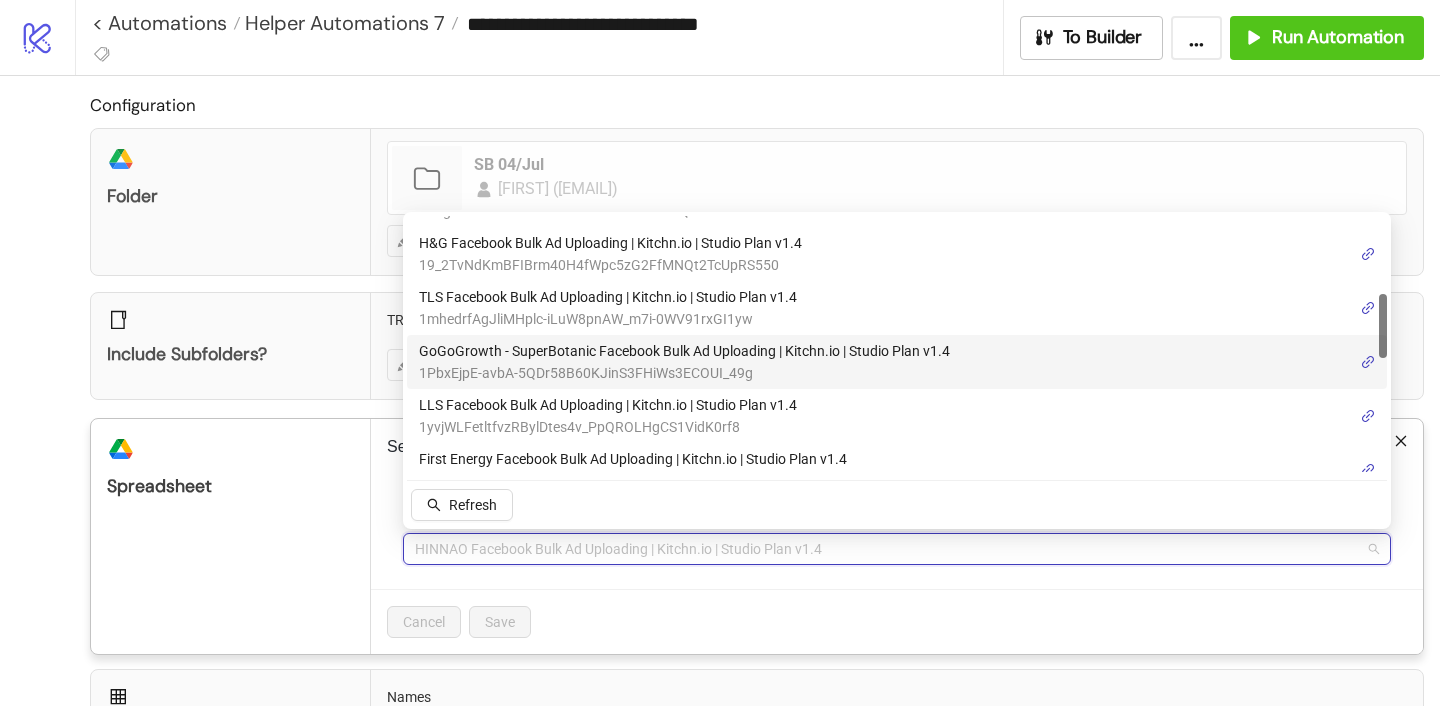 click on "GoGoGrowth - SuperBotanic Facebook Bulk Ad Uploading | Kitchn.io | Studio Plan v1.4" at bounding box center (684, 351) 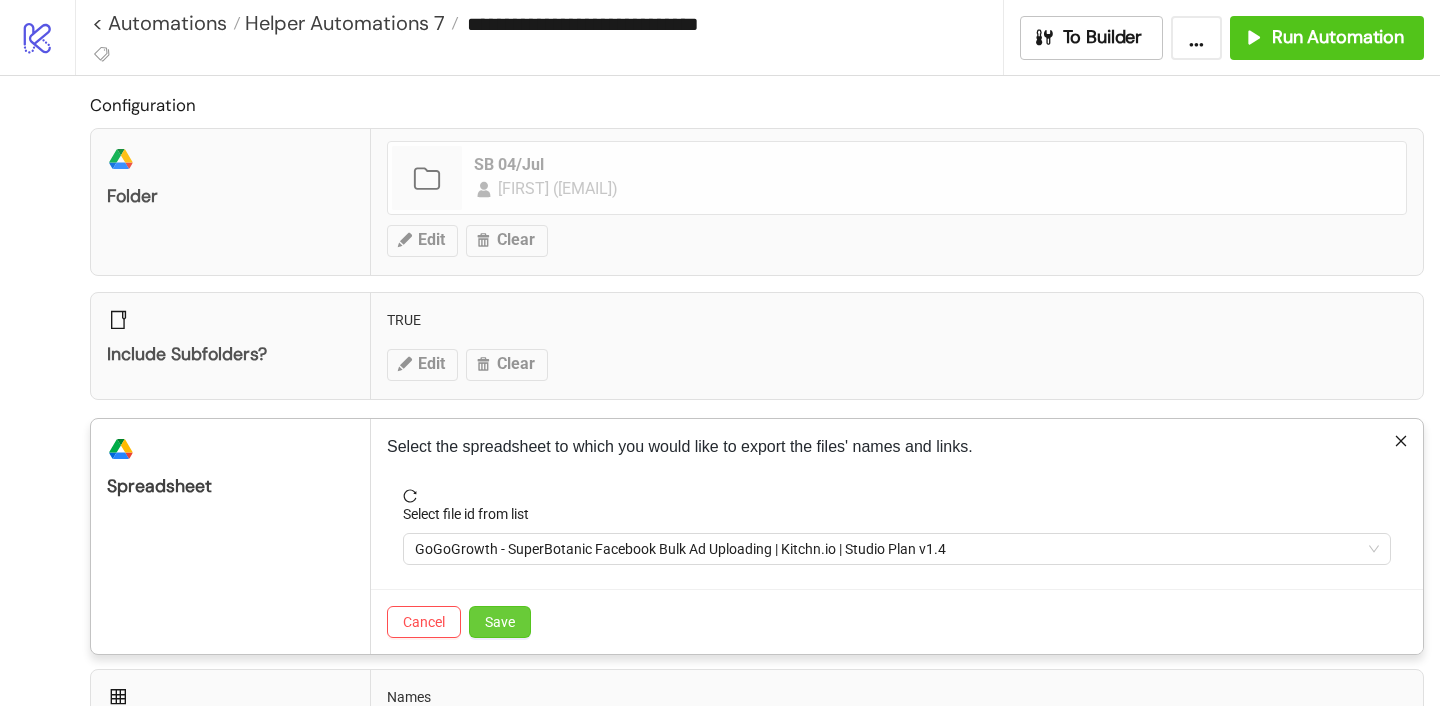 click on "Save" at bounding box center [500, 622] 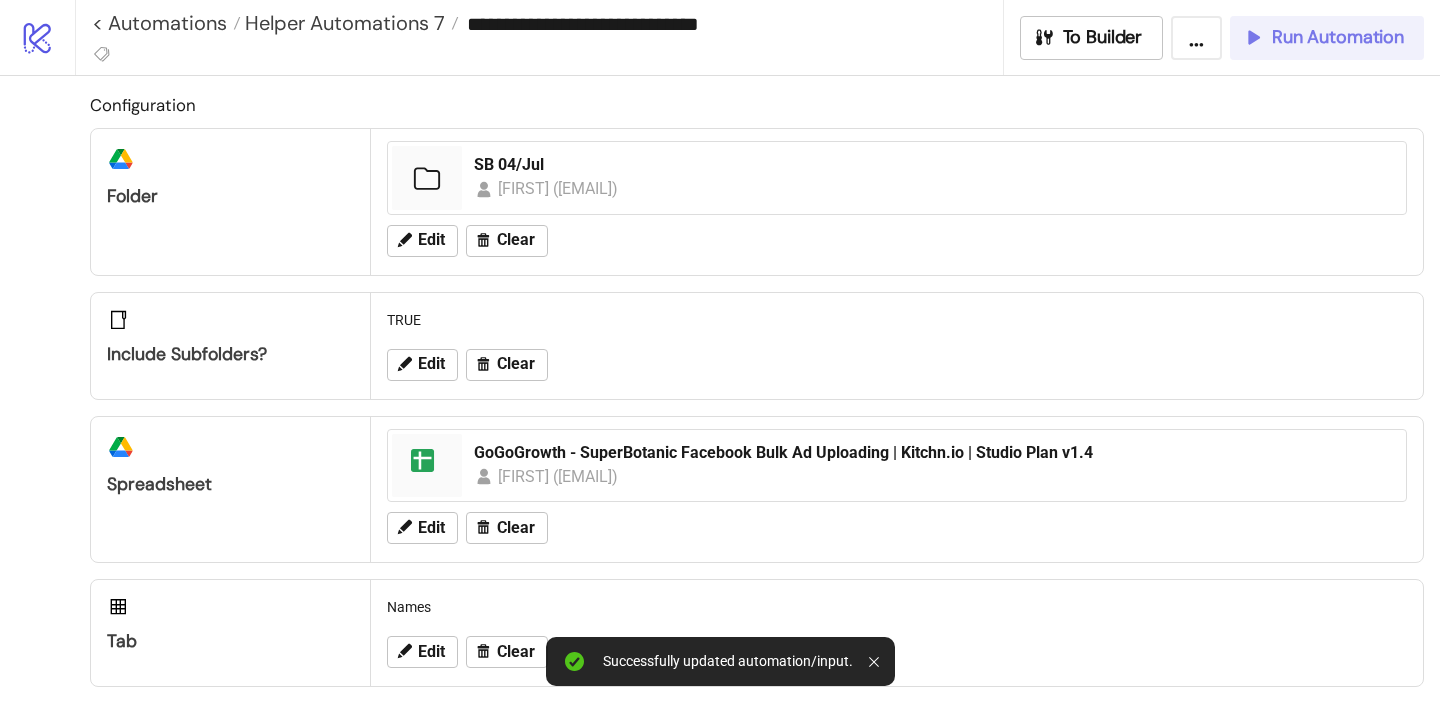 click on "Run Automation" at bounding box center (1338, 37) 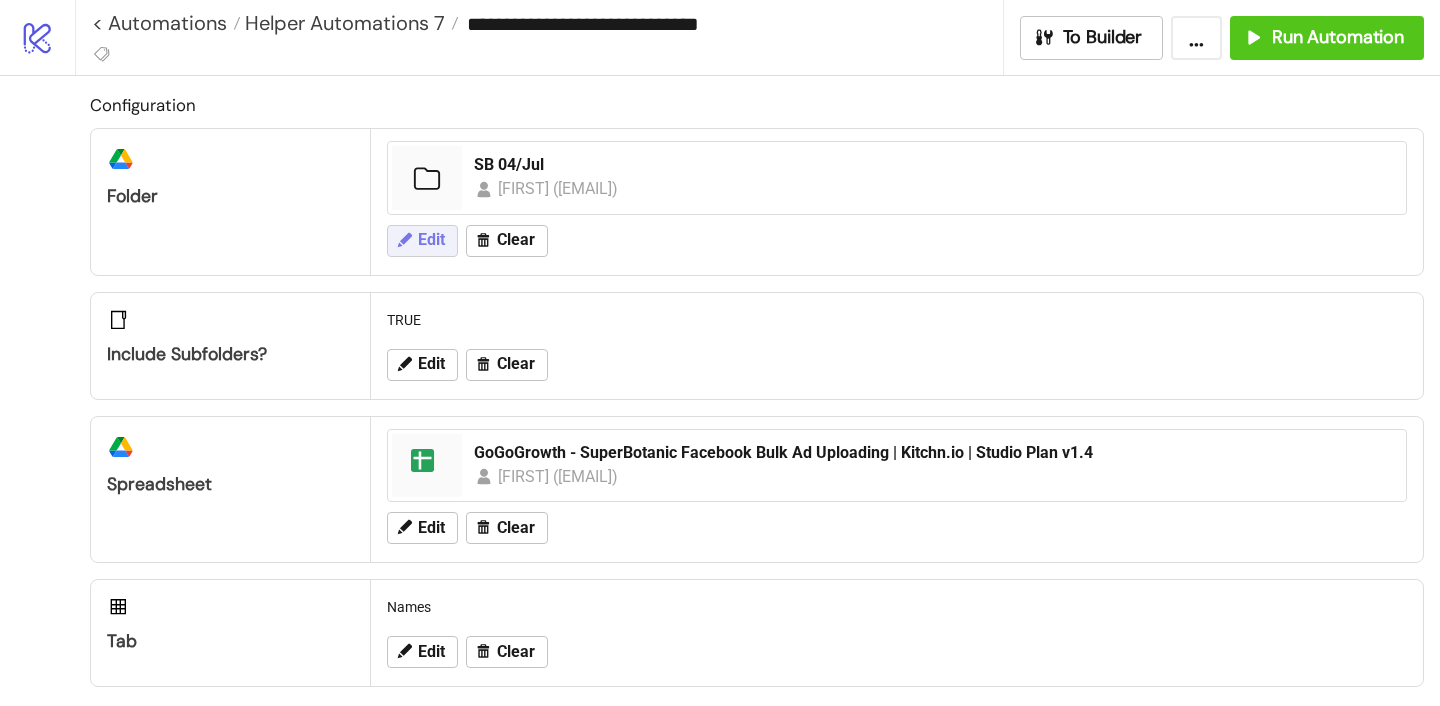 click on "Edit" at bounding box center (431, 240) 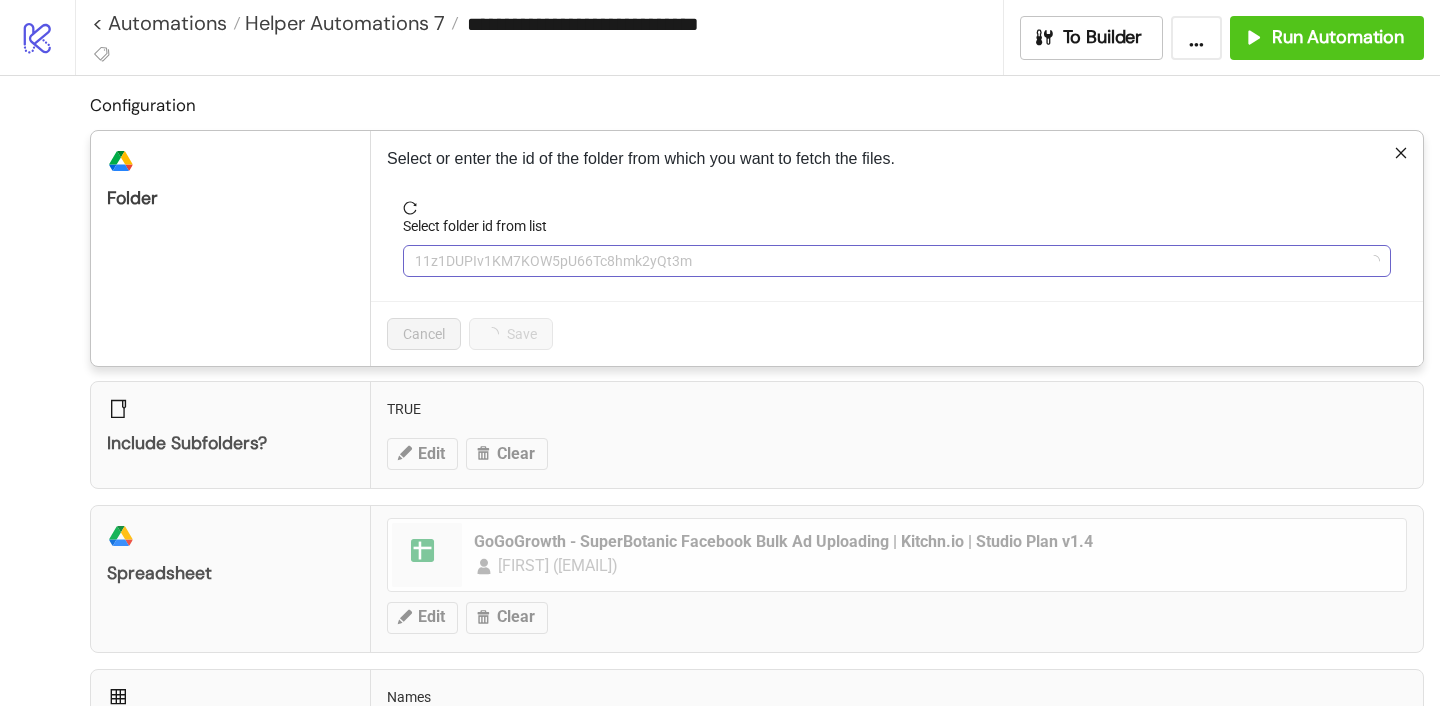 click on "11z1DUPIv1KM7KOW5pU66Tc8hmk2yQt3m" at bounding box center [897, 261] 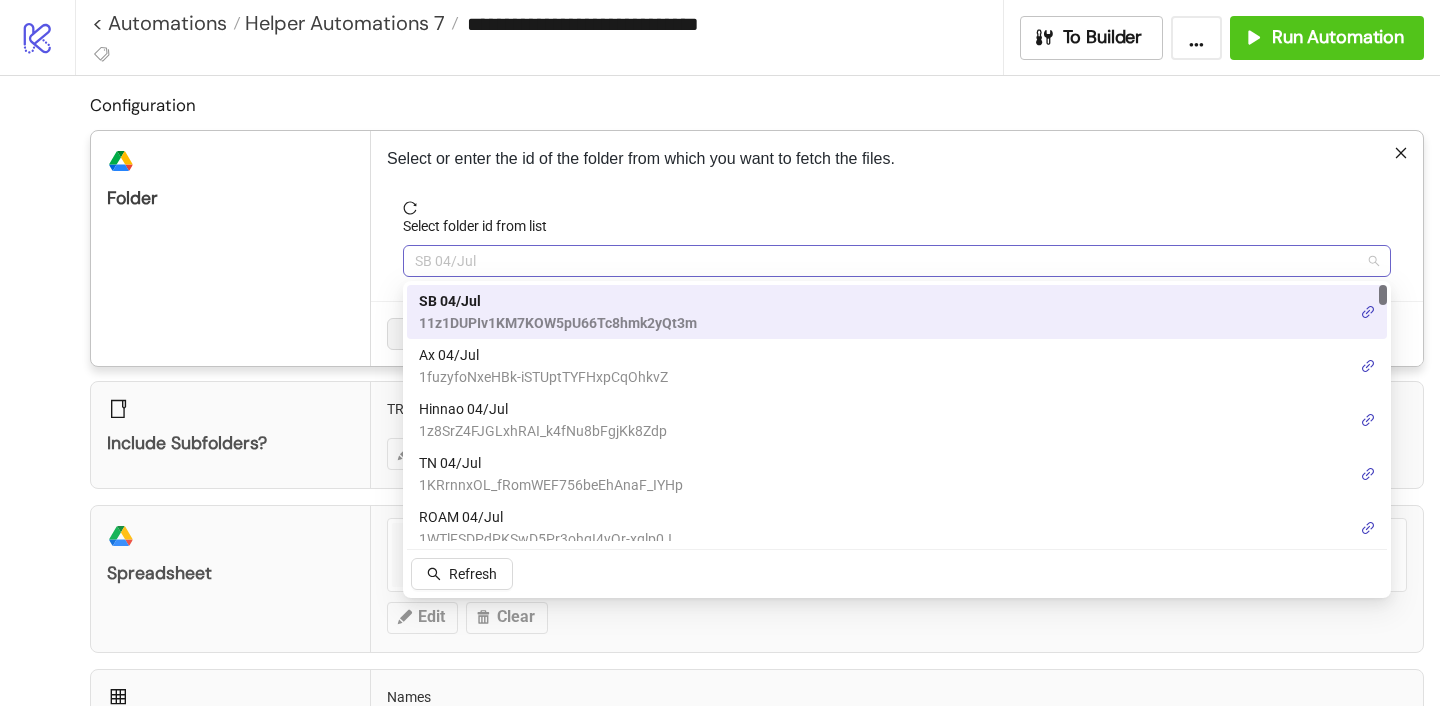 click on "SB 04/Jul" at bounding box center [897, 261] 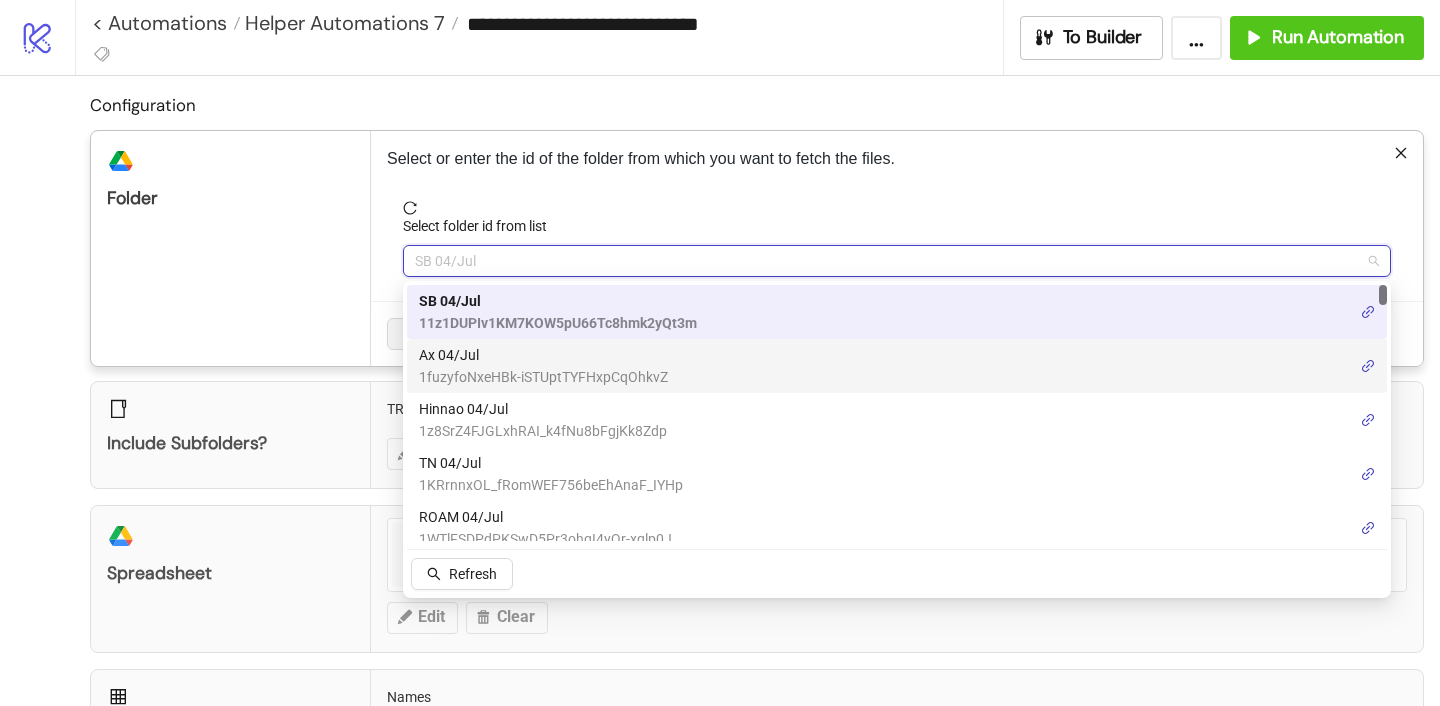 click on "[NAME] [DATE]" at bounding box center (543, 355) 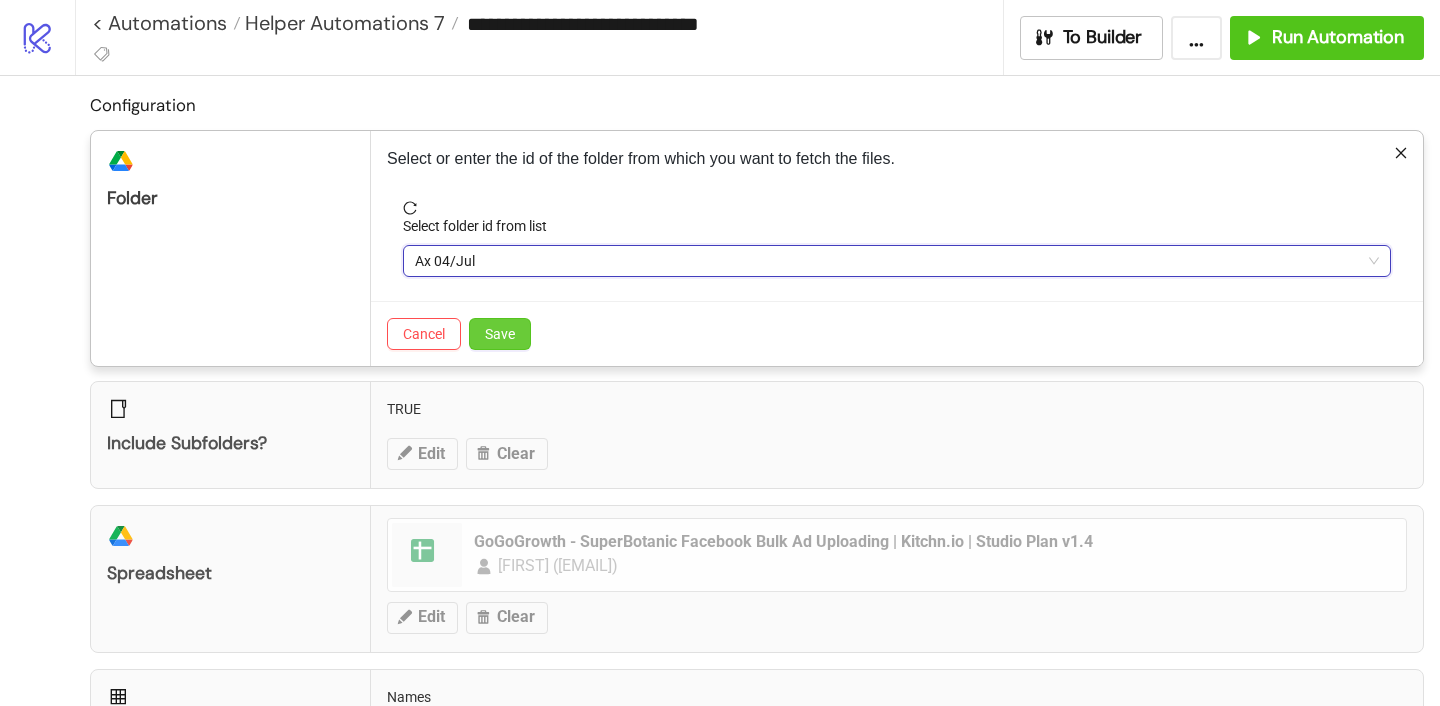 click on "Save" at bounding box center (500, 334) 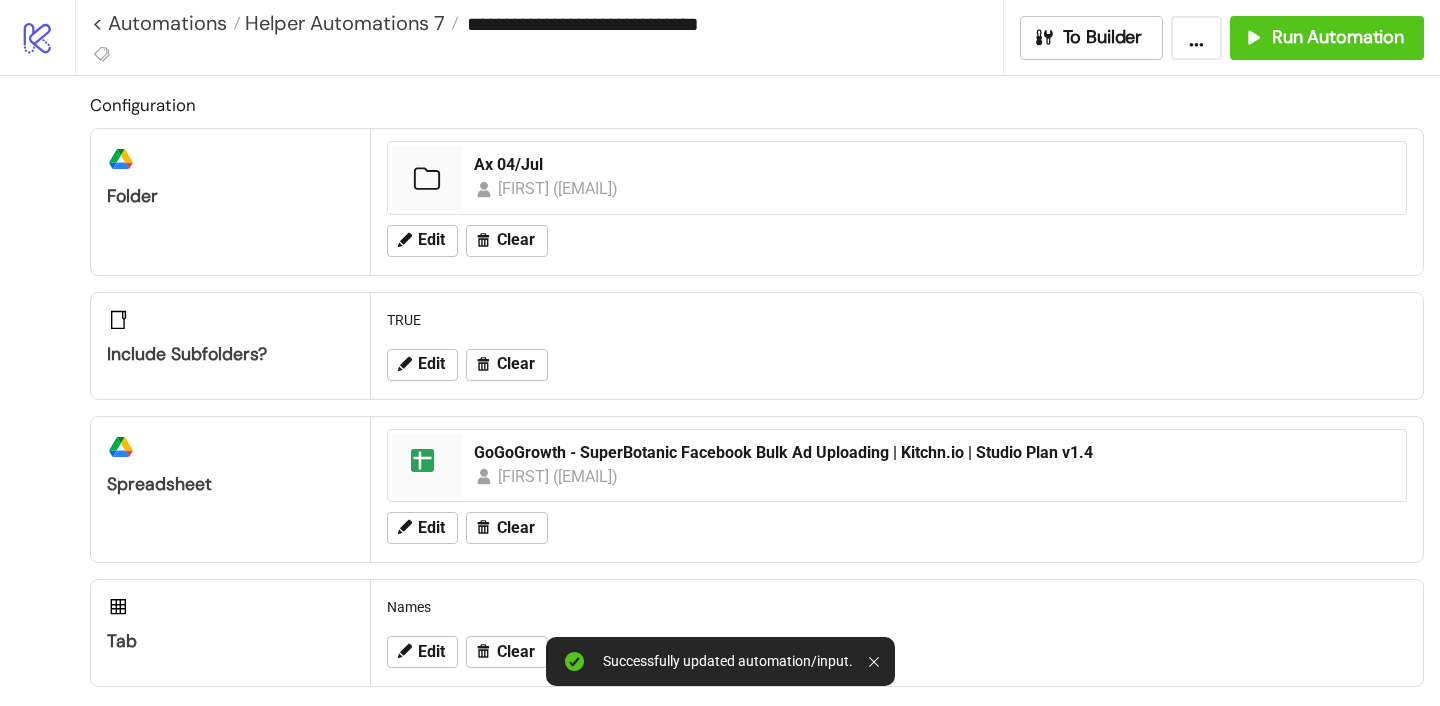 click on "Edit Clear" at bounding box center (897, 241) 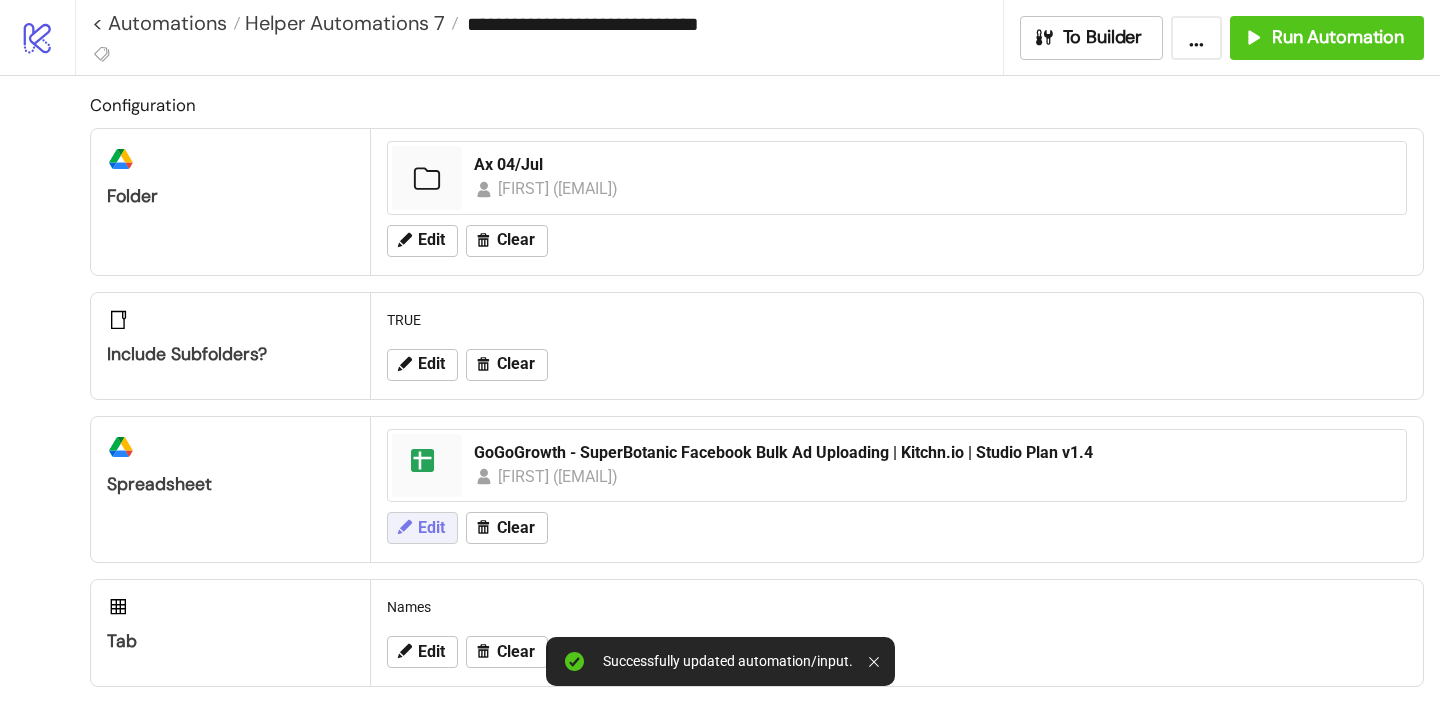 click on "Edit" at bounding box center (431, 240) 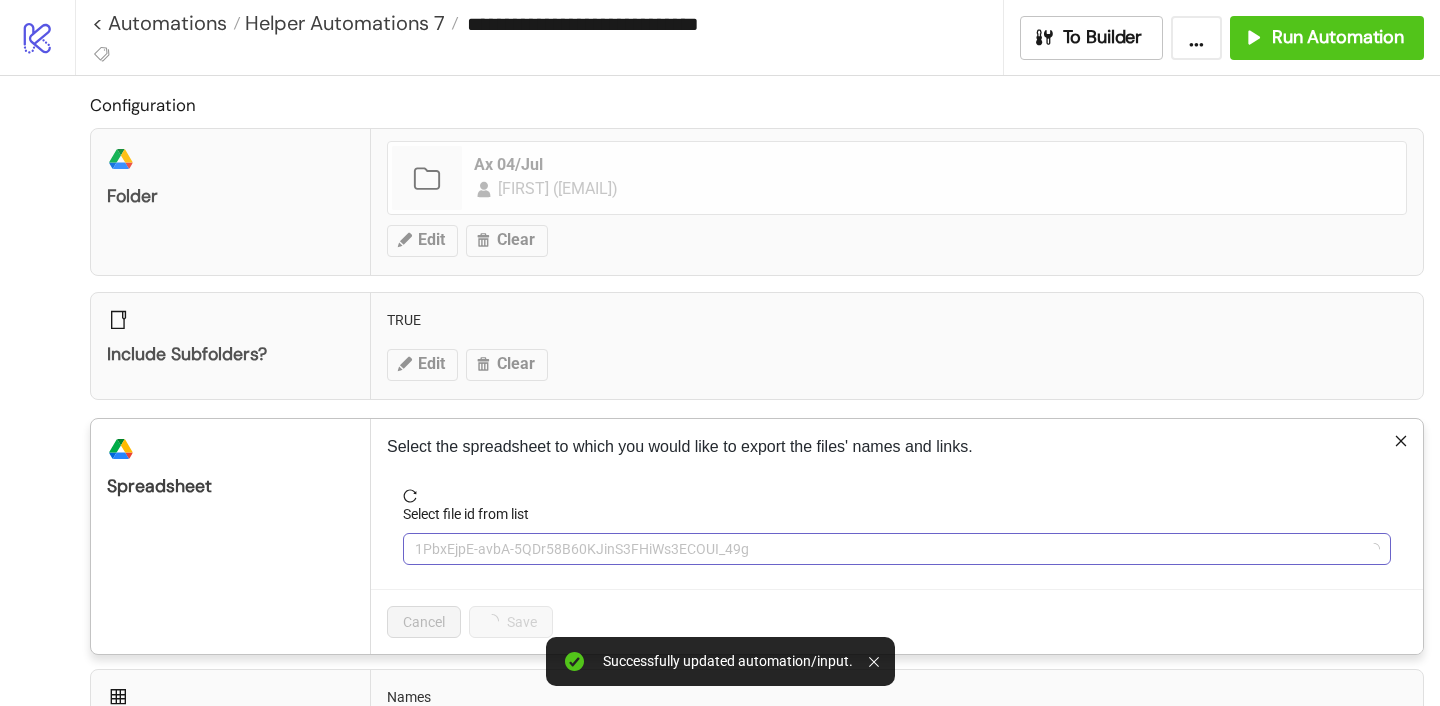 click on "1PbxEjpE-avbA-5QDr58B60KJinS3FHiWs3ECOUI_49g" at bounding box center [897, 549] 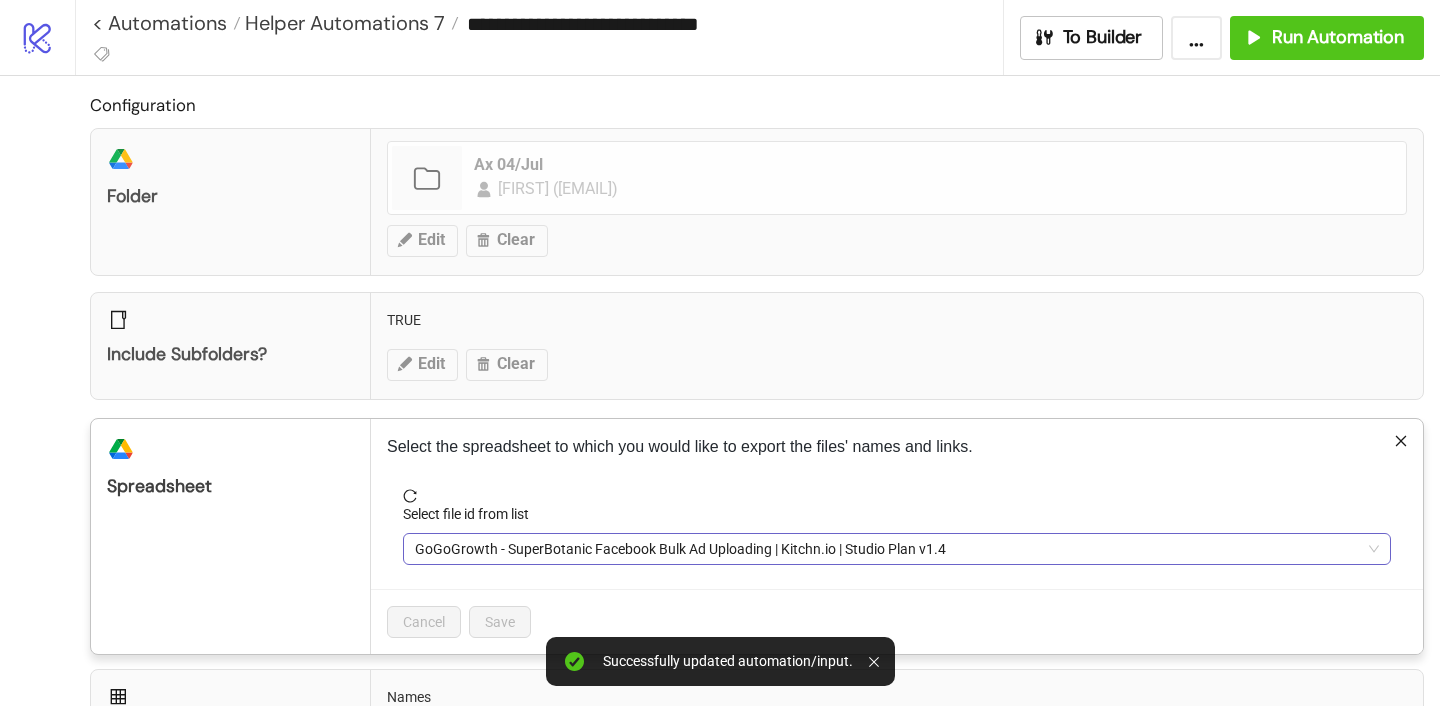 click on "GoGoGrowth - SuperBotanic Facebook Bulk Ad Uploading | Kitchn.io | Studio Plan v1.4" at bounding box center [897, 549] 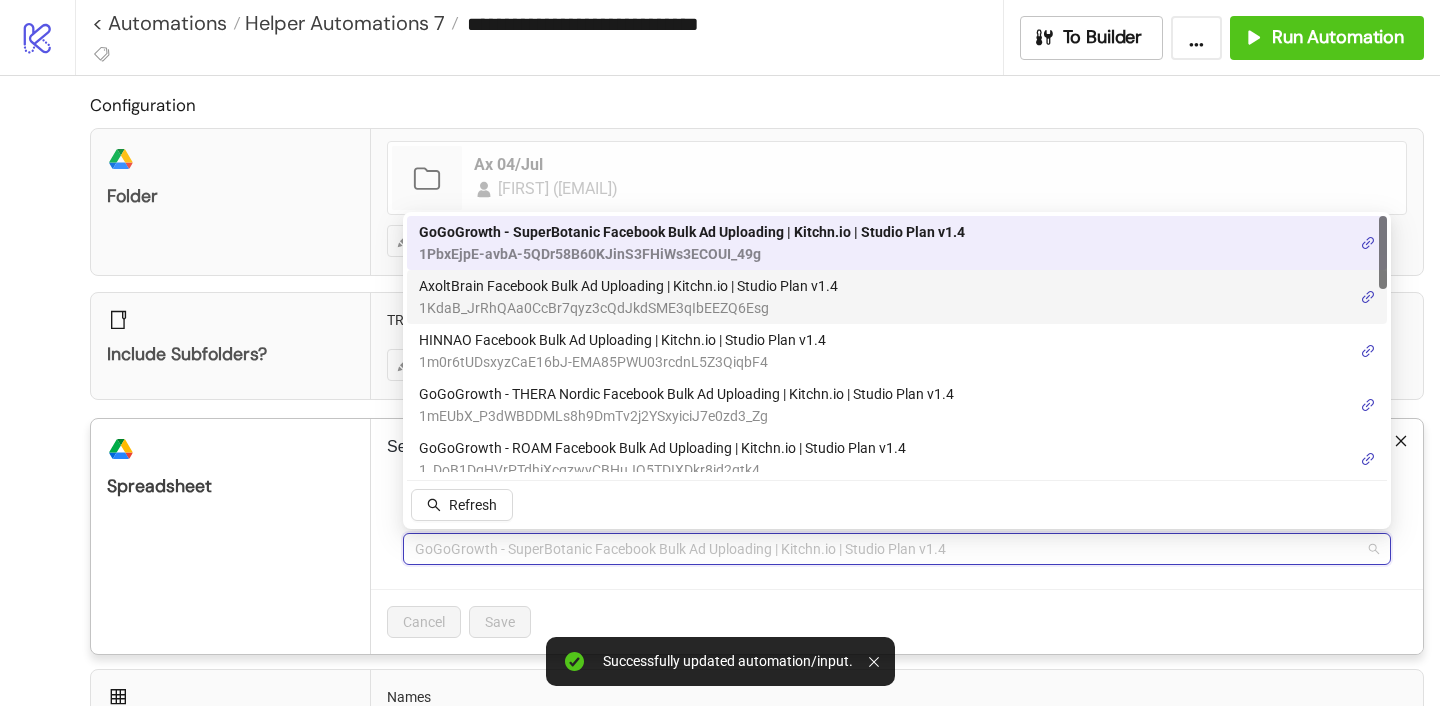 click on "1KdaB_JrRhQAa0CcBr7qyz3cQdJkdSME3qIbEEZQ6Esg" at bounding box center (628, 308) 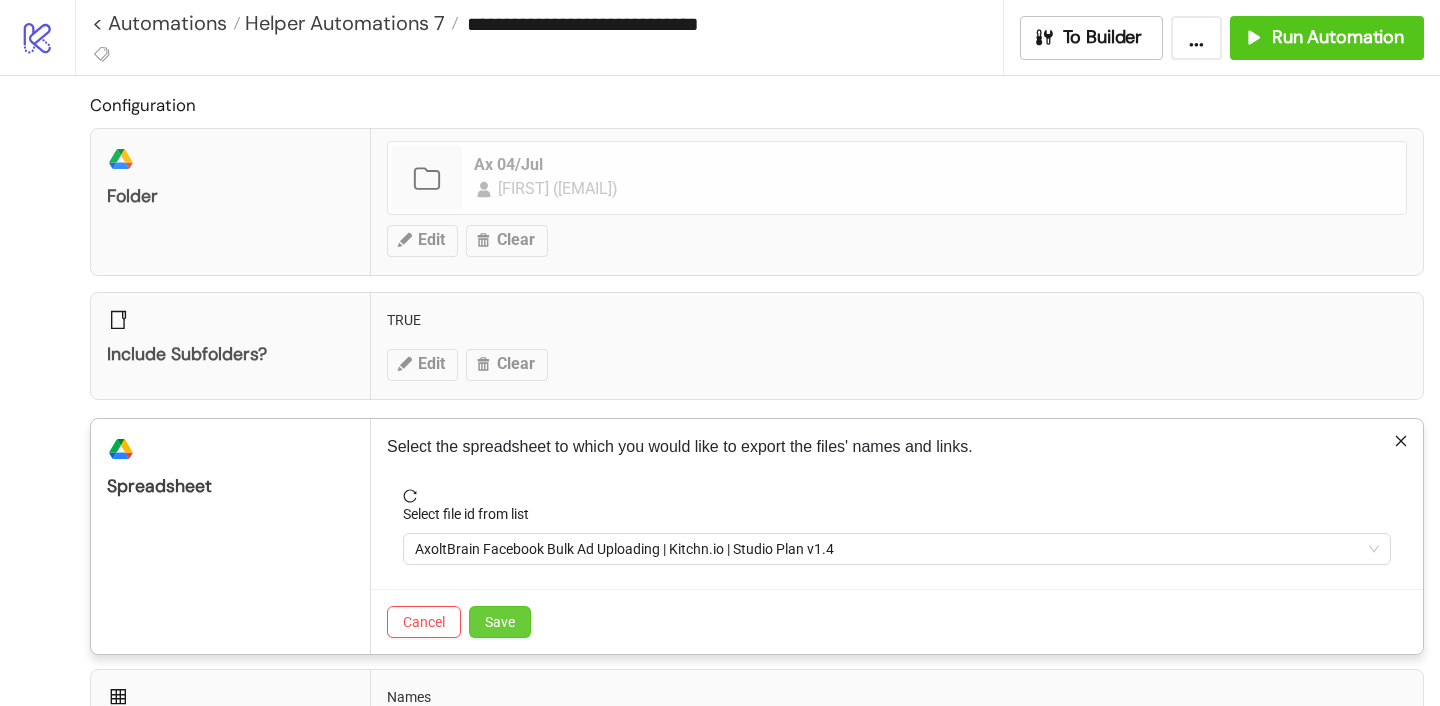 click on "Save" at bounding box center (500, 622) 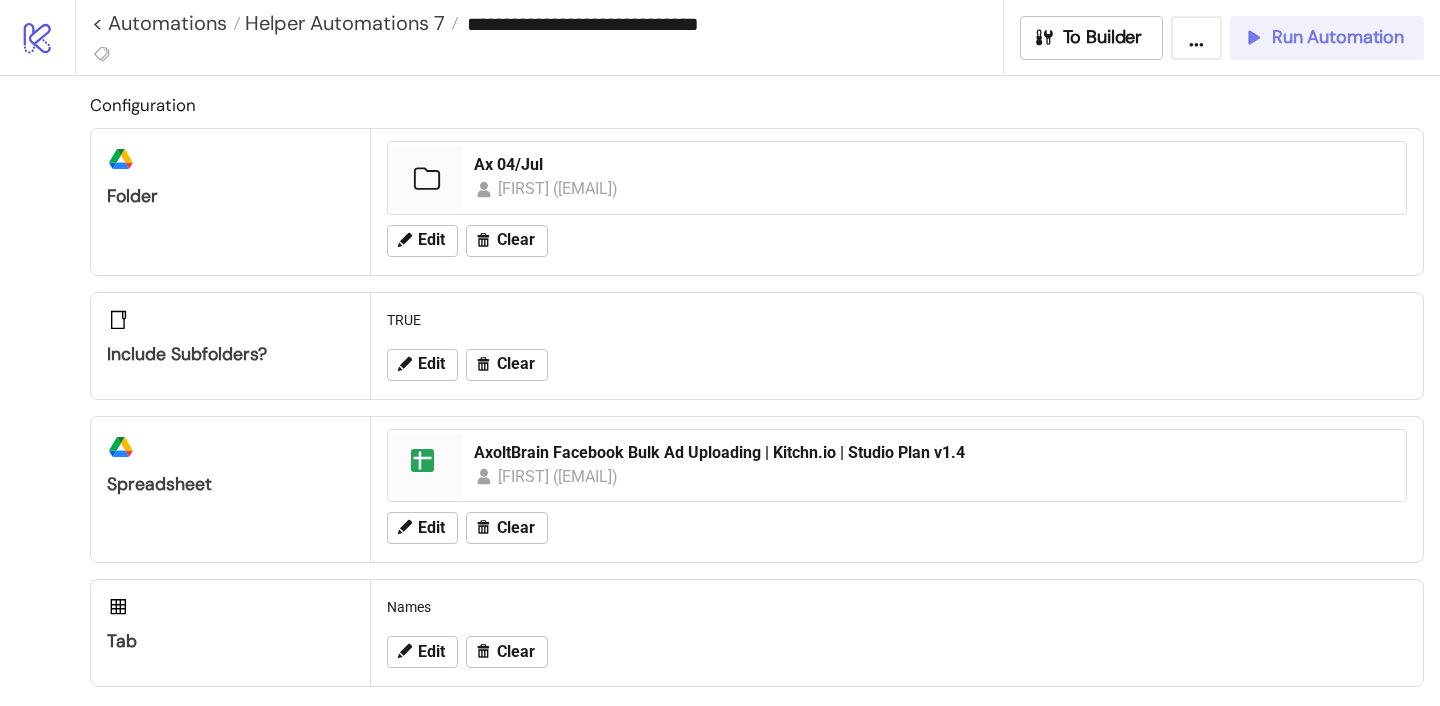 click on "Run Automation" at bounding box center [1338, 37] 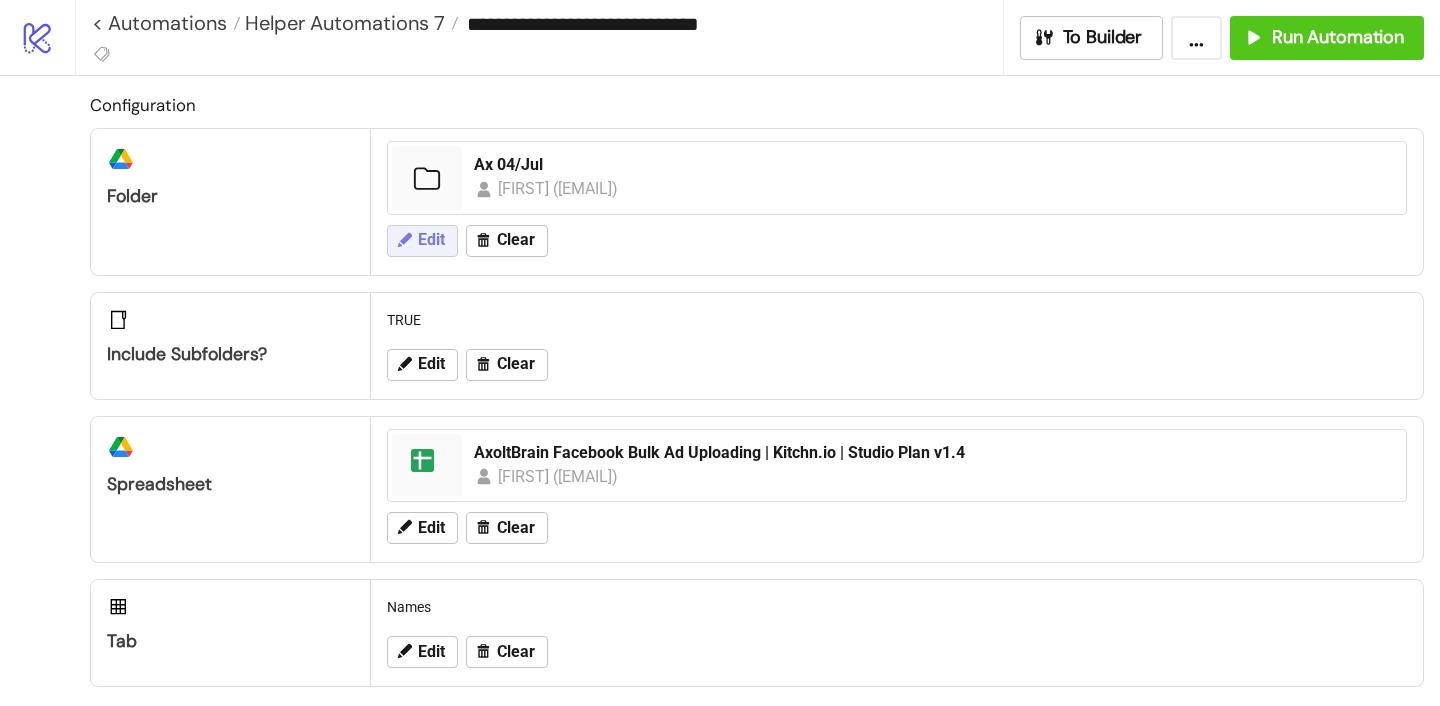 click on "Edit" at bounding box center (431, 240) 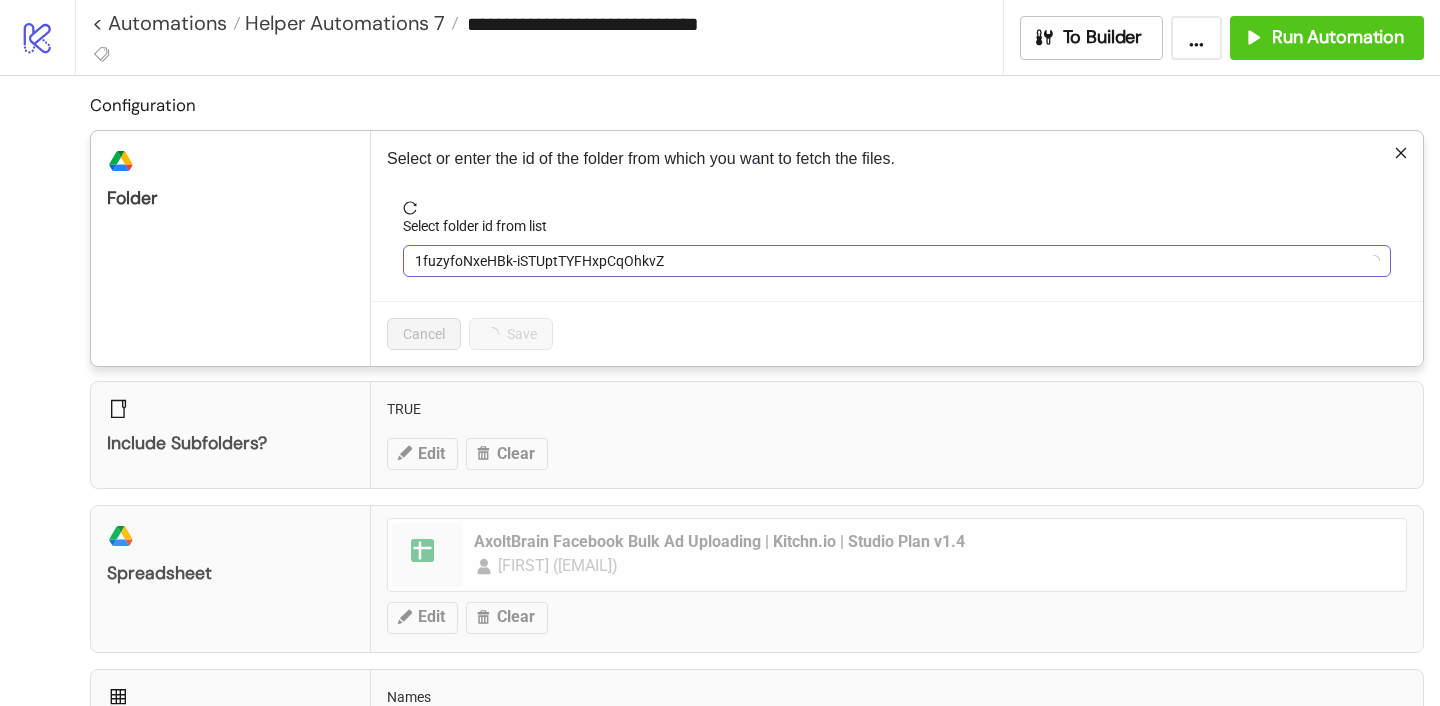 click on "[ID]" at bounding box center [897, 261] 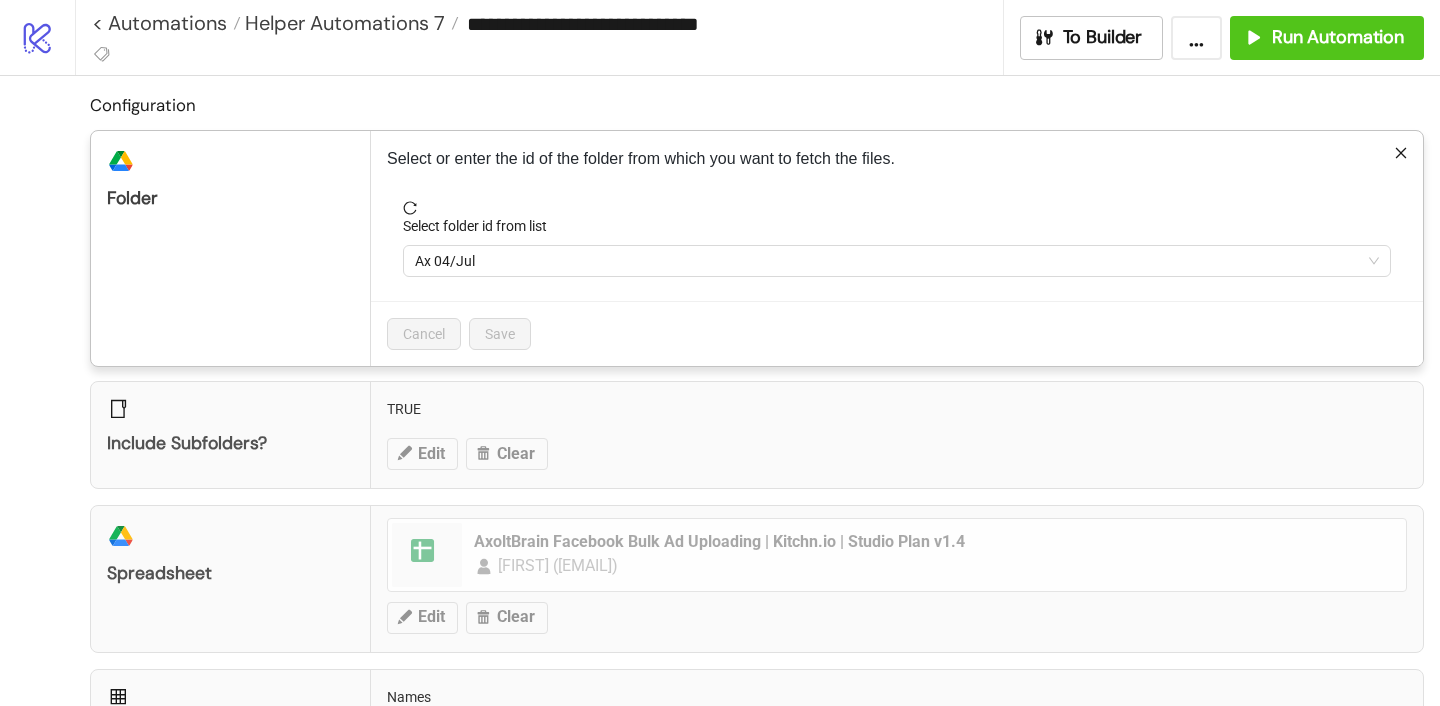 click on "[NAME] [DATE]" at bounding box center (897, 261) 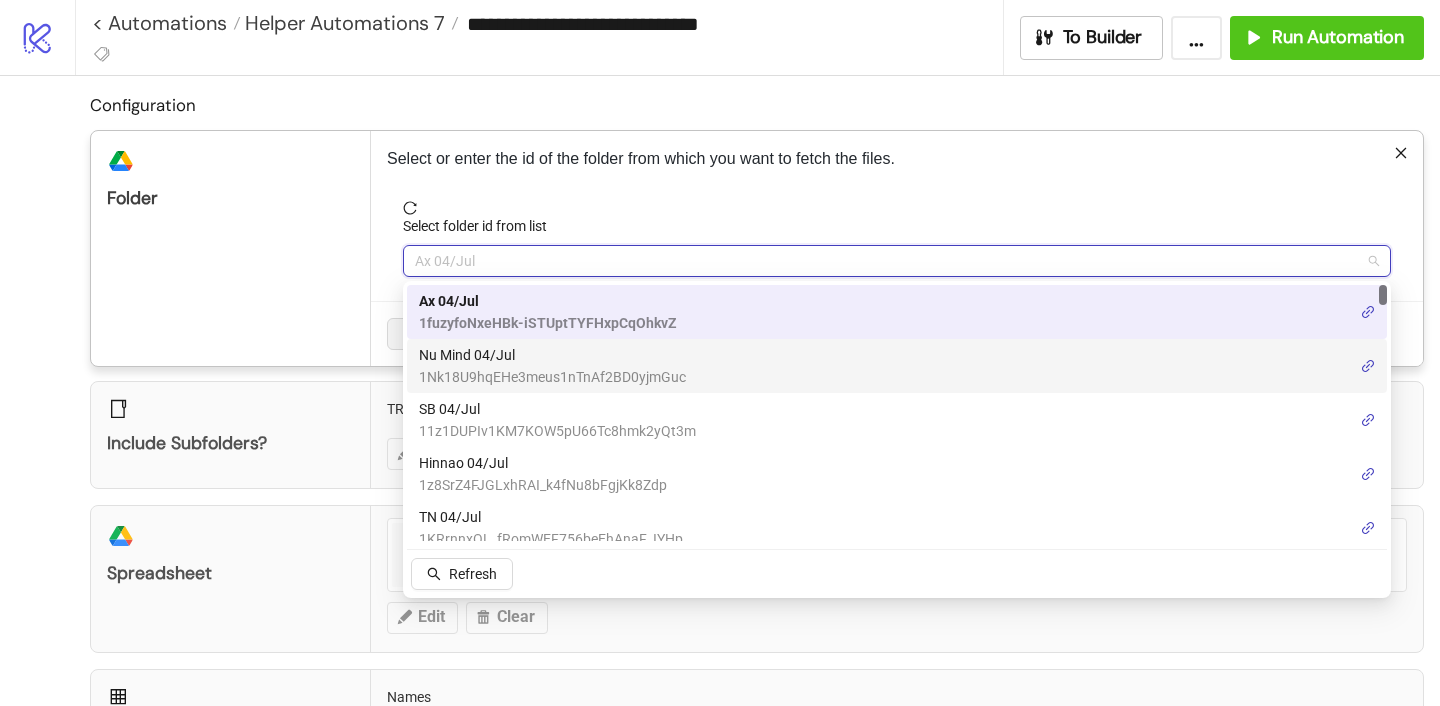 click on "[NAME] [DATE]" at bounding box center [552, 355] 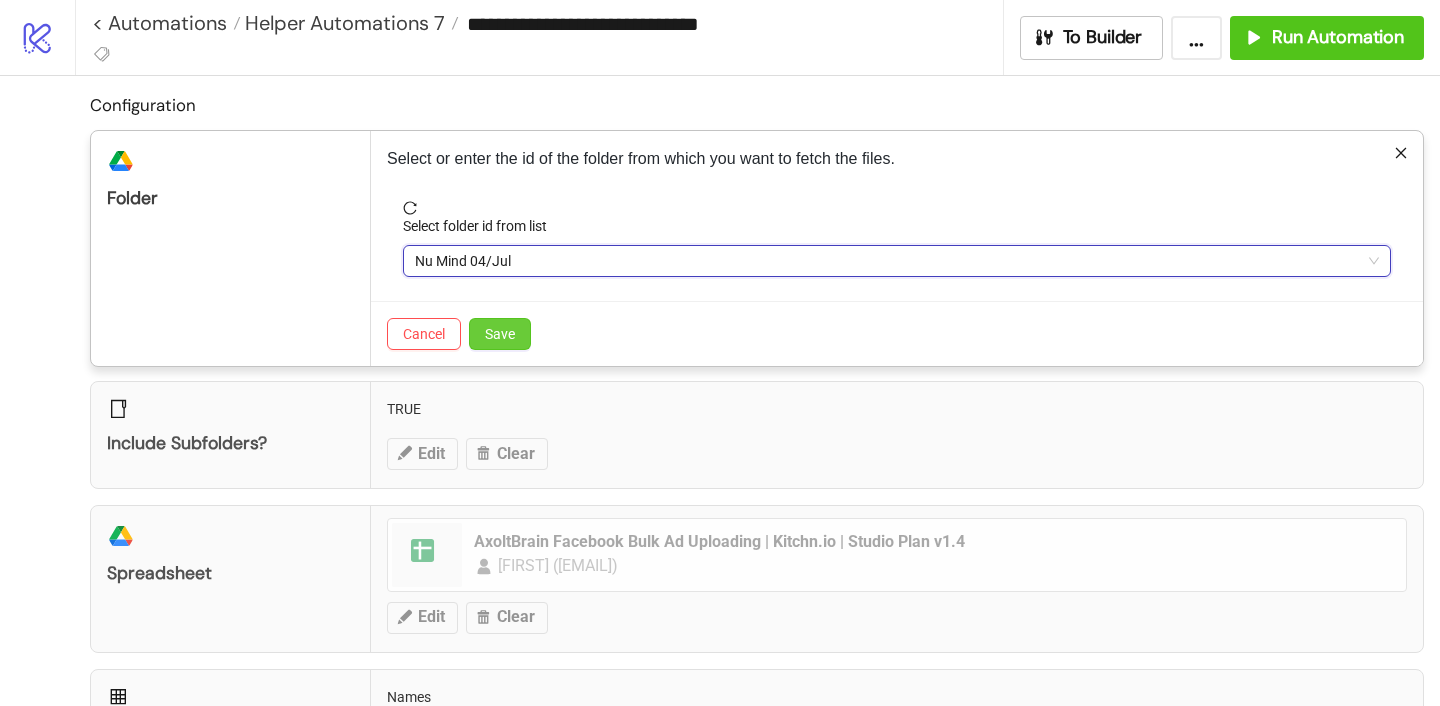 click on "Save" at bounding box center [500, 334] 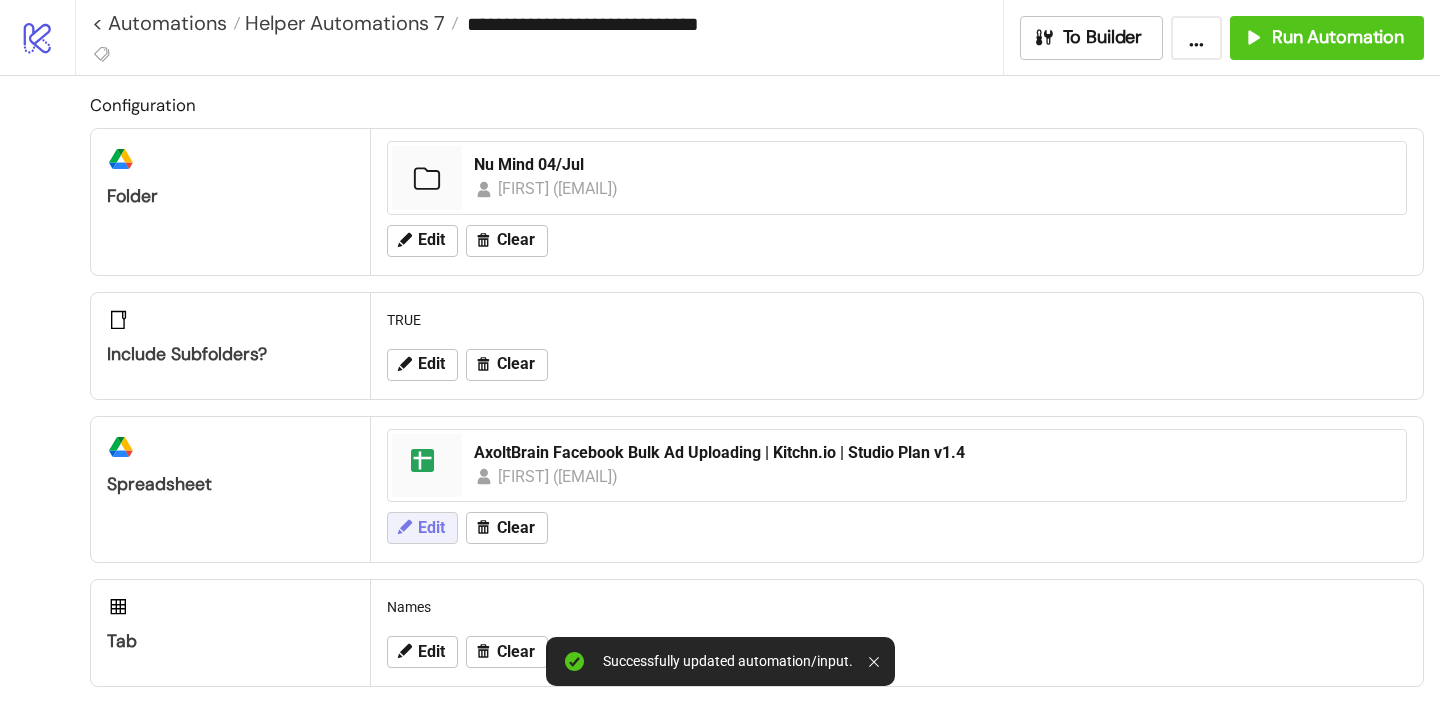 click at bounding box center [405, 239] 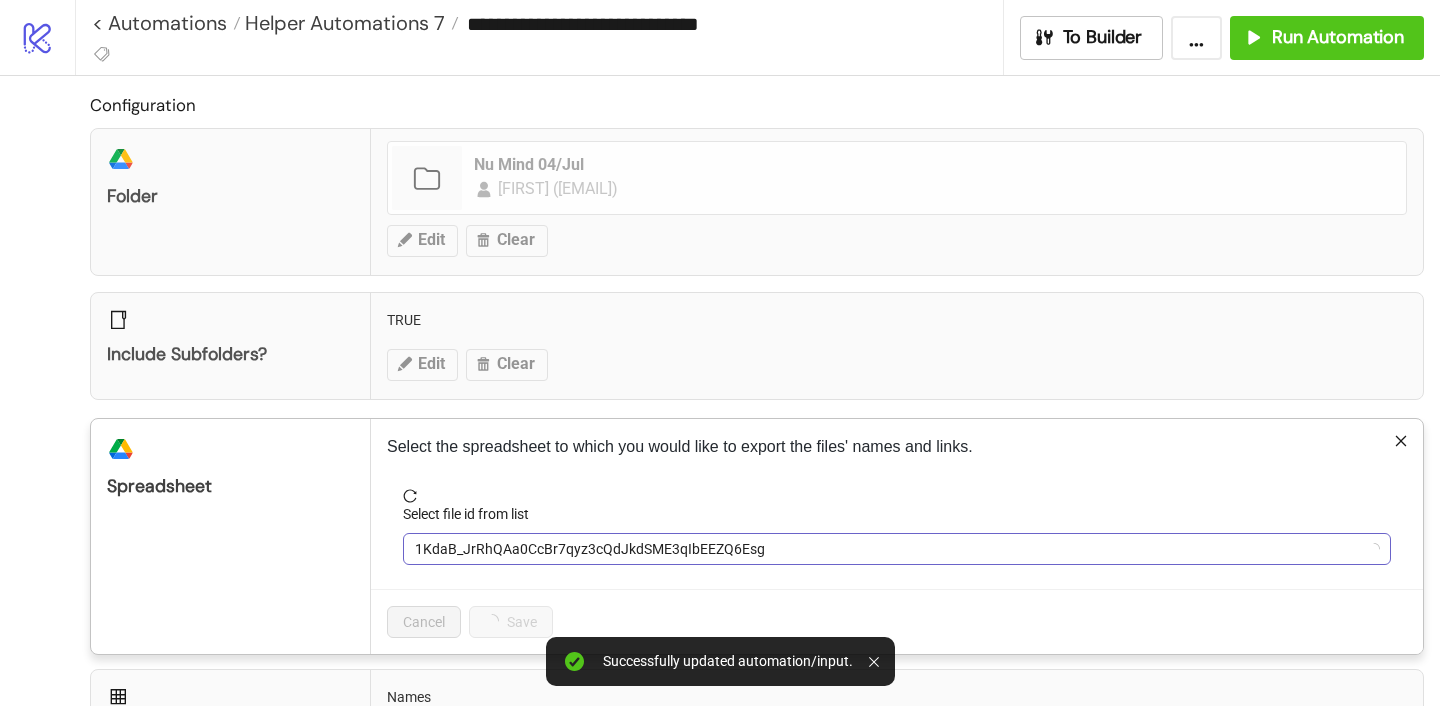 click on "1KdaB_JrRhQAa0CcBr7qyz3cQdJkdSME3qIbEEZQ6Esg" at bounding box center [897, 549] 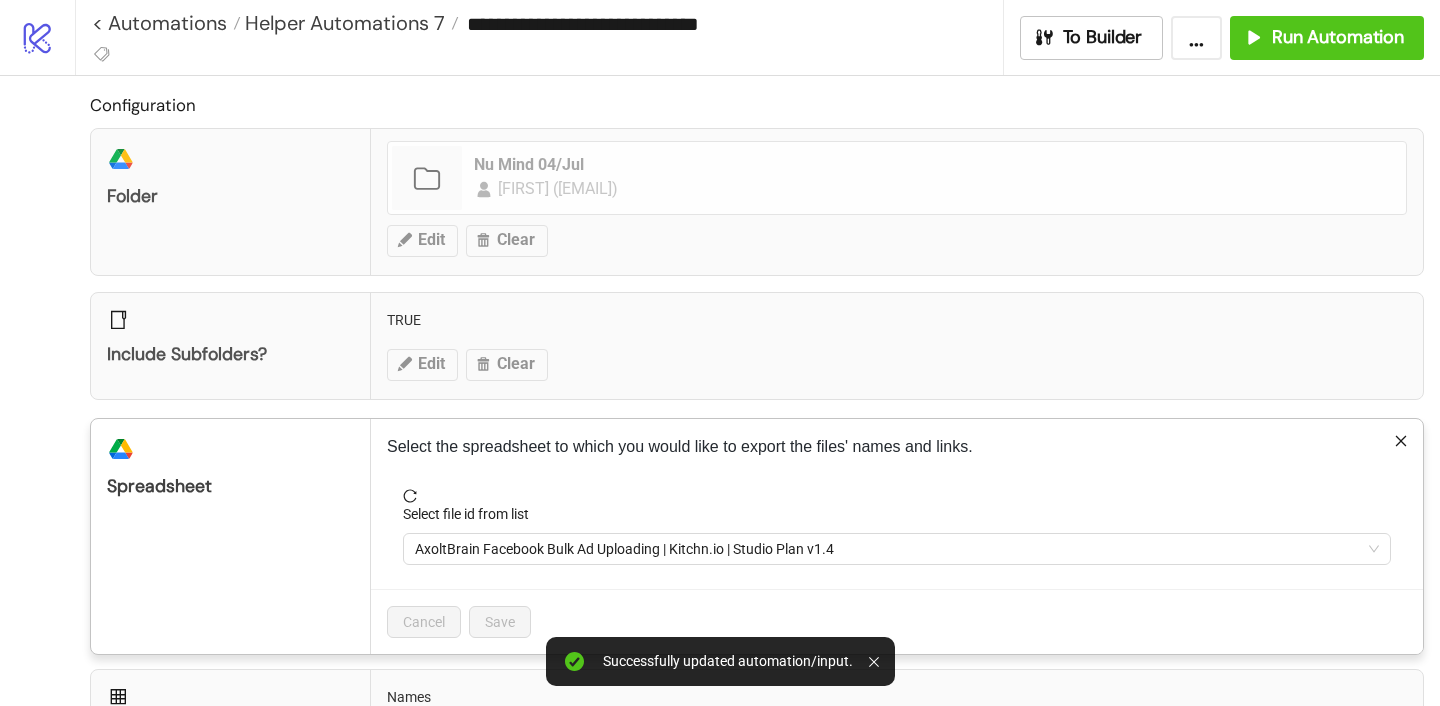 click on "AxoltBrain Facebook Bulk Ad Uploading | Kitchn.io | Studio Plan v1.4" at bounding box center (897, 549) 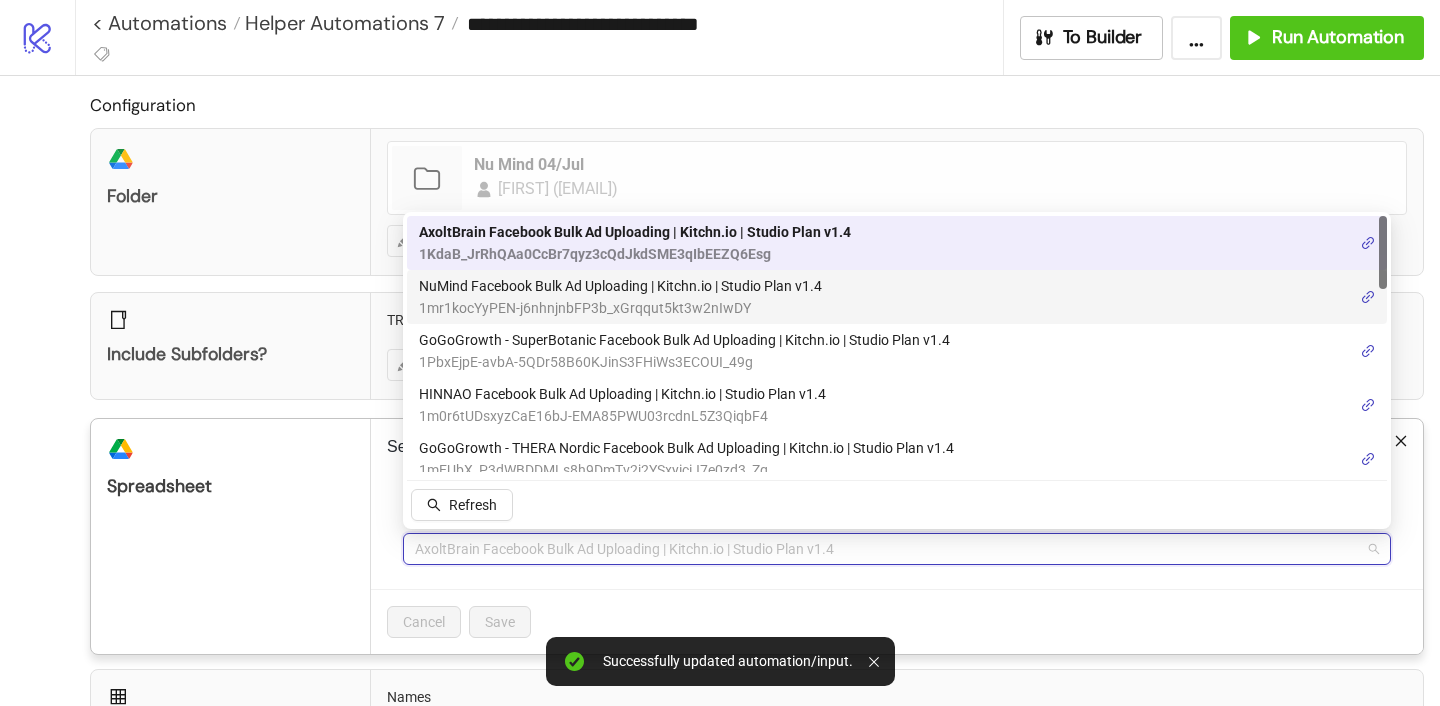 click on "NuMind Facebook Bulk Ad Uploading | Kitchn.io | Studio Plan v1.4" at bounding box center [620, 286] 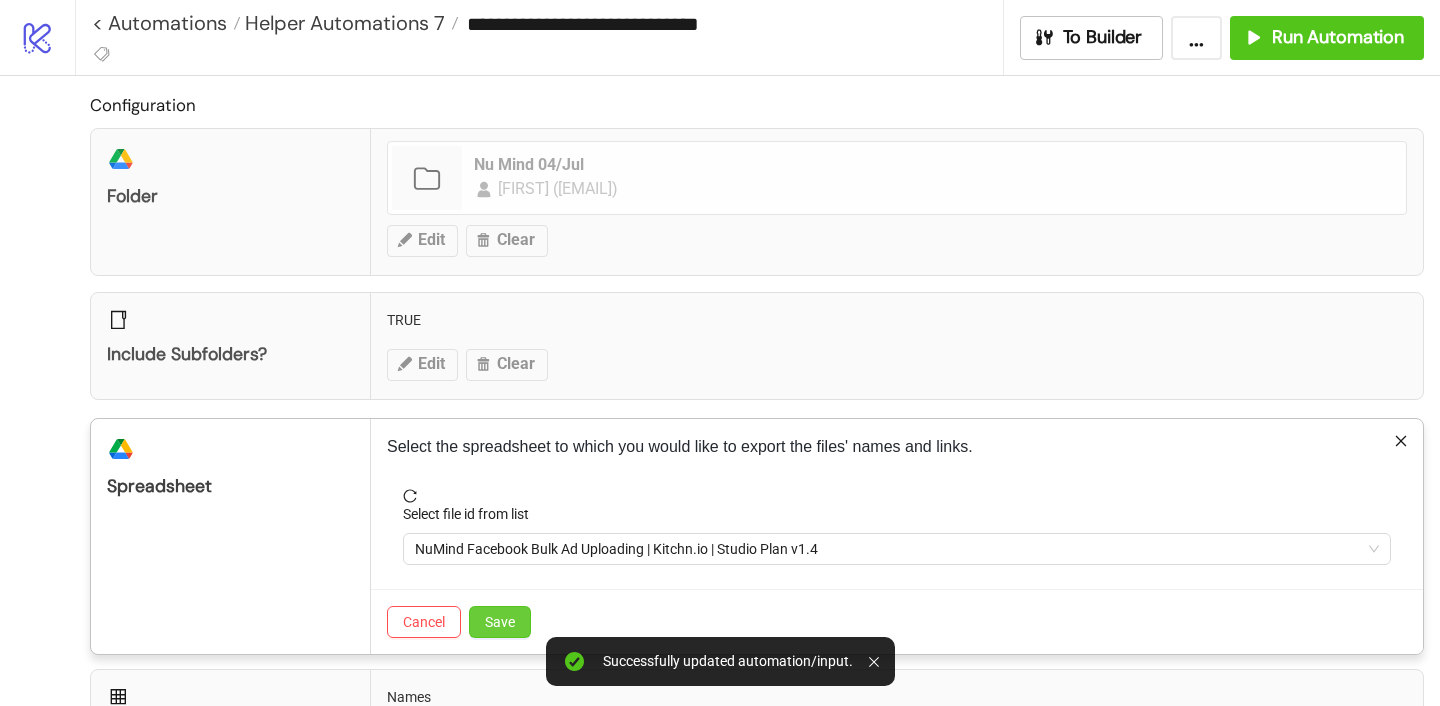 click on "Save" at bounding box center [500, 622] 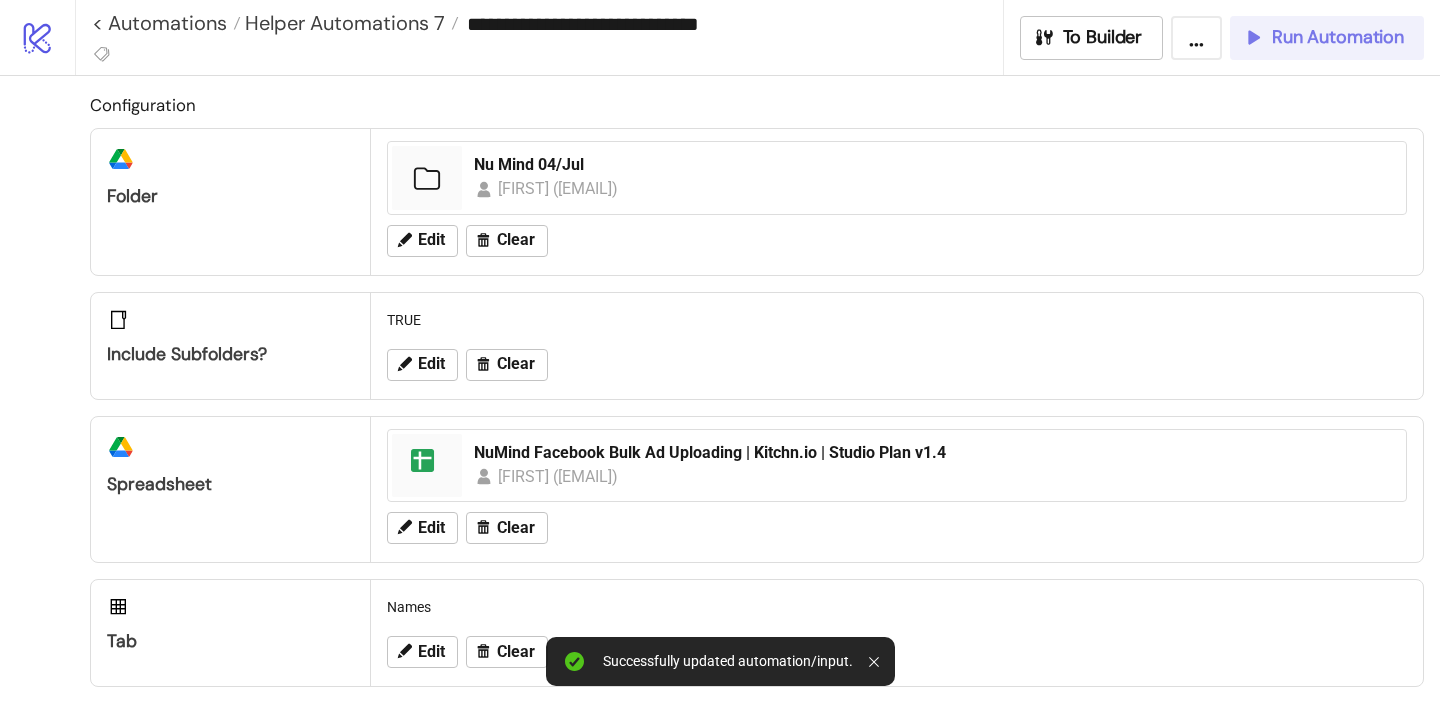 click at bounding box center (1253, 37) 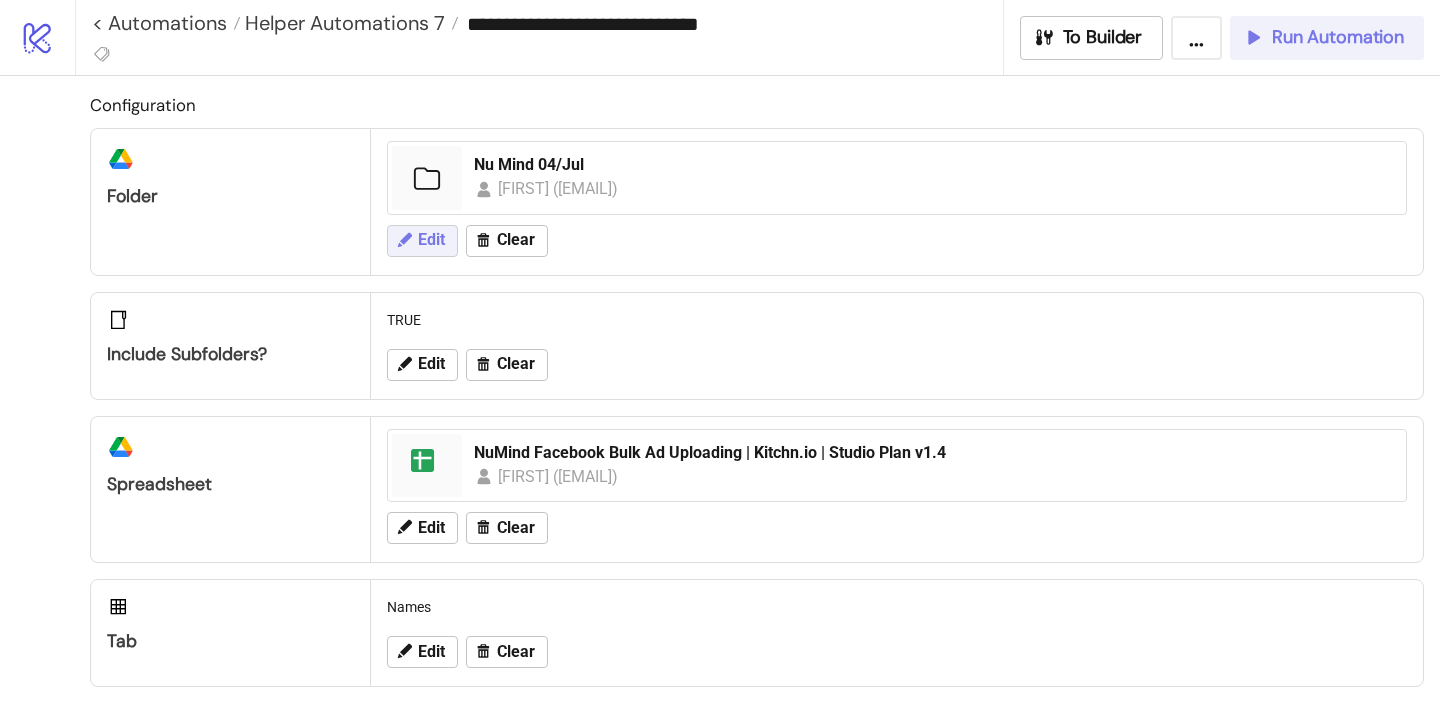 click on "Edit" at bounding box center (431, 240) 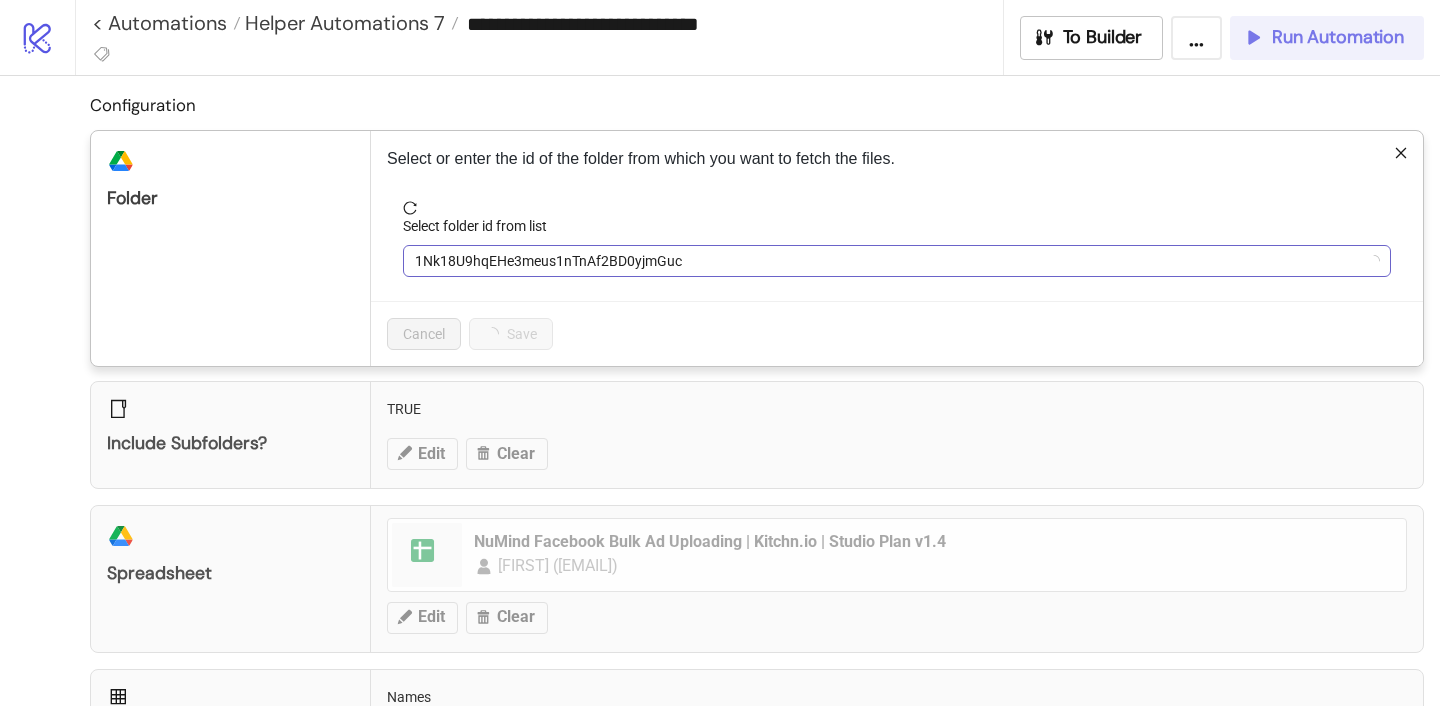 click on "1Nk18U9hqEHe3meus1nTnAf2BD0yjmGuc" at bounding box center (897, 261) 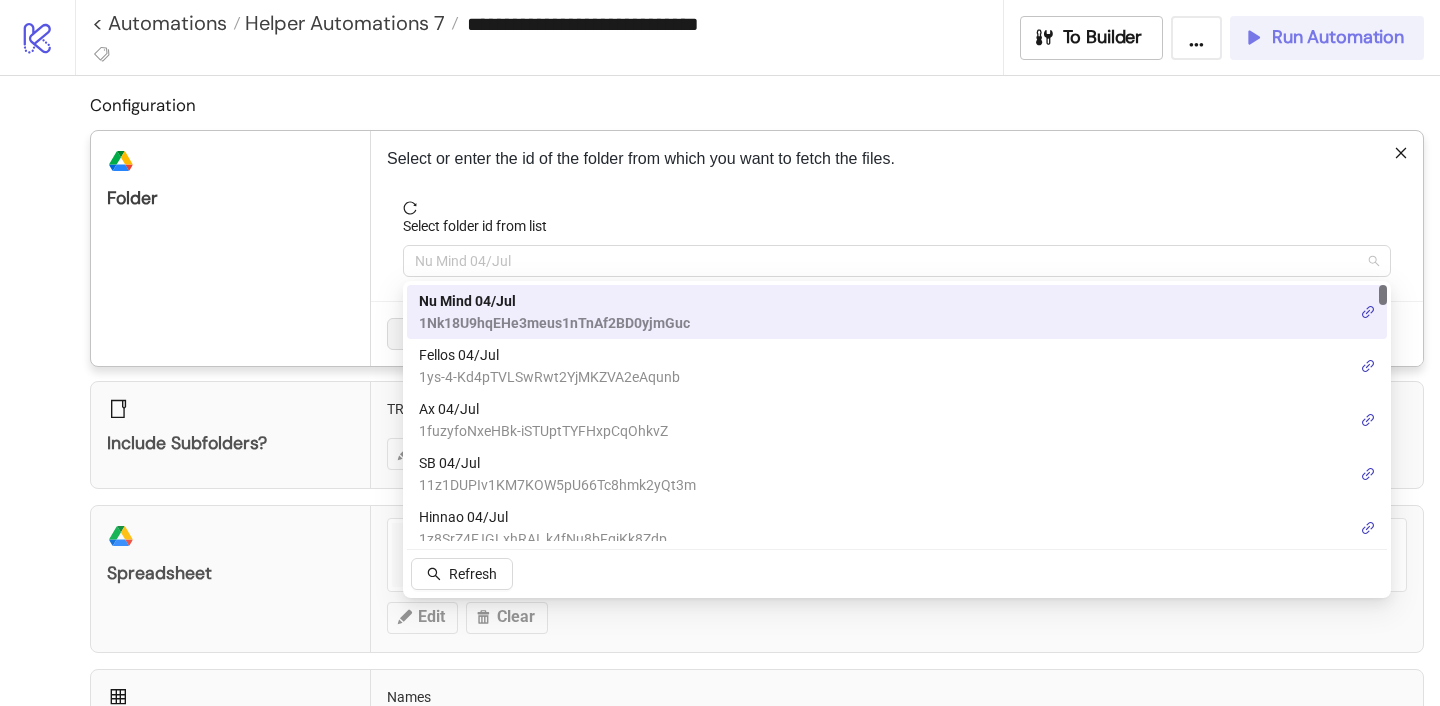 click on "[NAME] [DATE]" at bounding box center (897, 261) 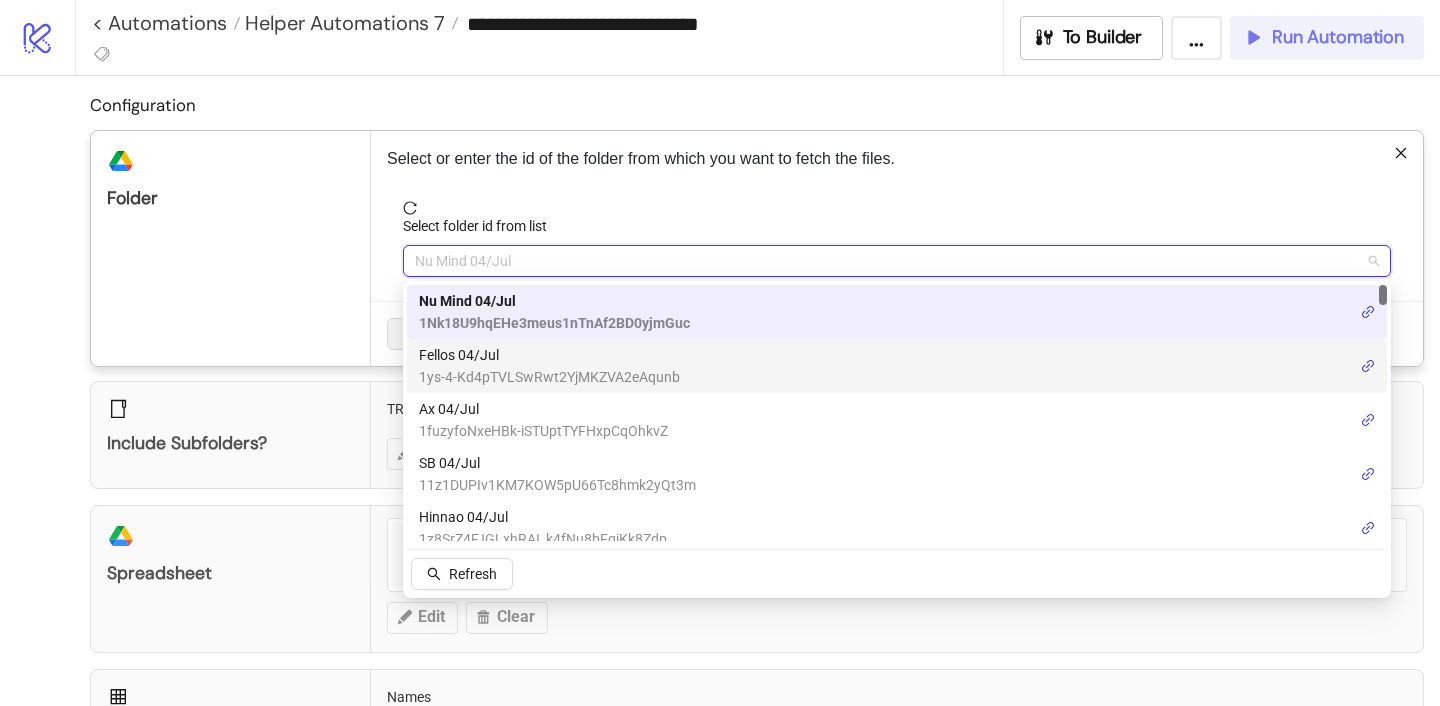 click on "Fellos 04/Jul" at bounding box center (549, 355) 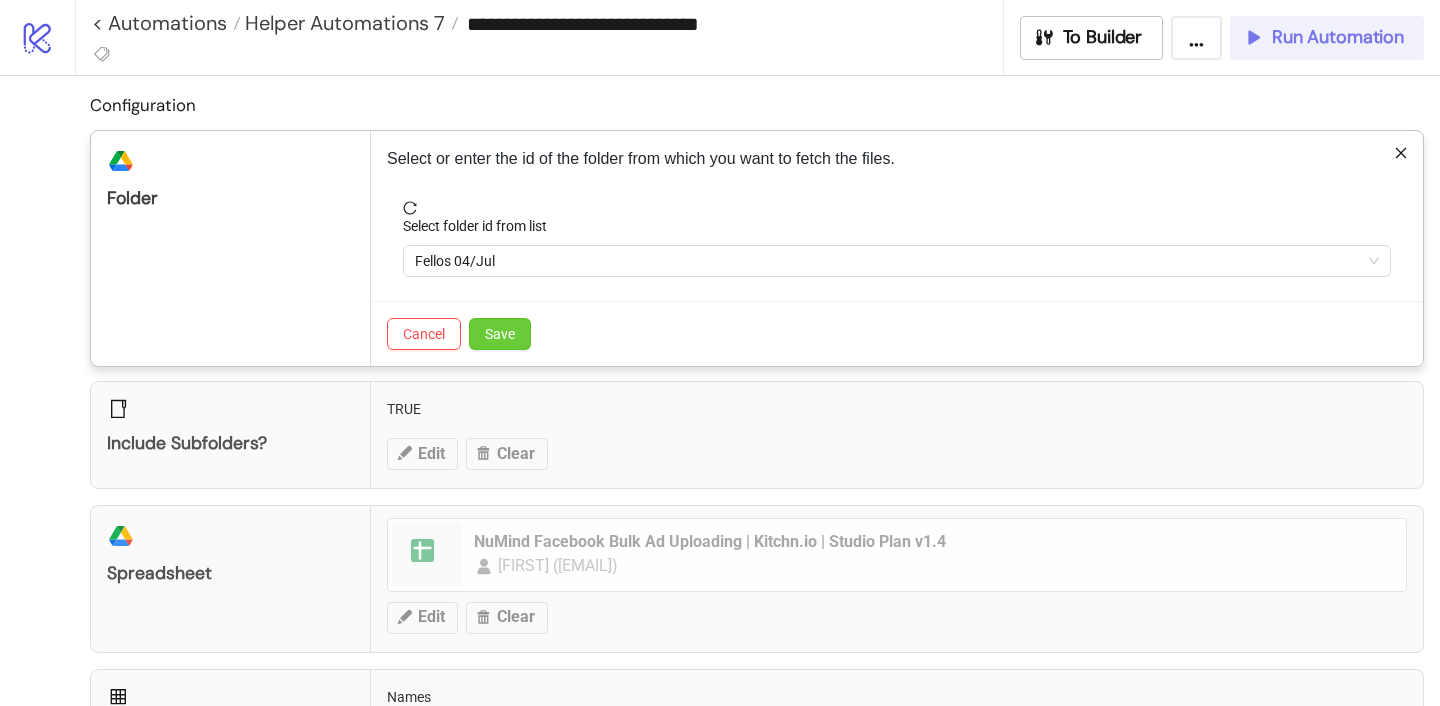click on "Save" at bounding box center [500, 334] 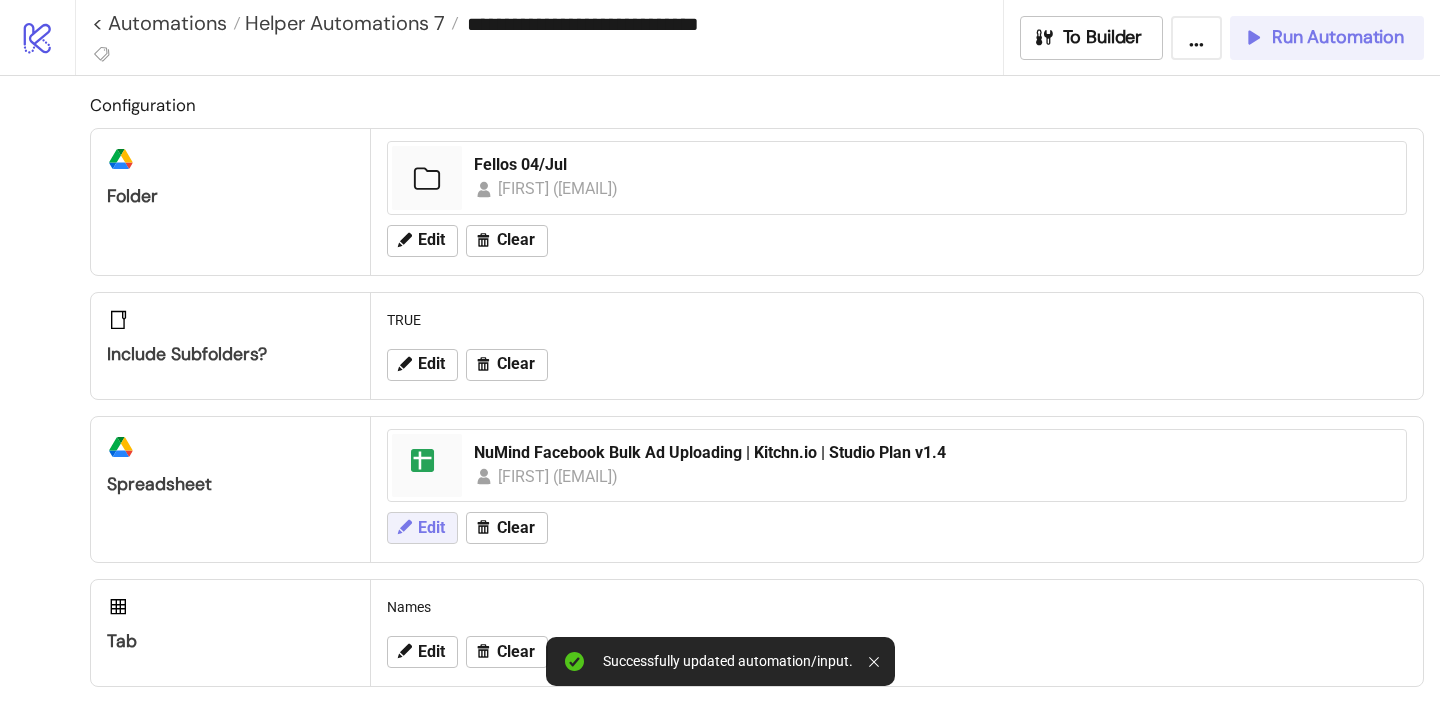 click on "Edit" at bounding box center (431, 240) 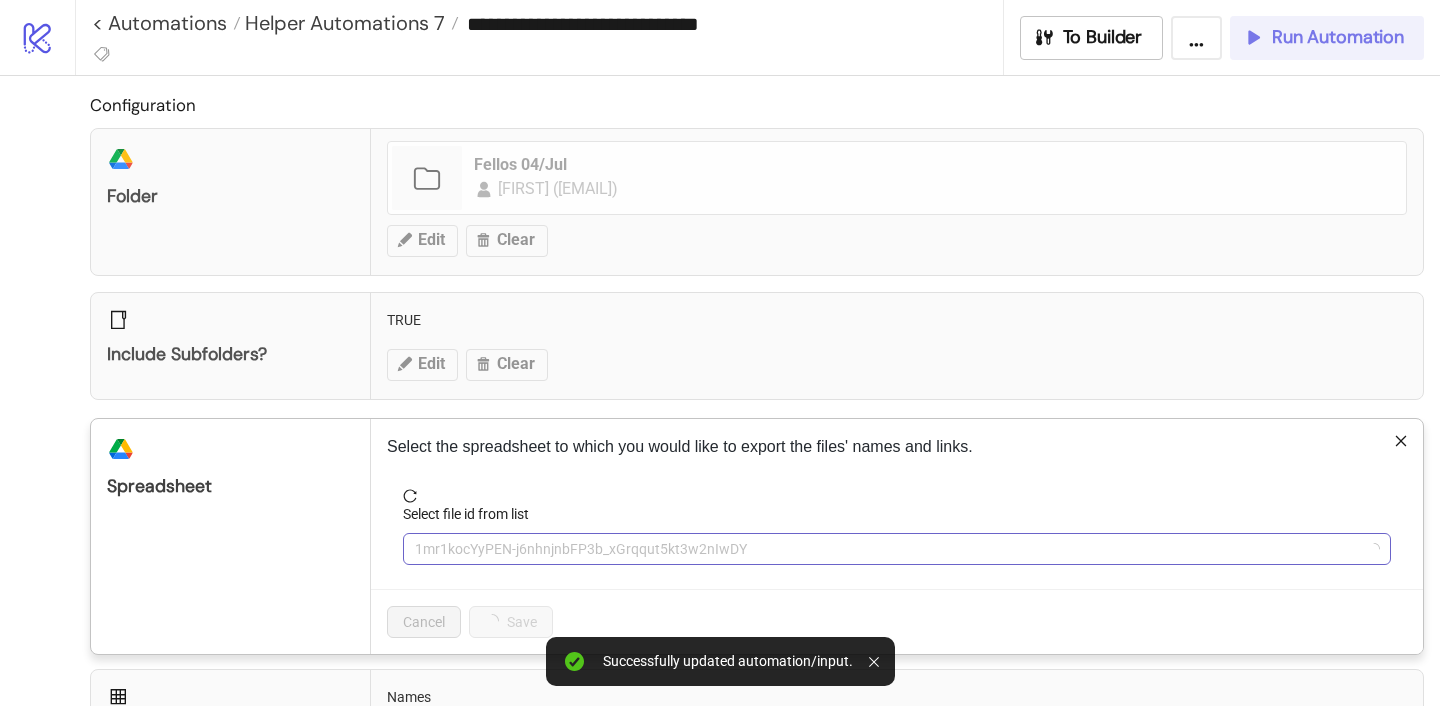 click on "1mr1kocYyPEN-j6nhnjnbFP3b_xGrqqut5kt3w2nIwDY" at bounding box center (897, 549) 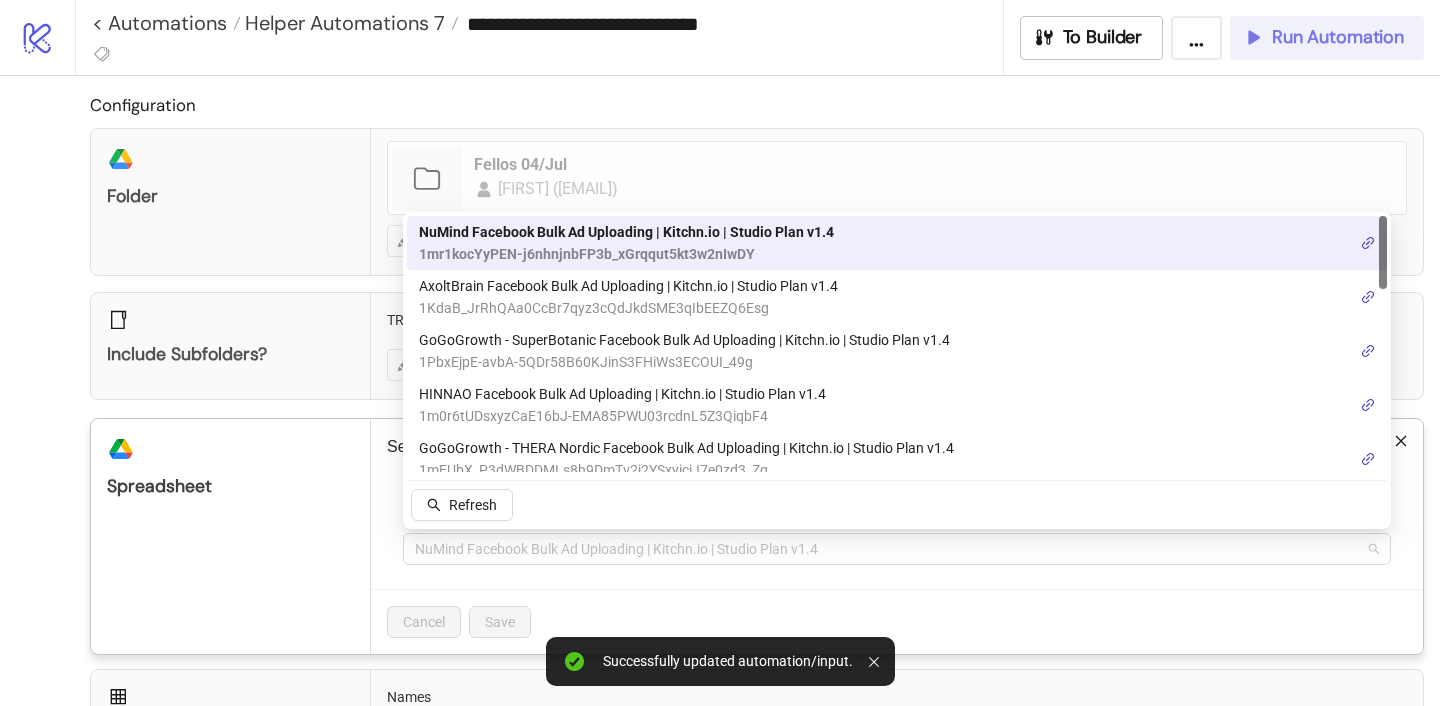 click on "NuMind Facebook Bulk Ad Uploading | Kitchn.io | Studio Plan v1.4" at bounding box center (897, 549) 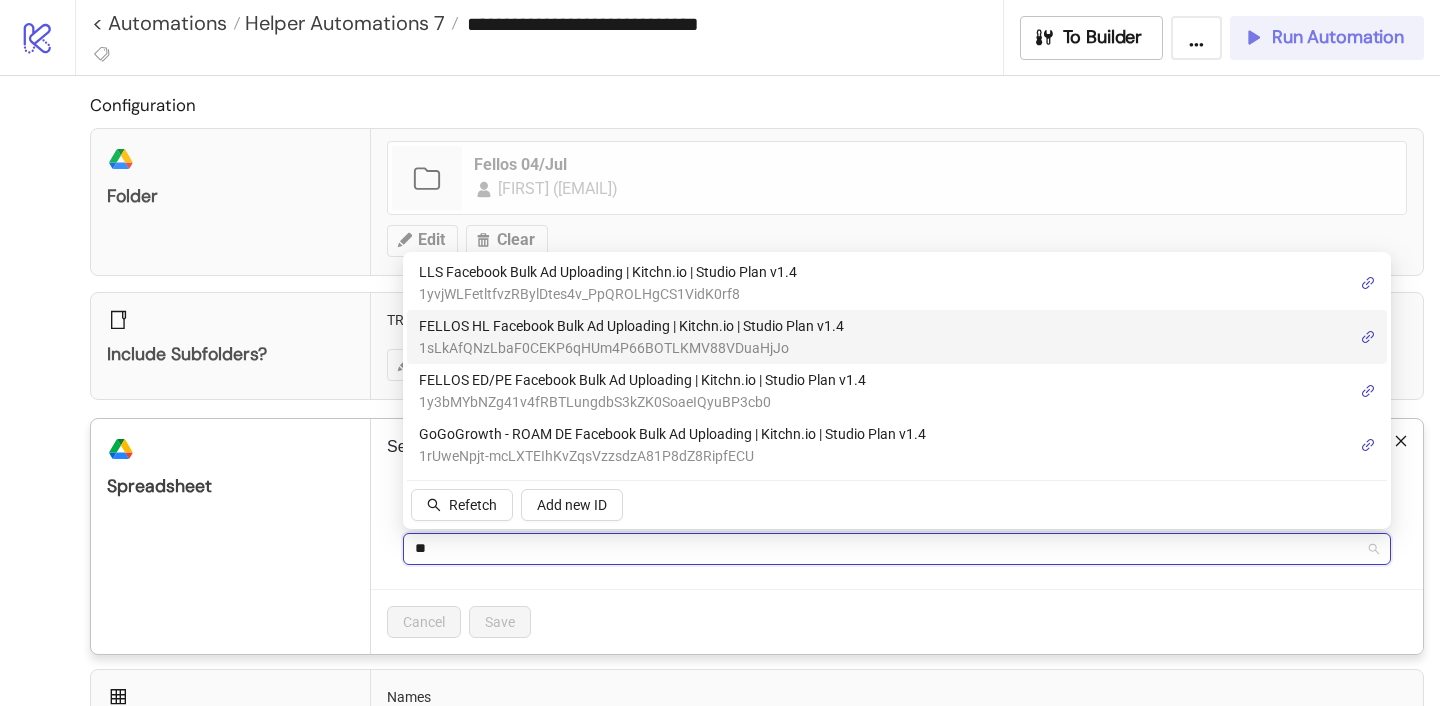 click on "FELLOS HL Facebook Bulk Ad Uploading | Kitchn.io | Studio Plan v1.4" at bounding box center (631, 326) 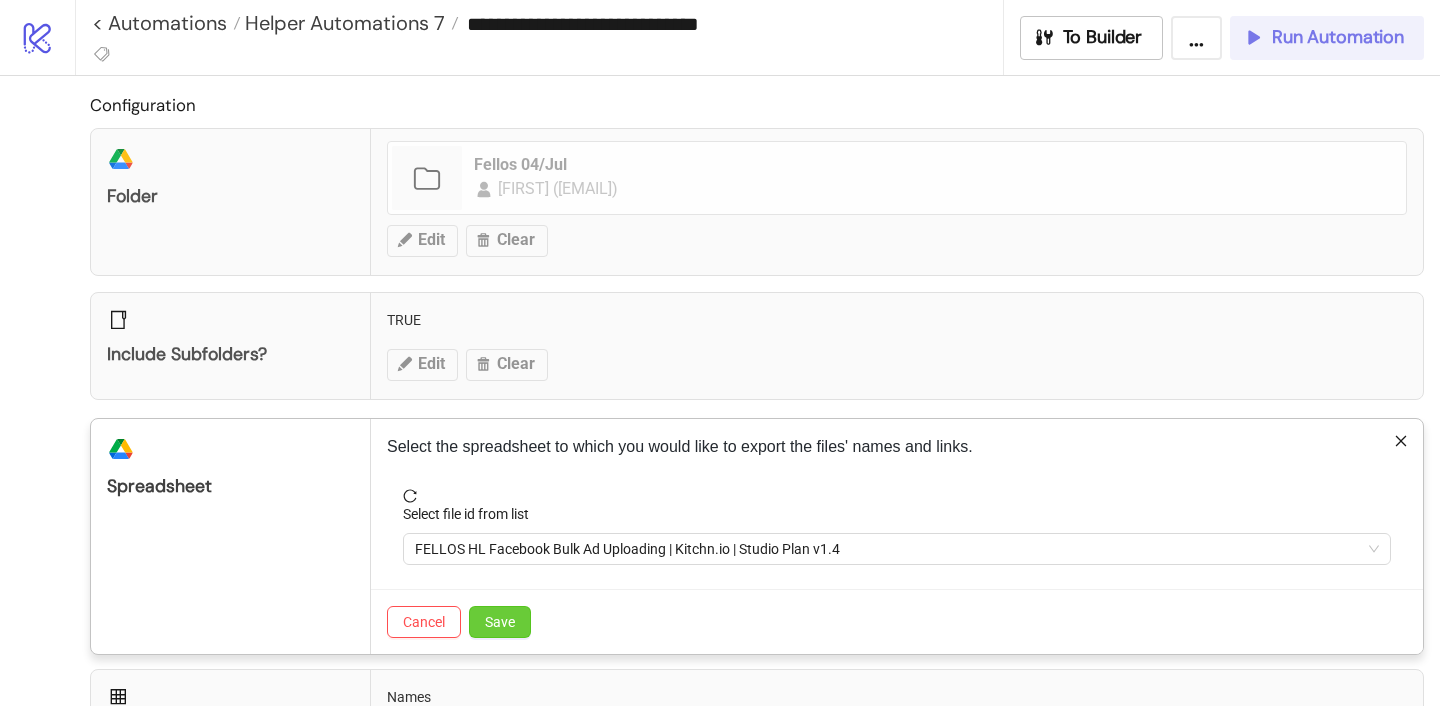 click on "Save" at bounding box center (500, 622) 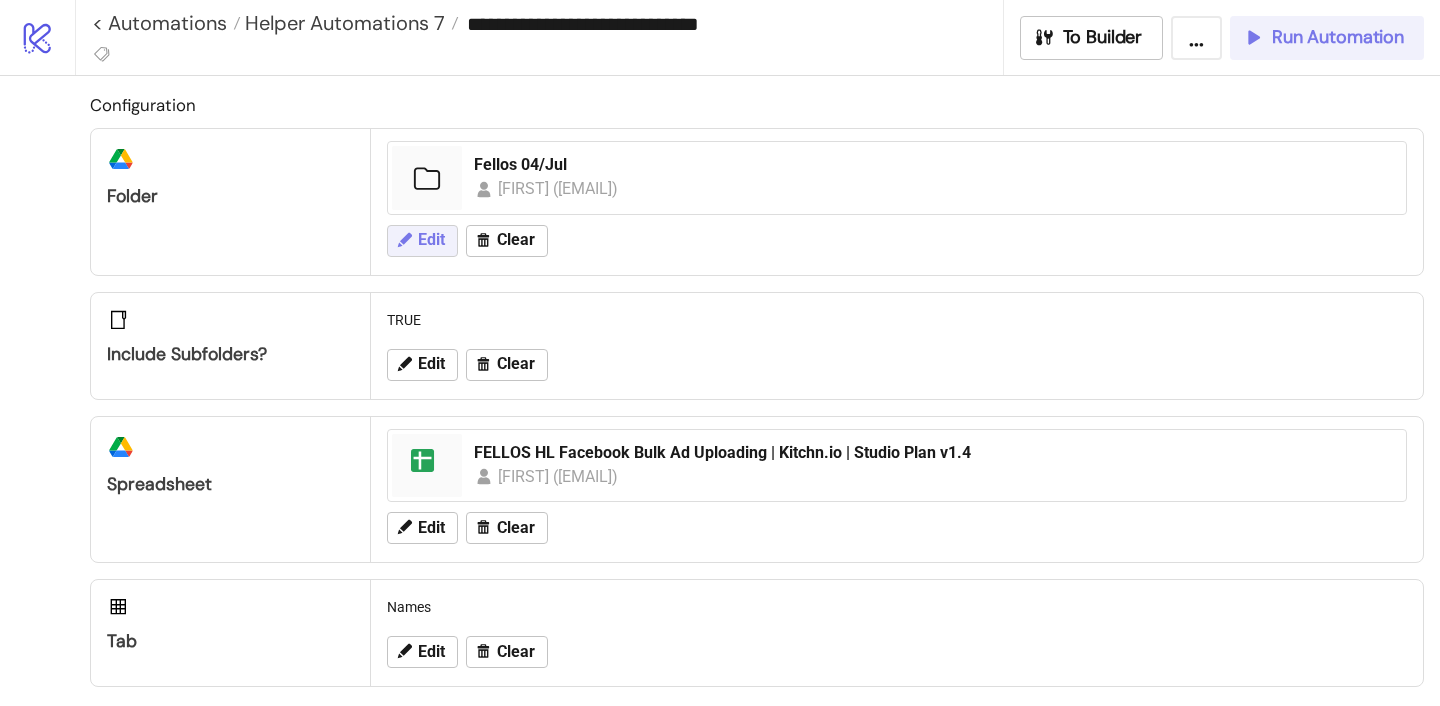 click on "Edit" at bounding box center [422, 241] 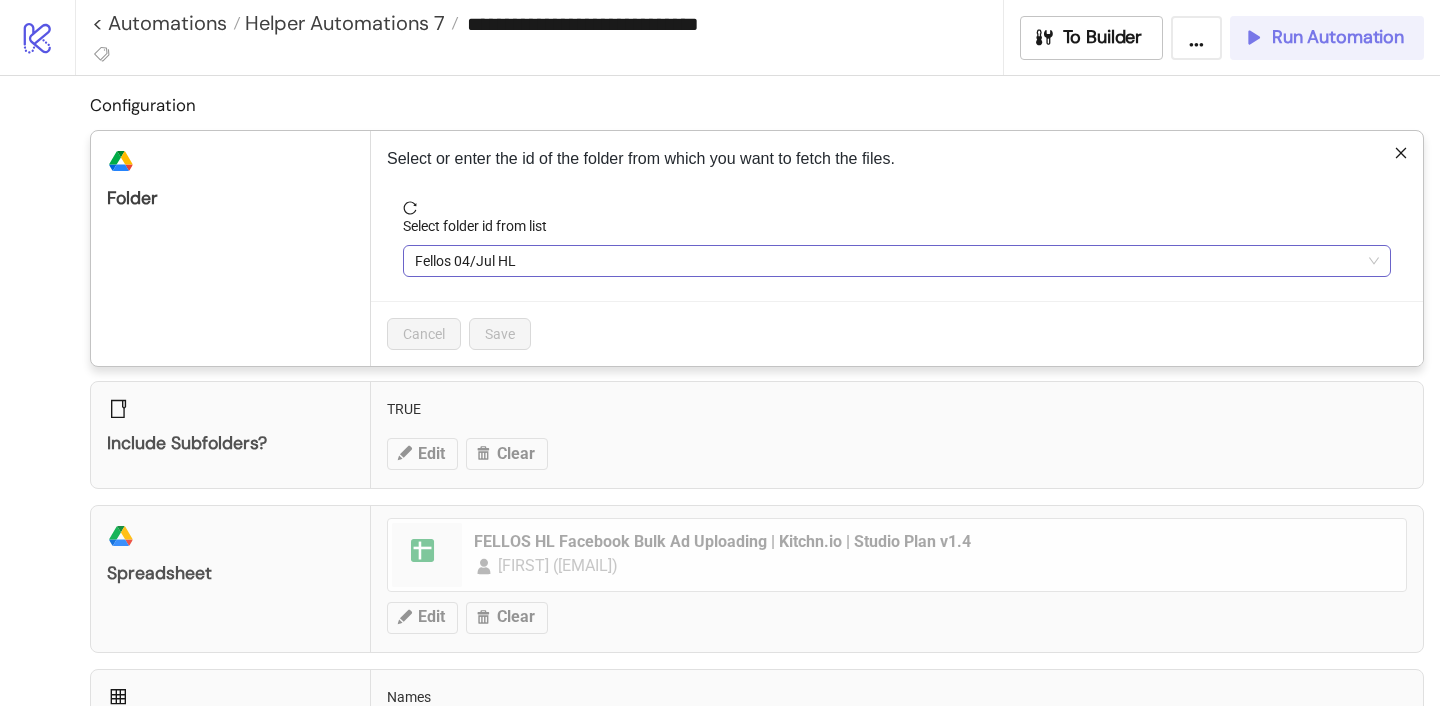 click on "[NAME] [DATE] [NAME]" at bounding box center [897, 261] 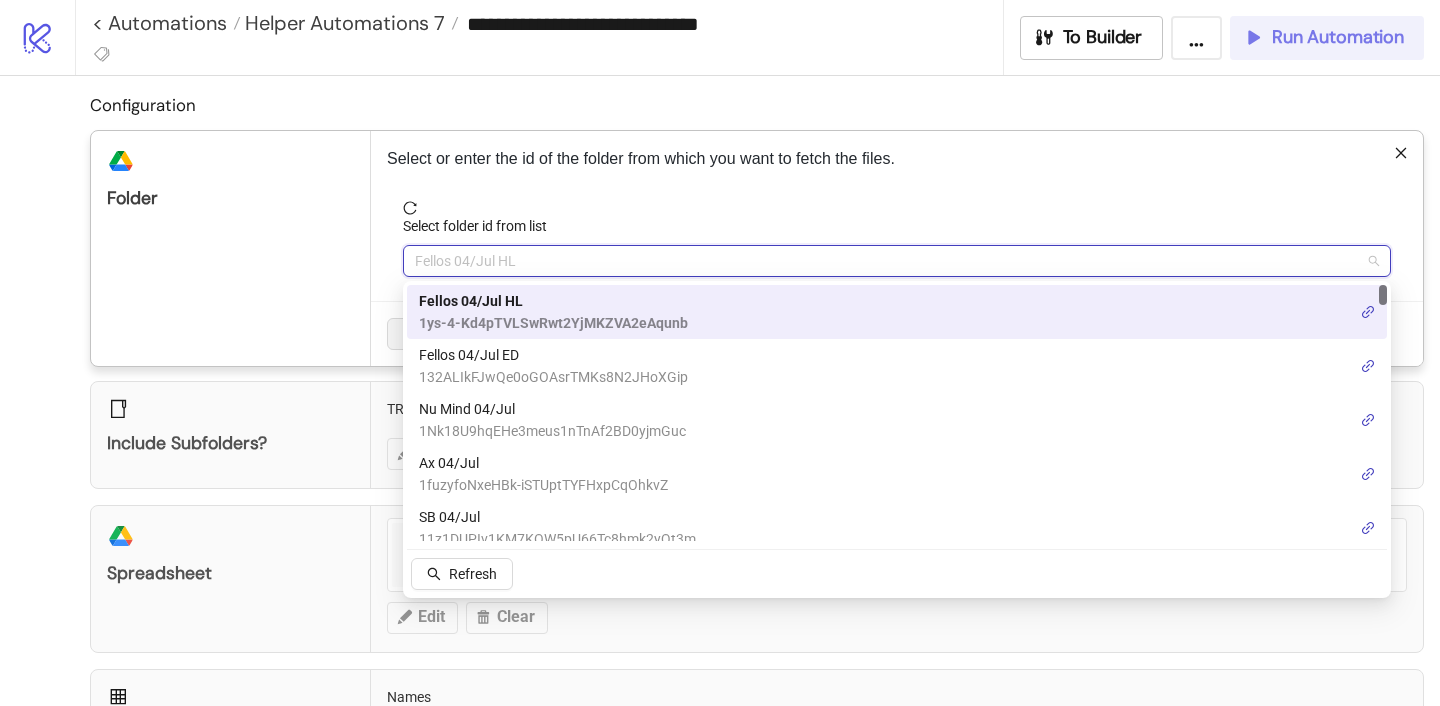 click on "[NAME] [DATE] [NAME]" at bounding box center (553, 301) 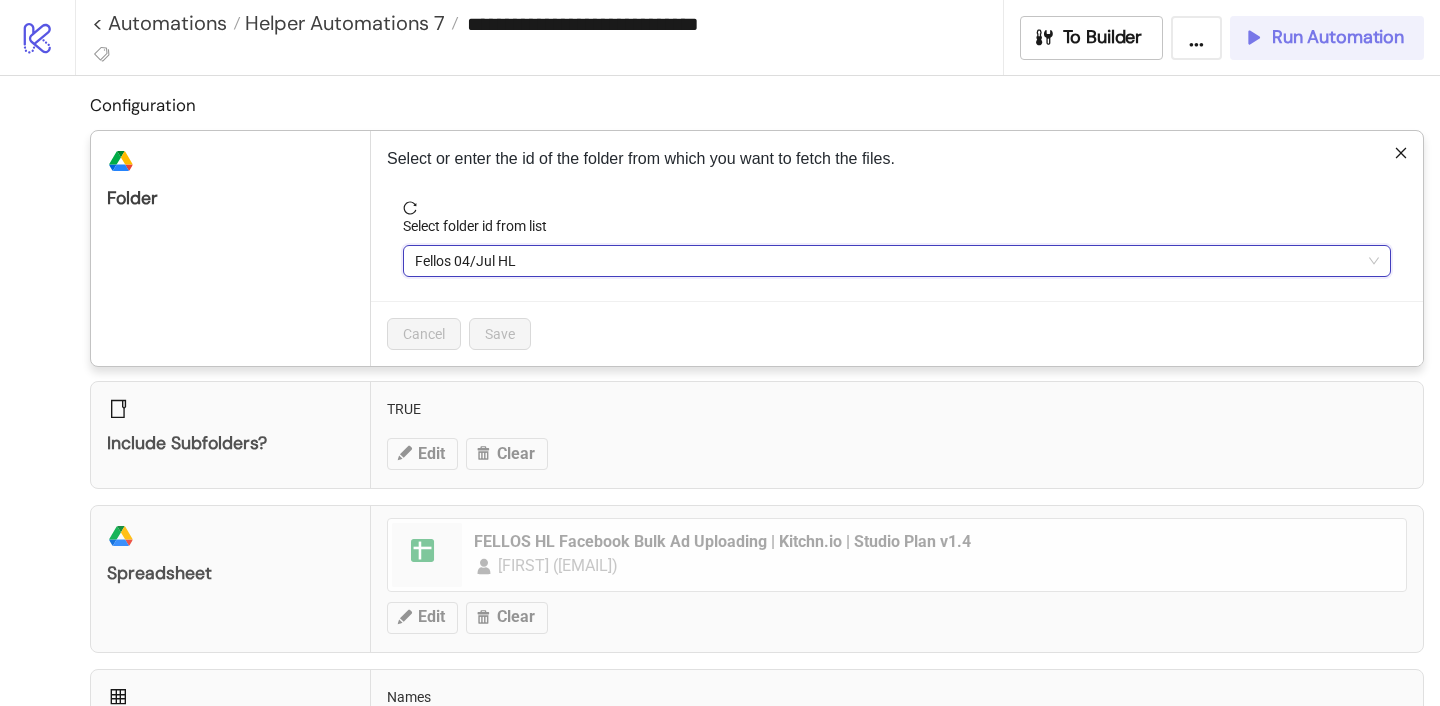 click on "Cancel Save" at bounding box center [897, 333] 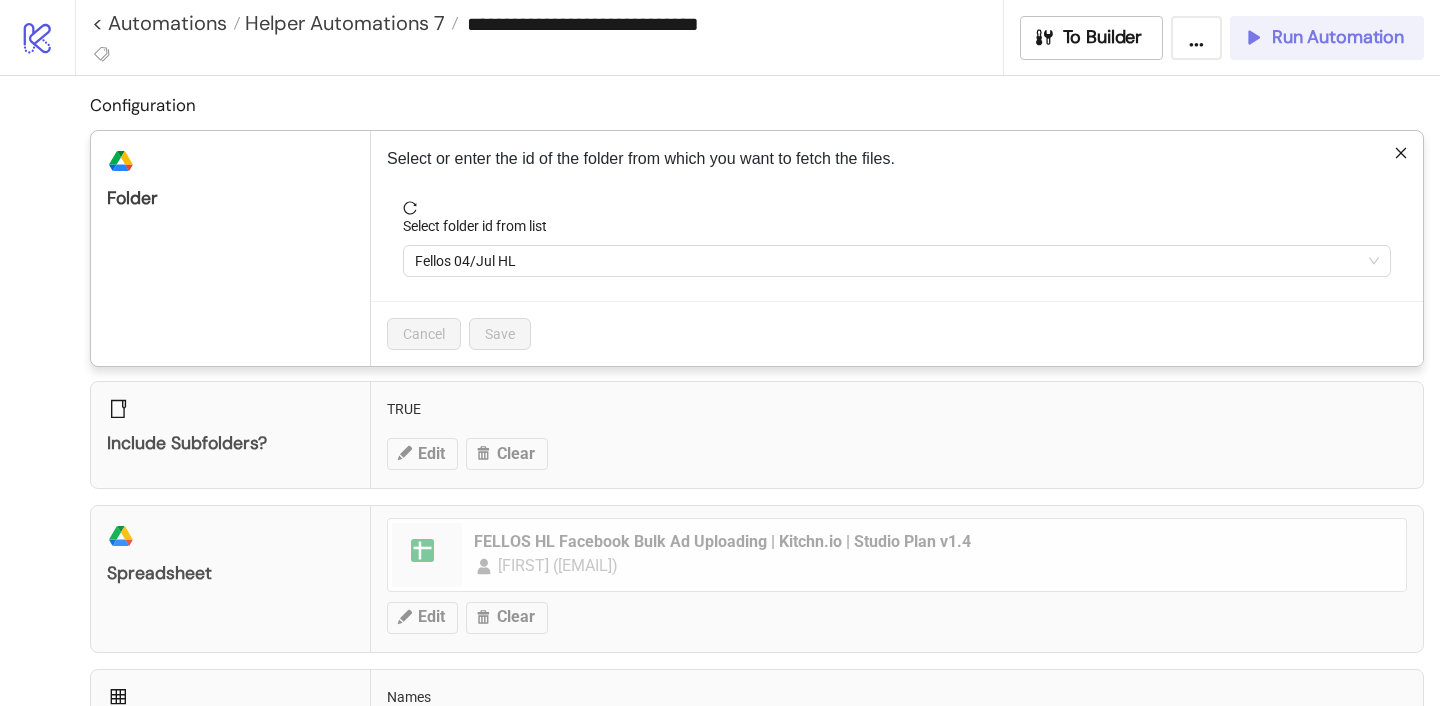 click on "**********" at bounding box center (720, 353) 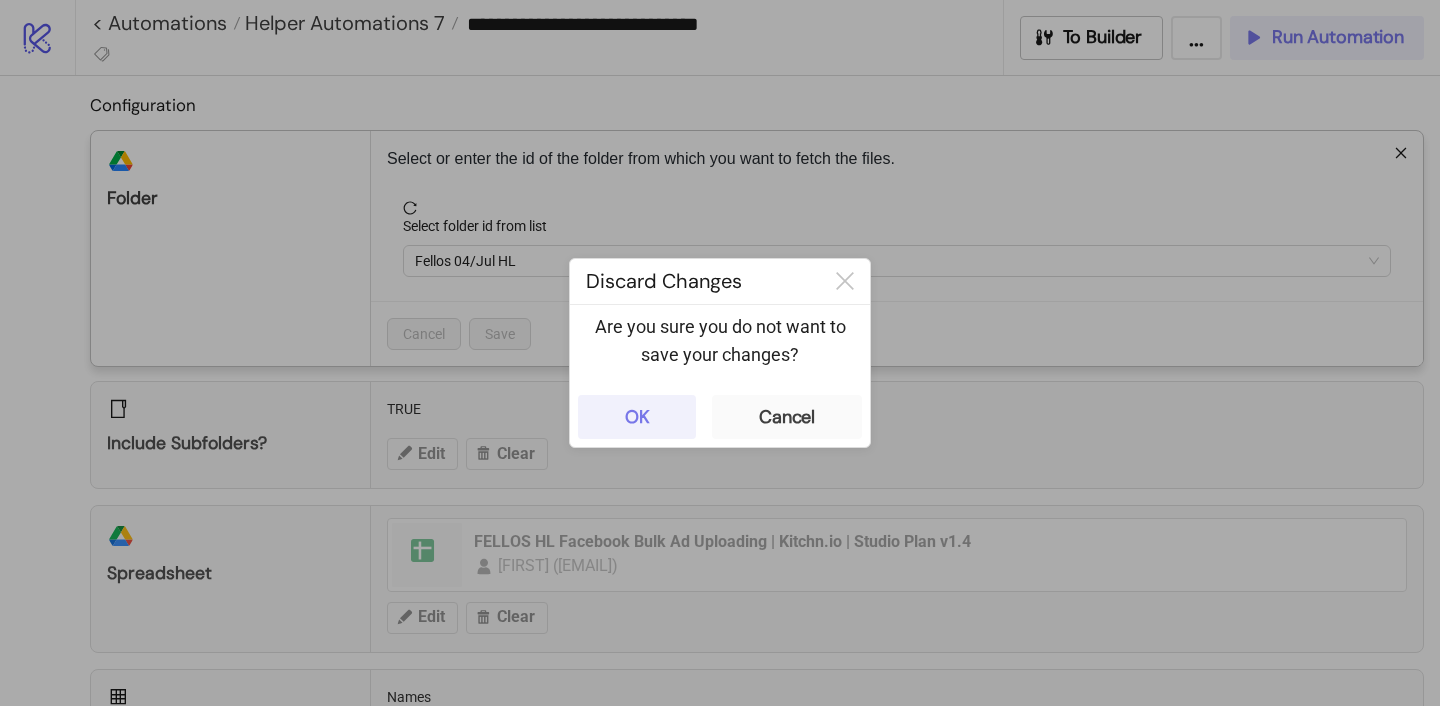 click on "OK" at bounding box center [637, 417] 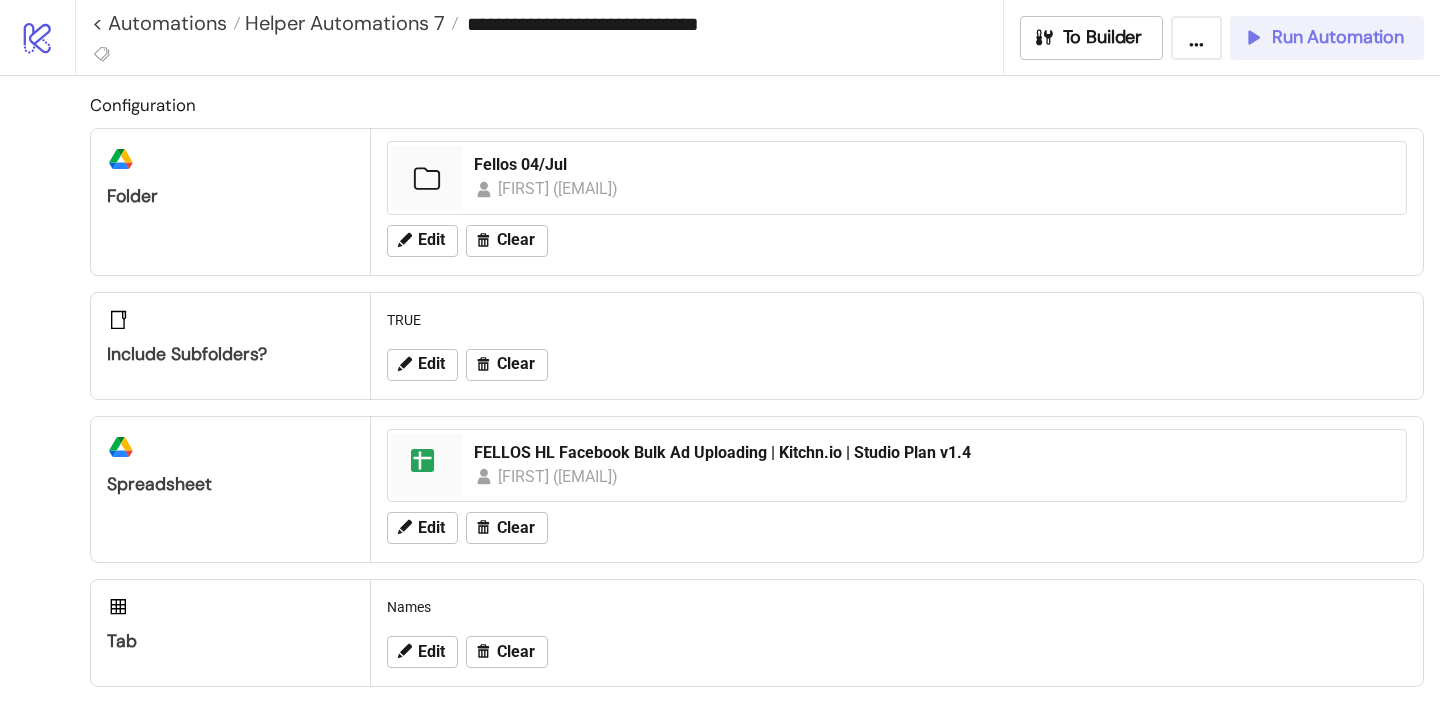 click on "Run Automation" at bounding box center [1327, 38] 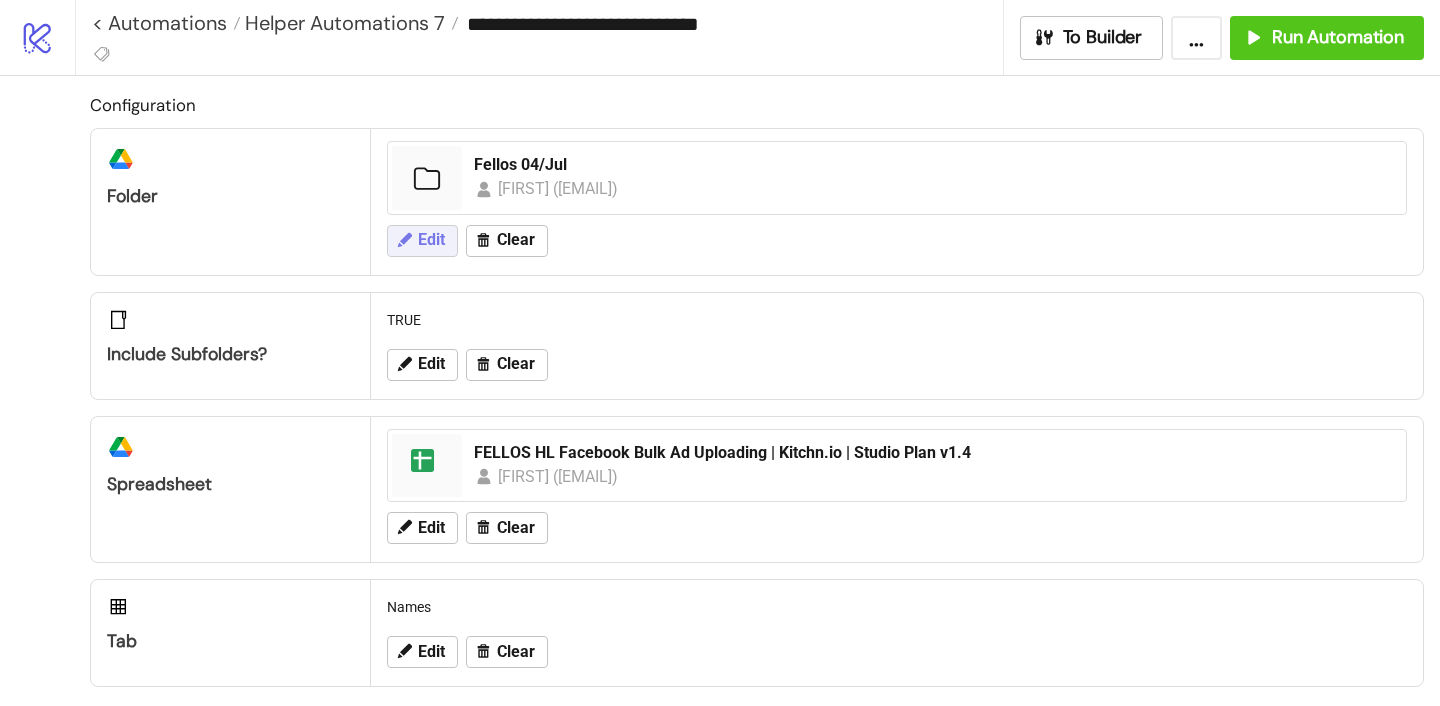 click on "Edit" at bounding box center (431, 240) 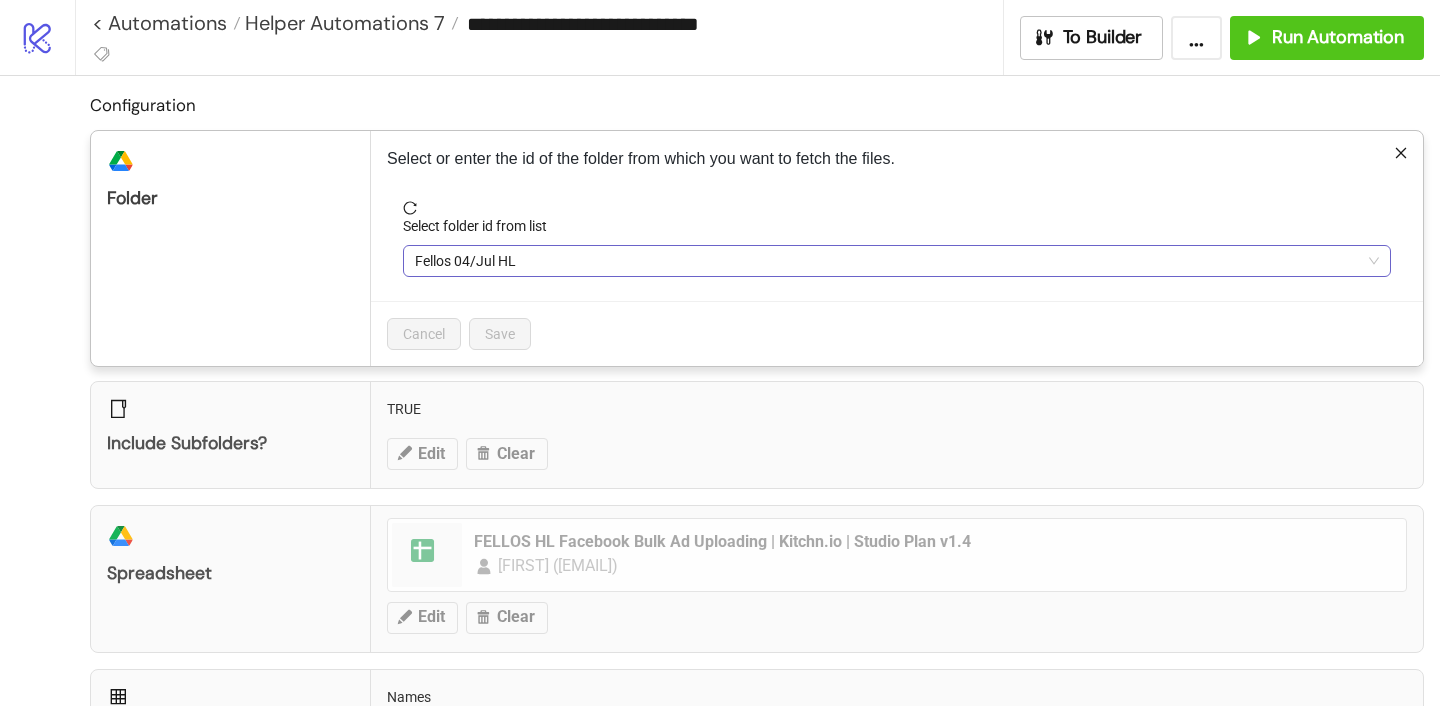 click on "[NAME] [DATE] [NAME]" at bounding box center [897, 261] 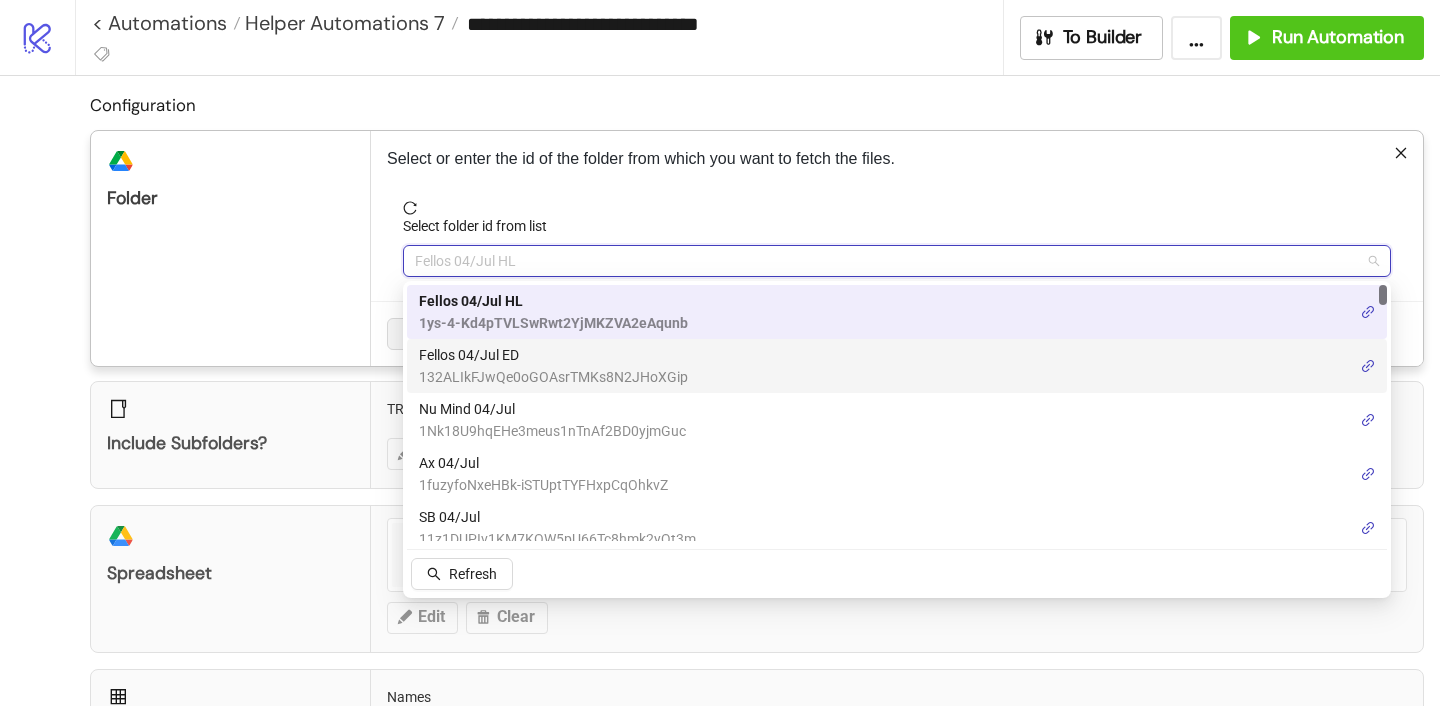 click on "[NAME] [DATE] [NAME]" at bounding box center [553, 355] 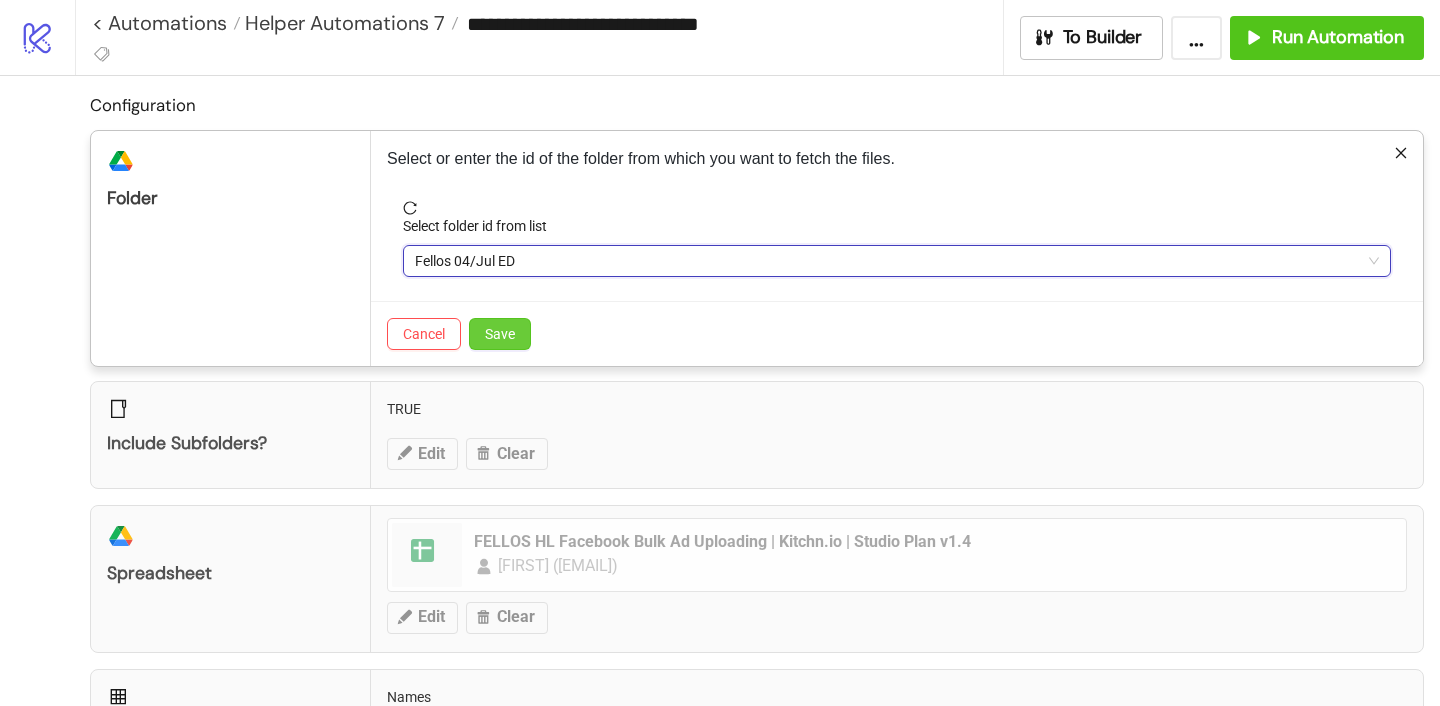 click on "Save" at bounding box center [500, 334] 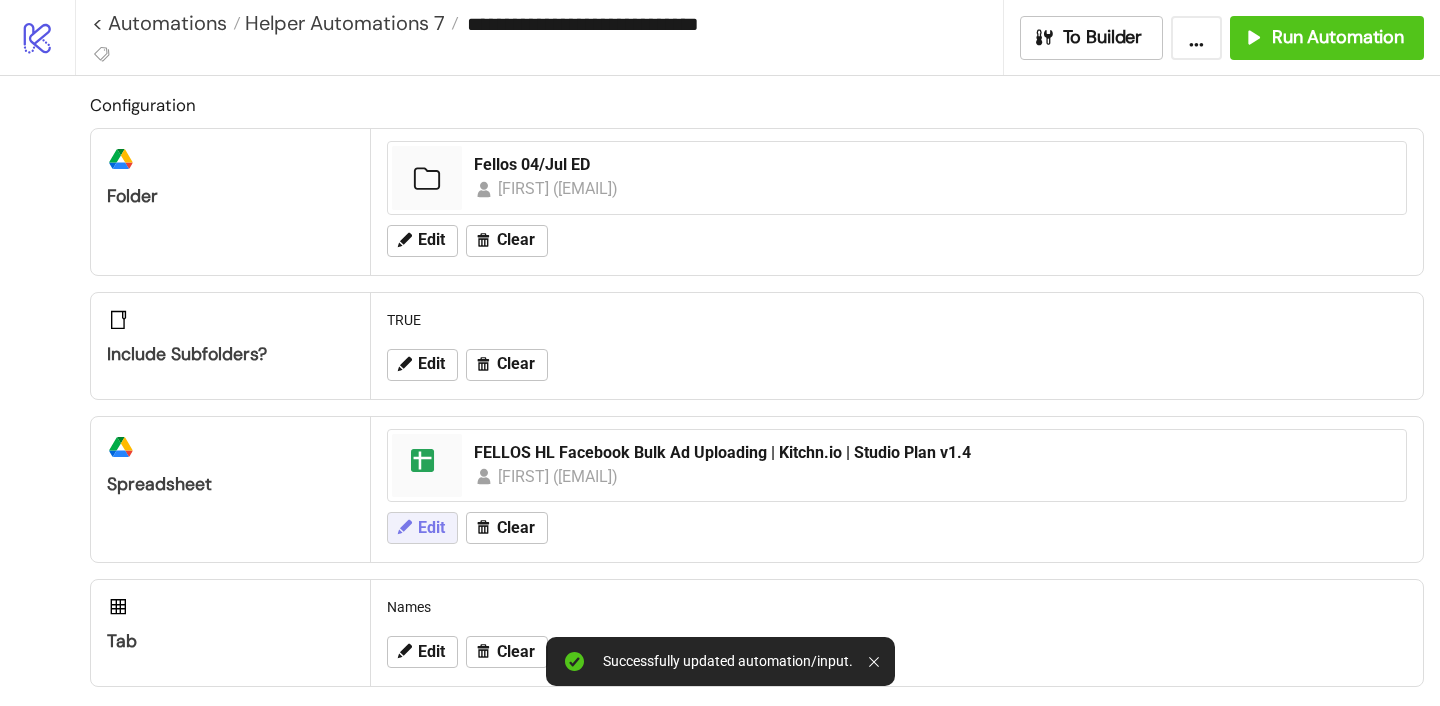 click on "Edit" at bounding box center (422, 241) 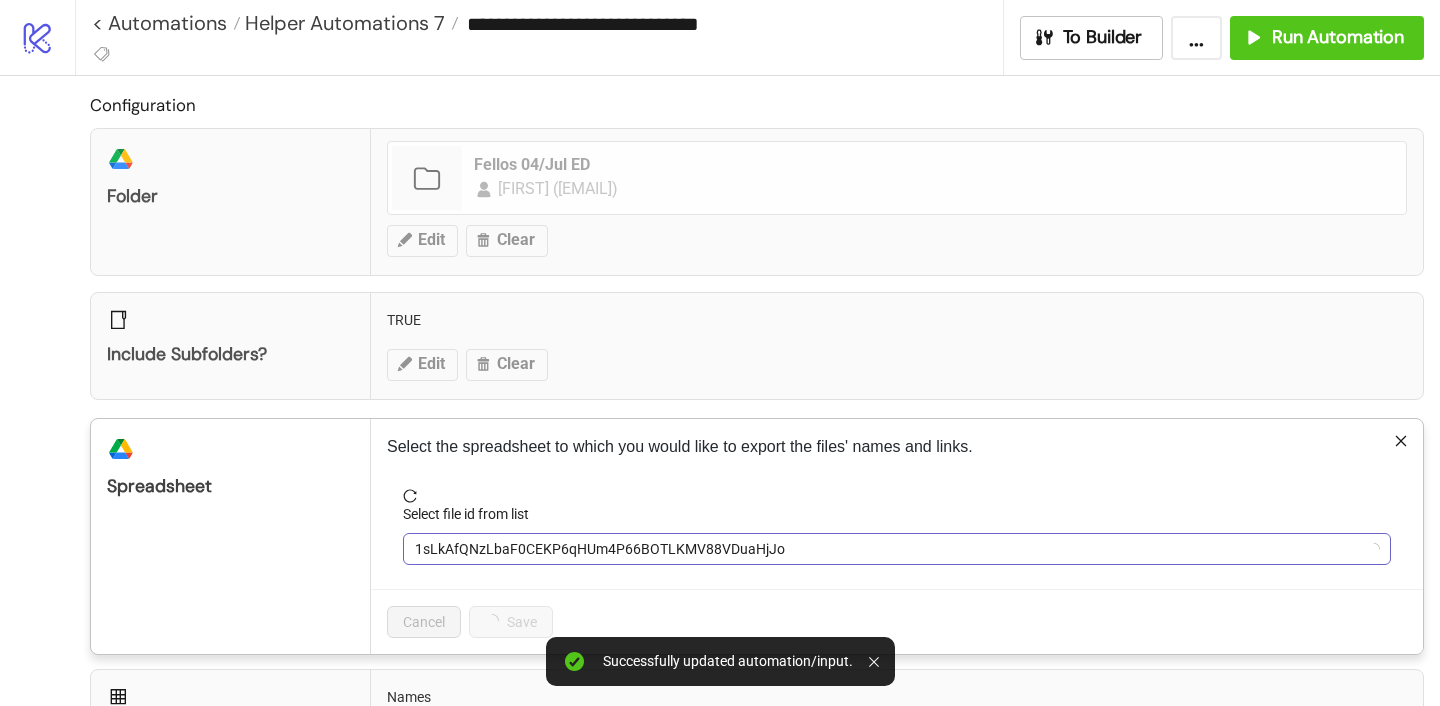 click on "1sLkAfQNzLbaF0CEKP6qHUm4P66BOTLKMV88VDuaHjJo" at bounding box center [897, 549] 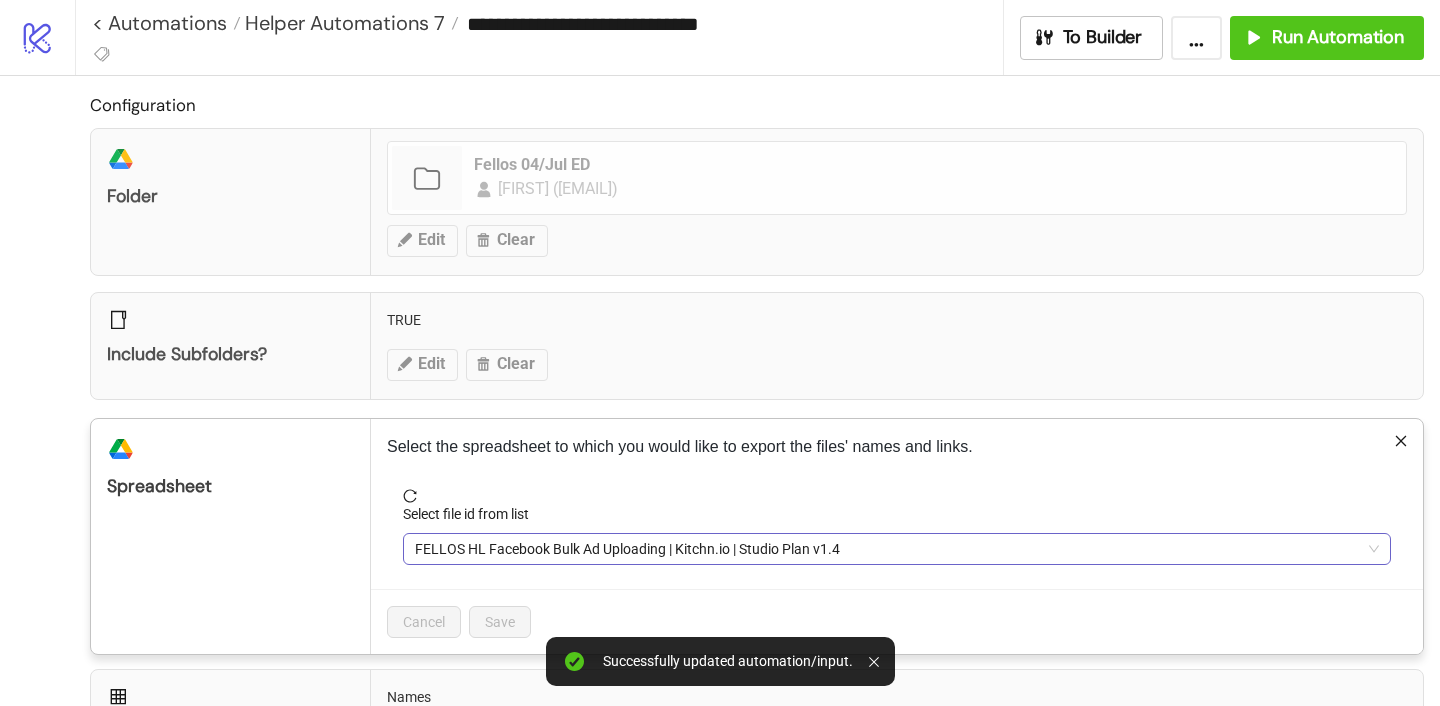 click on "FELLOS HL Facebook Bulk Ad Uploading | Kitchn.io | Studio Plan v1.4" at bounding box center (897, 549) 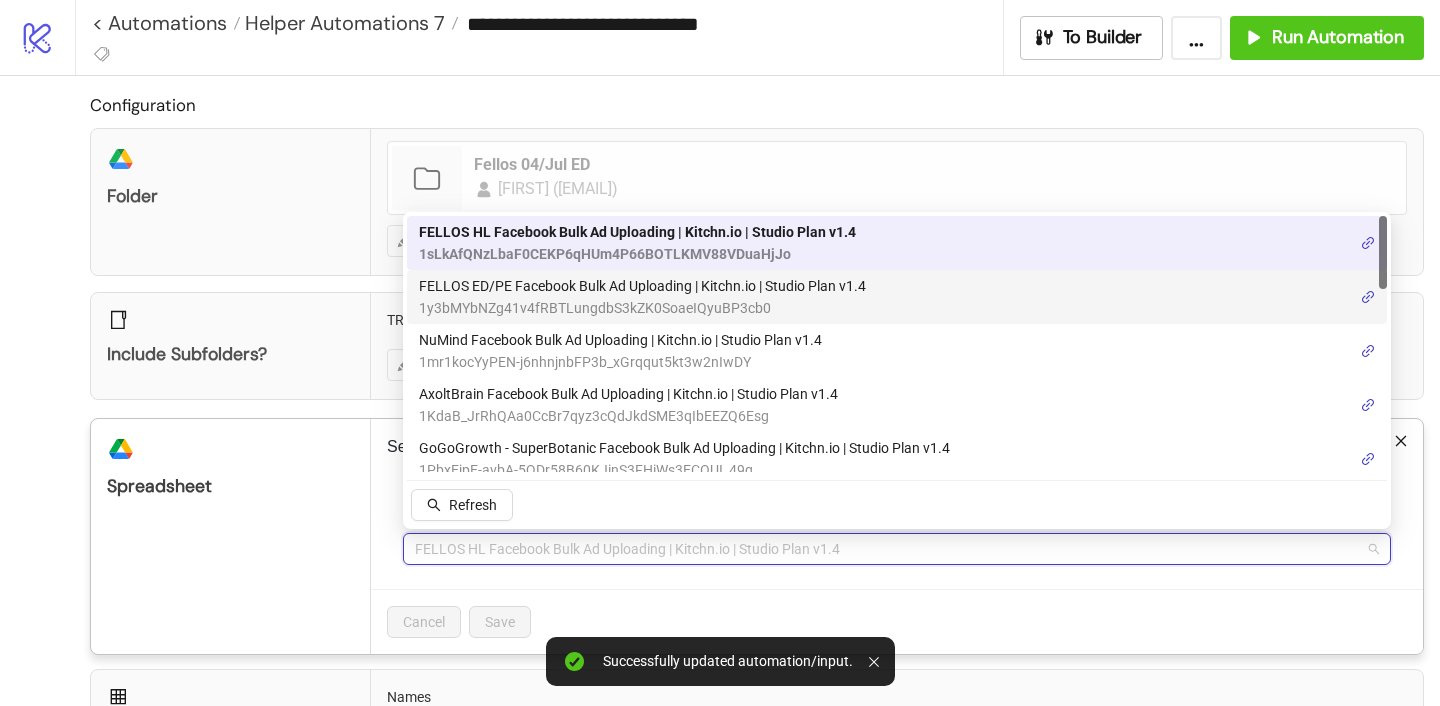 click on "FELLOS ED/PE Facebook Bulk Ad Uploading | Kitchn.io | Studio Plan v1.4" at bounding box center [642, 286] 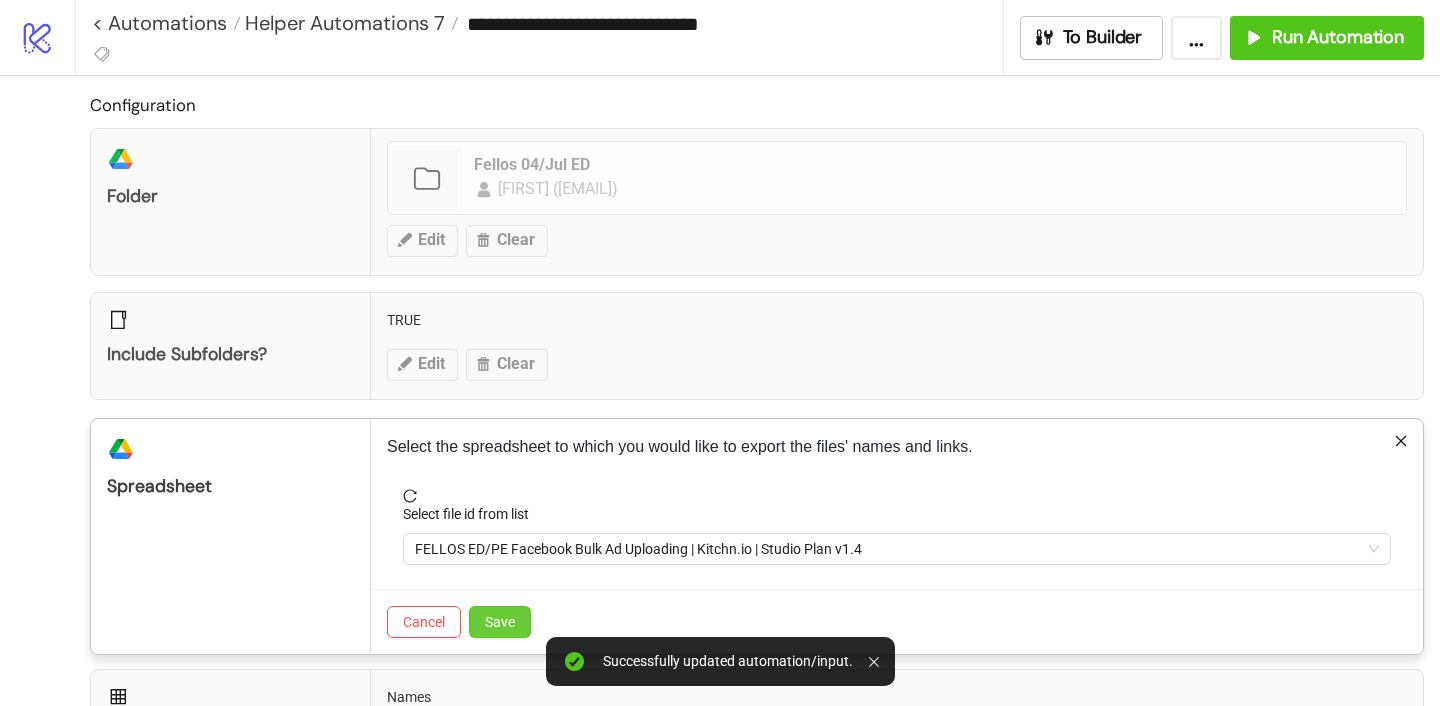 click on "Save" at bounding box center (500, 622) 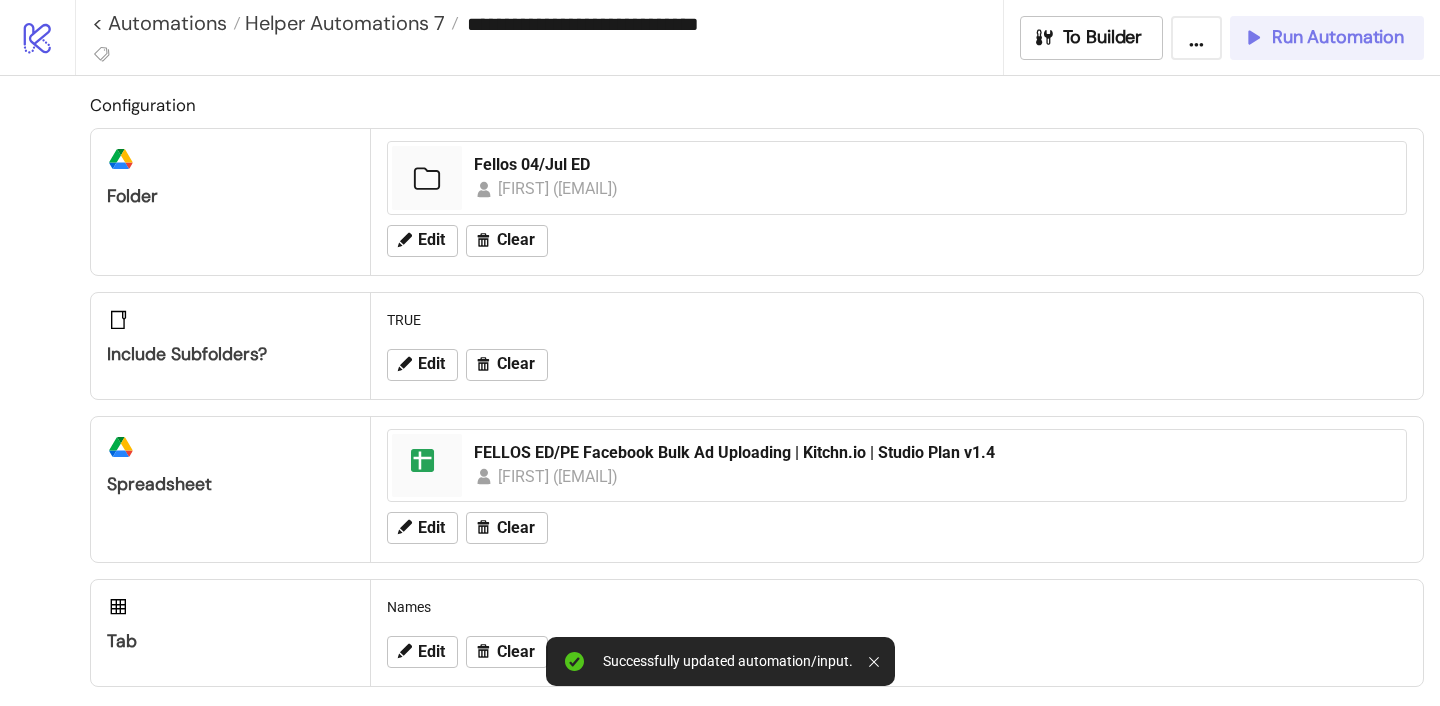 click on "Run Automation" at bounding box center (1338, 37) 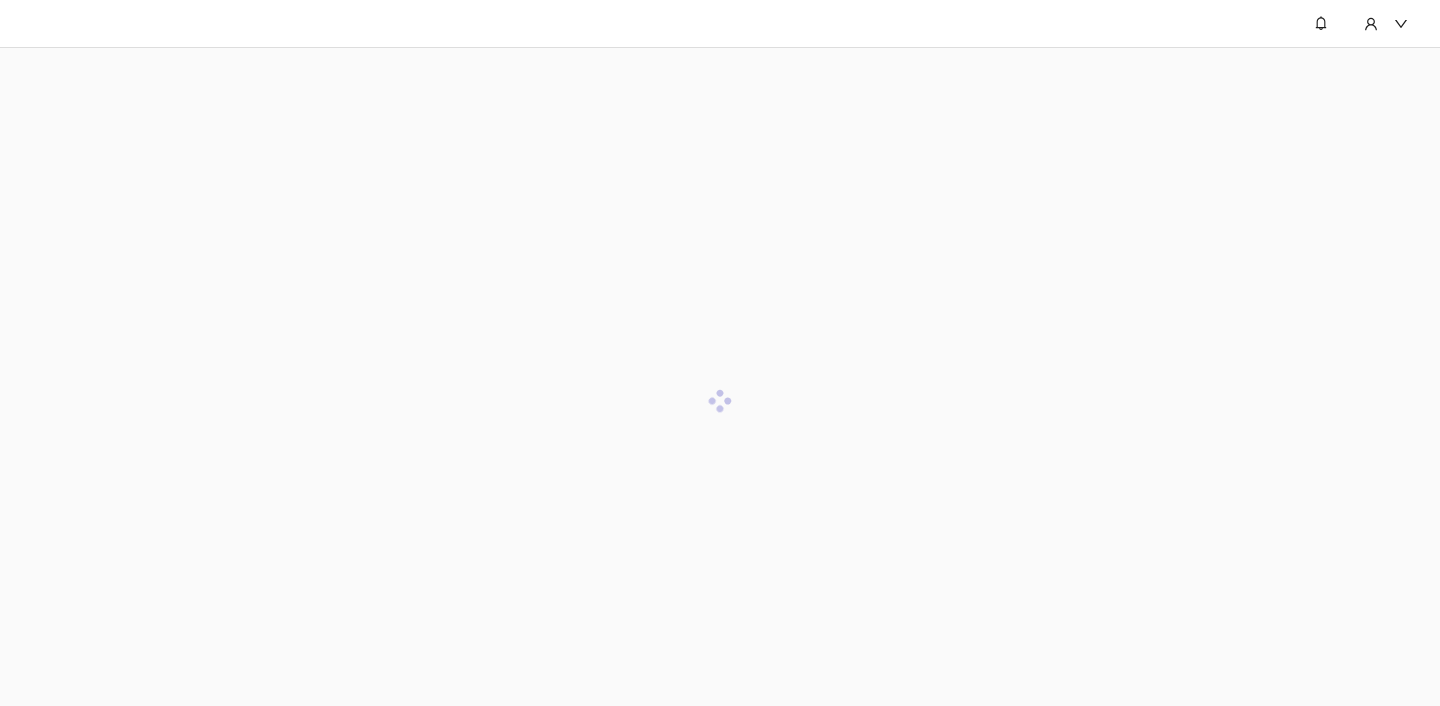 scroll, scrollTop: 0, scrollLeft: 0, axis: both 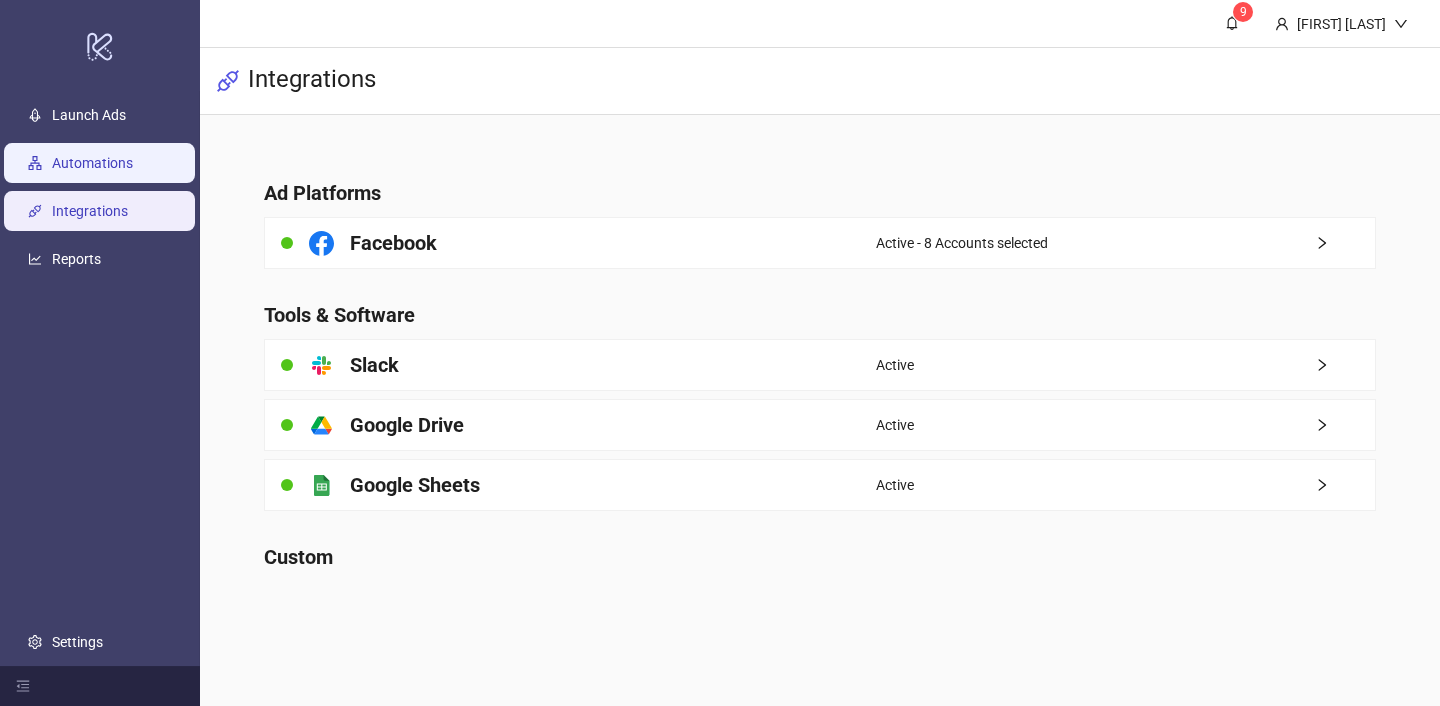 click on "Automations" at bounding box center (92, 163) 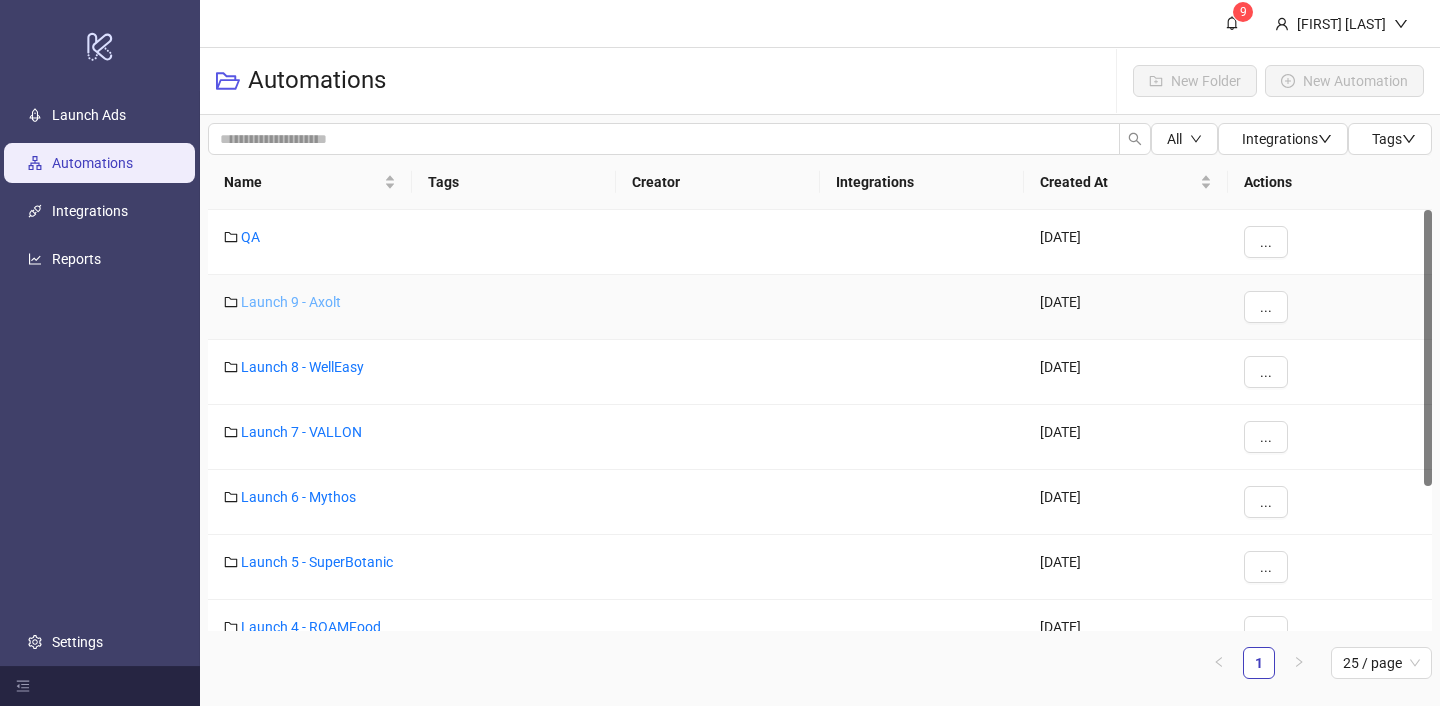 click on "Launch 9 - Axolt" at bounding box center [291, 302] 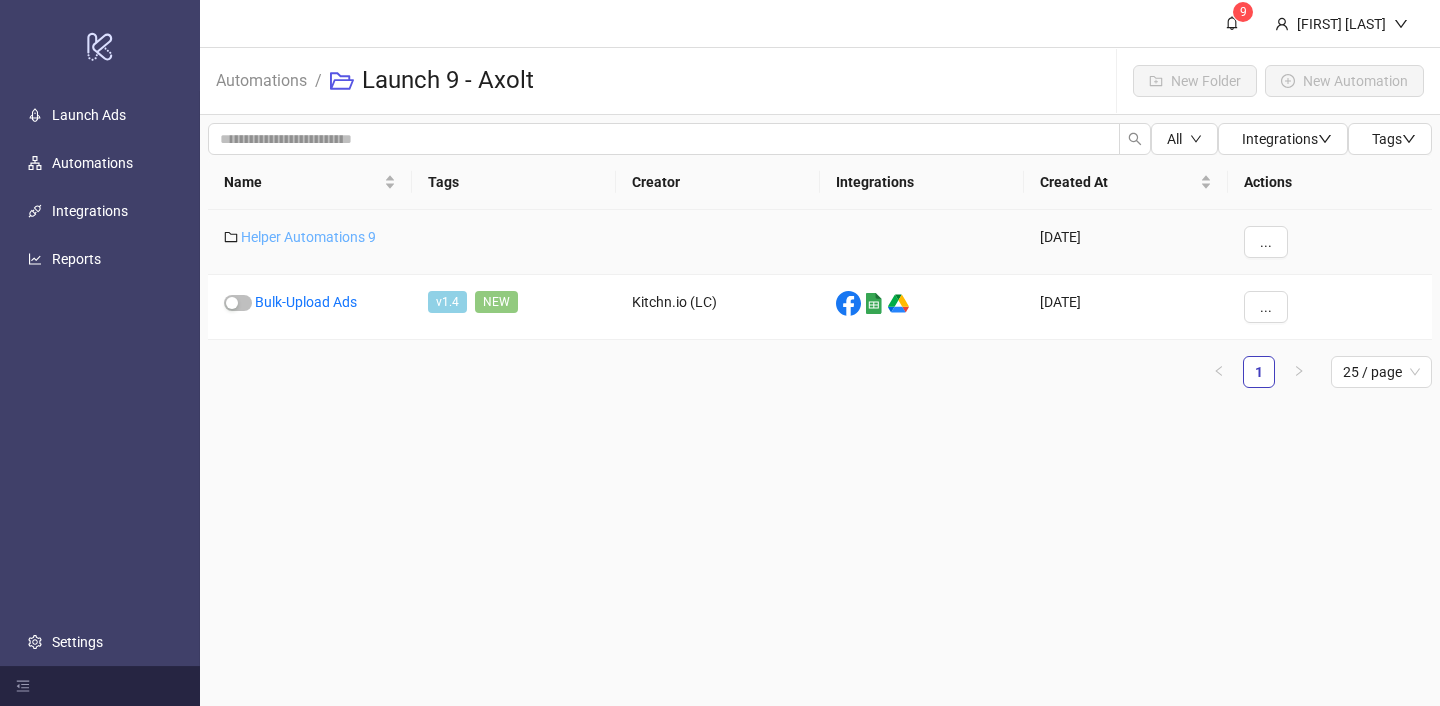 click on "Helper Automations 9" at bounding box center [308, 237] 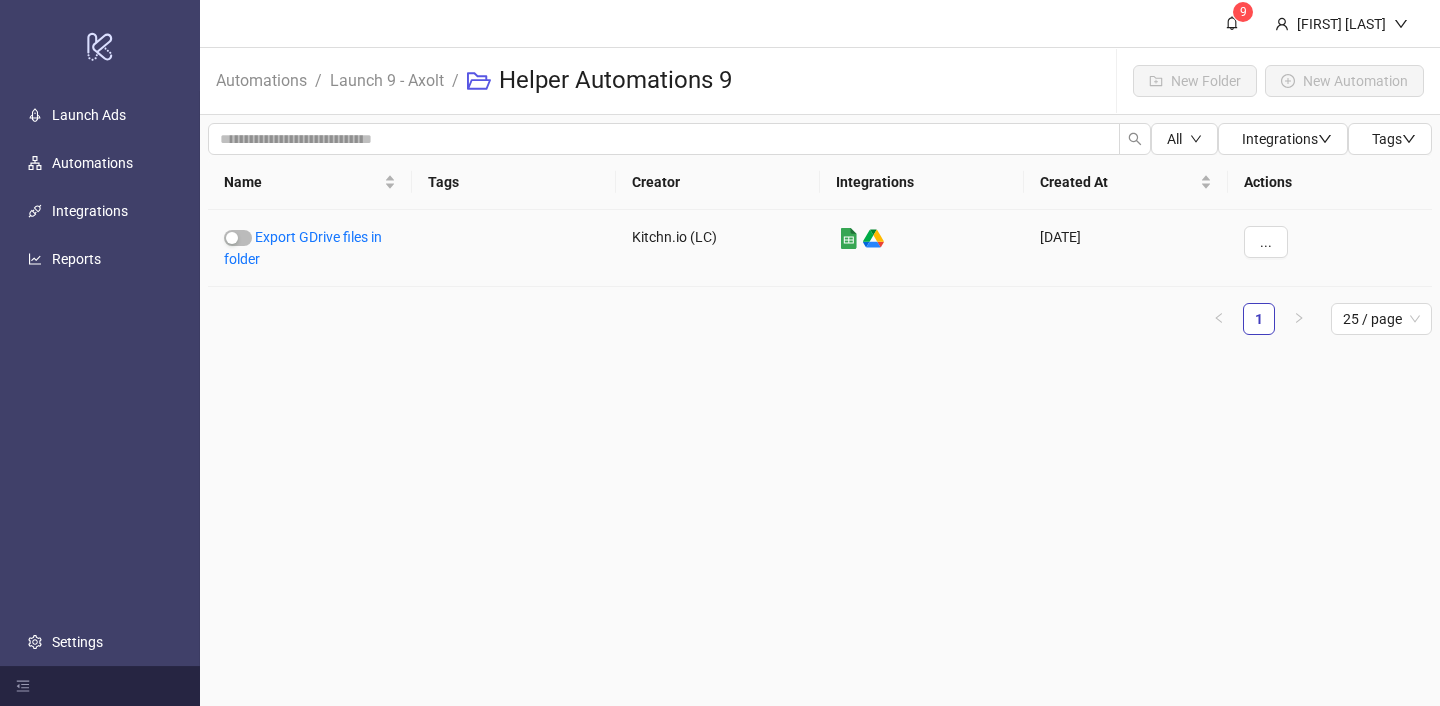 click on "Export GDrive files in folder" at bounding box center [303, 248] 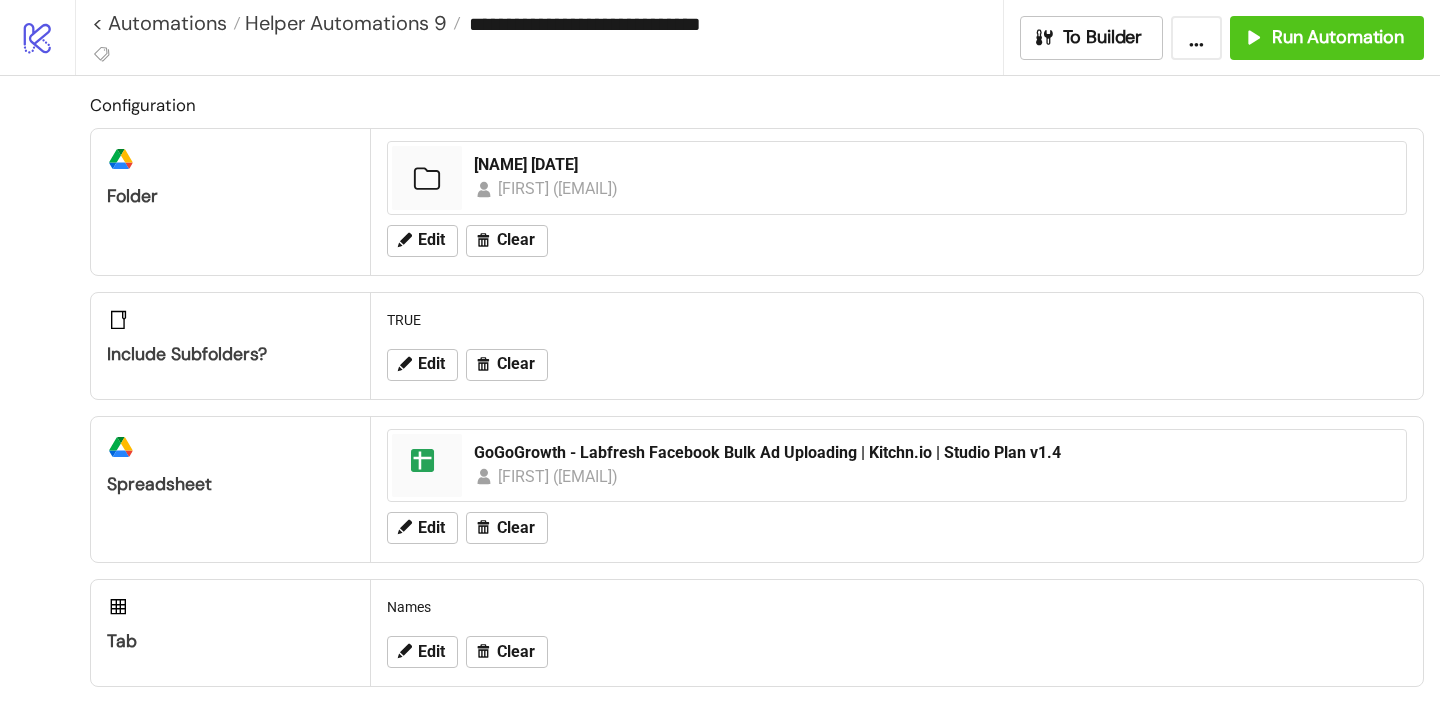 click on "Edit Clear" at bounding box center [897, 241] 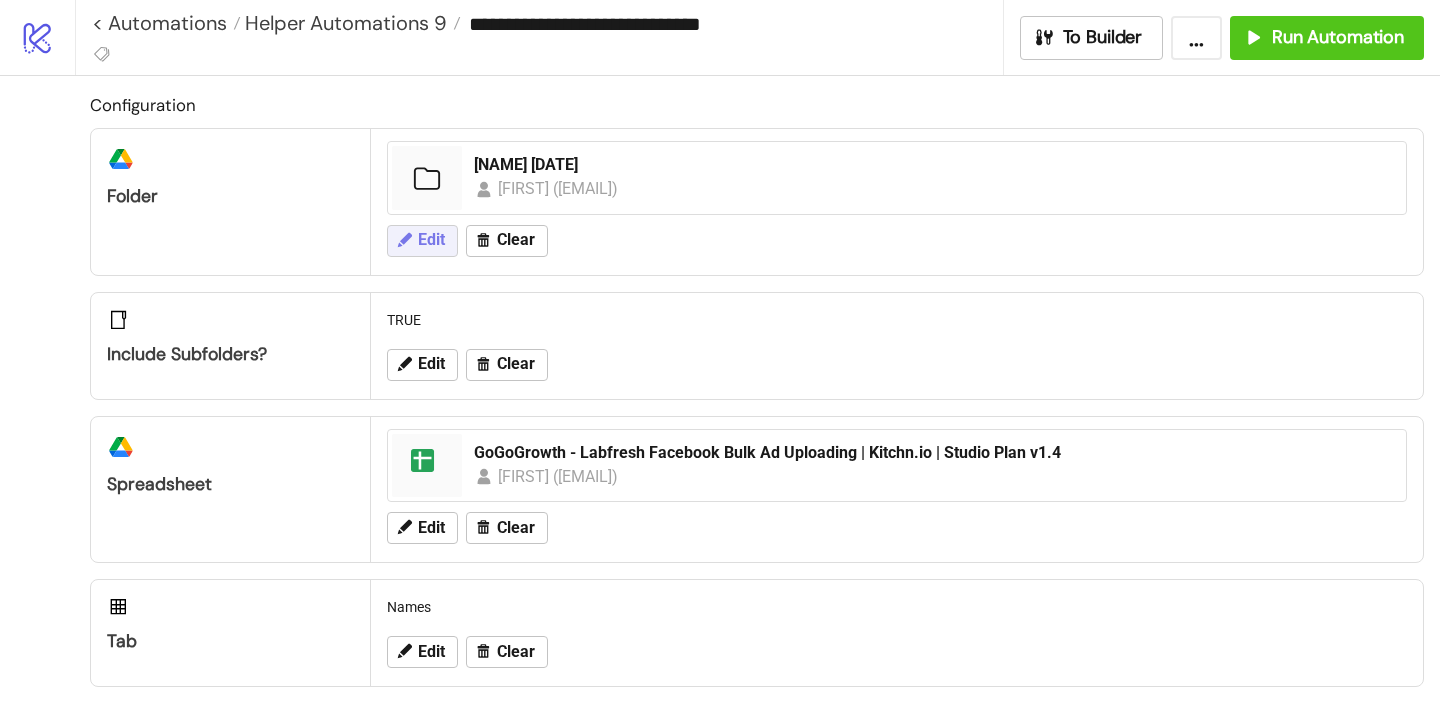click on "Edit" at bounding box center [422, 241] 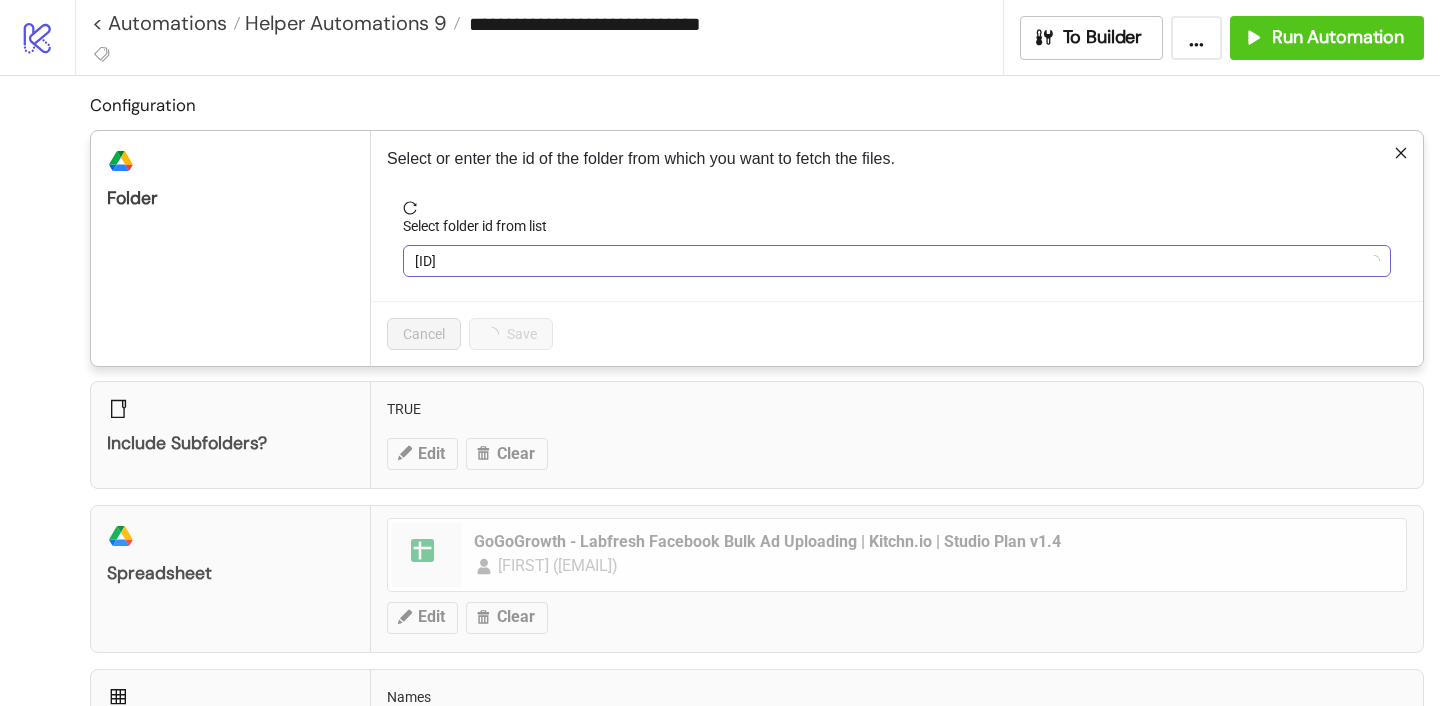 click on "[ID]" at bounding box center (897, 261) 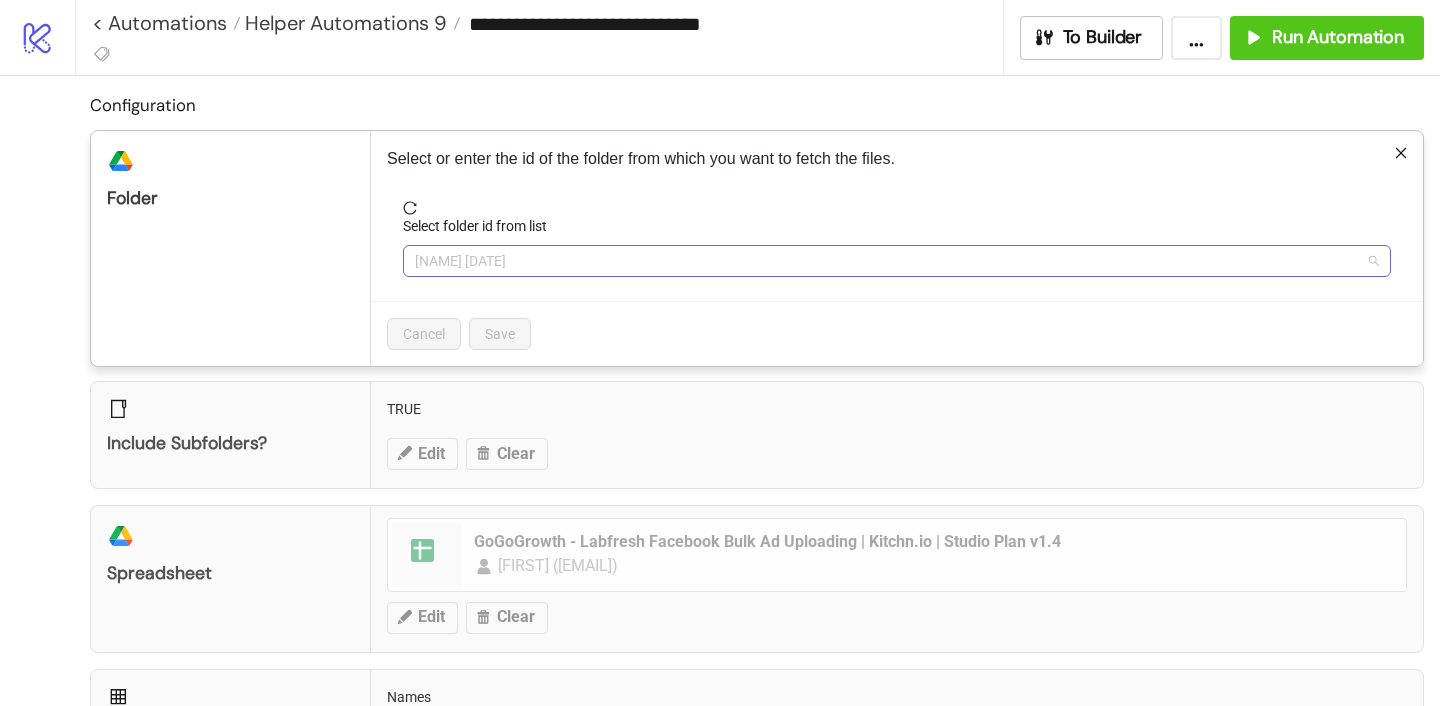 click on "[NAME] [DATE]" at bounding box center [897, 261] 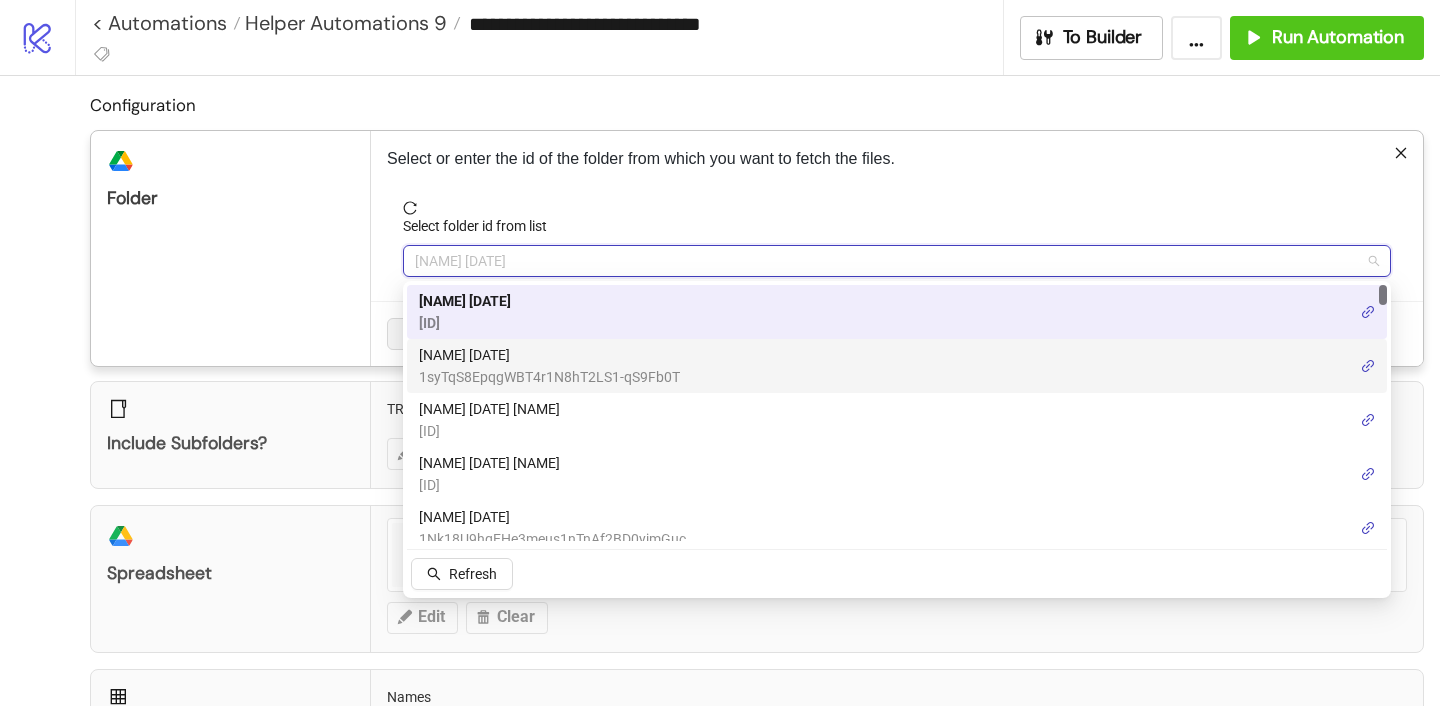click on "[NAME] [DATE]" at bounding box center (549, 355) 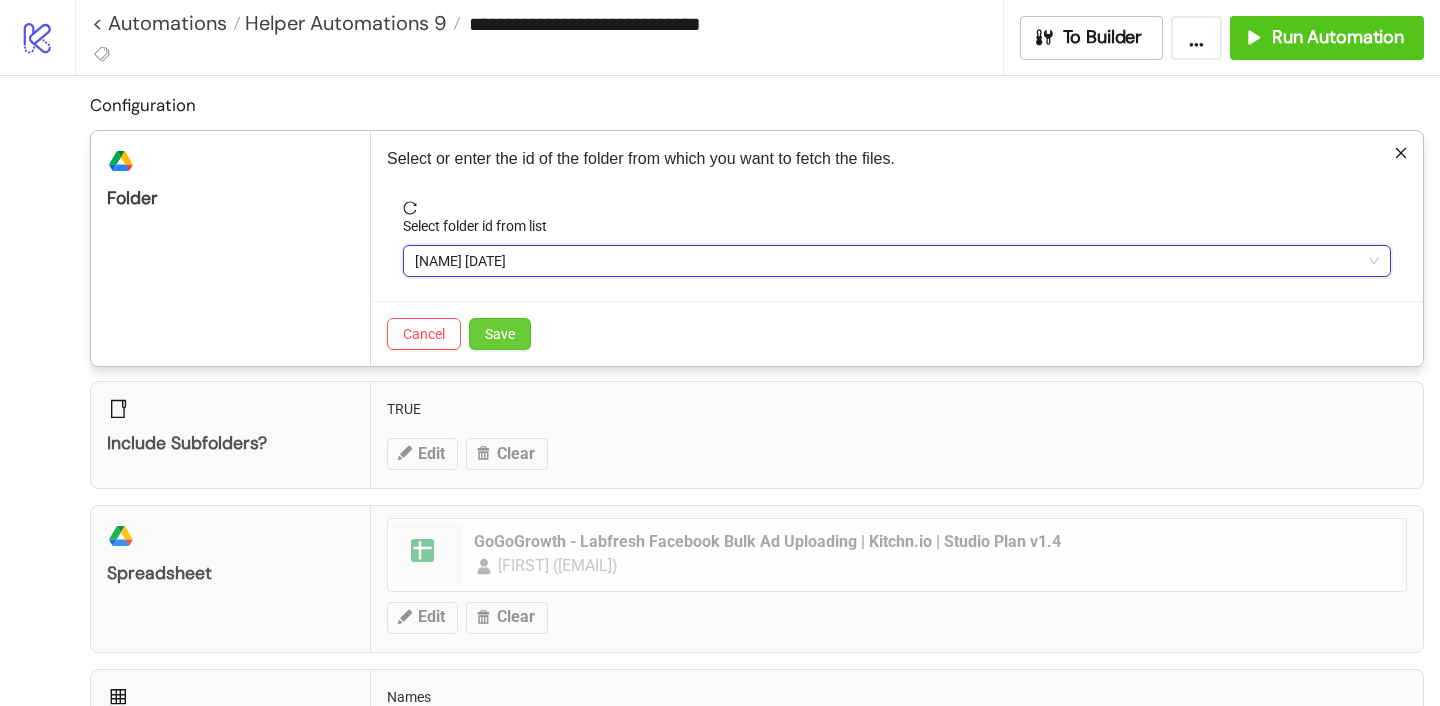 click on "Save" at bounding box center (500, 334) 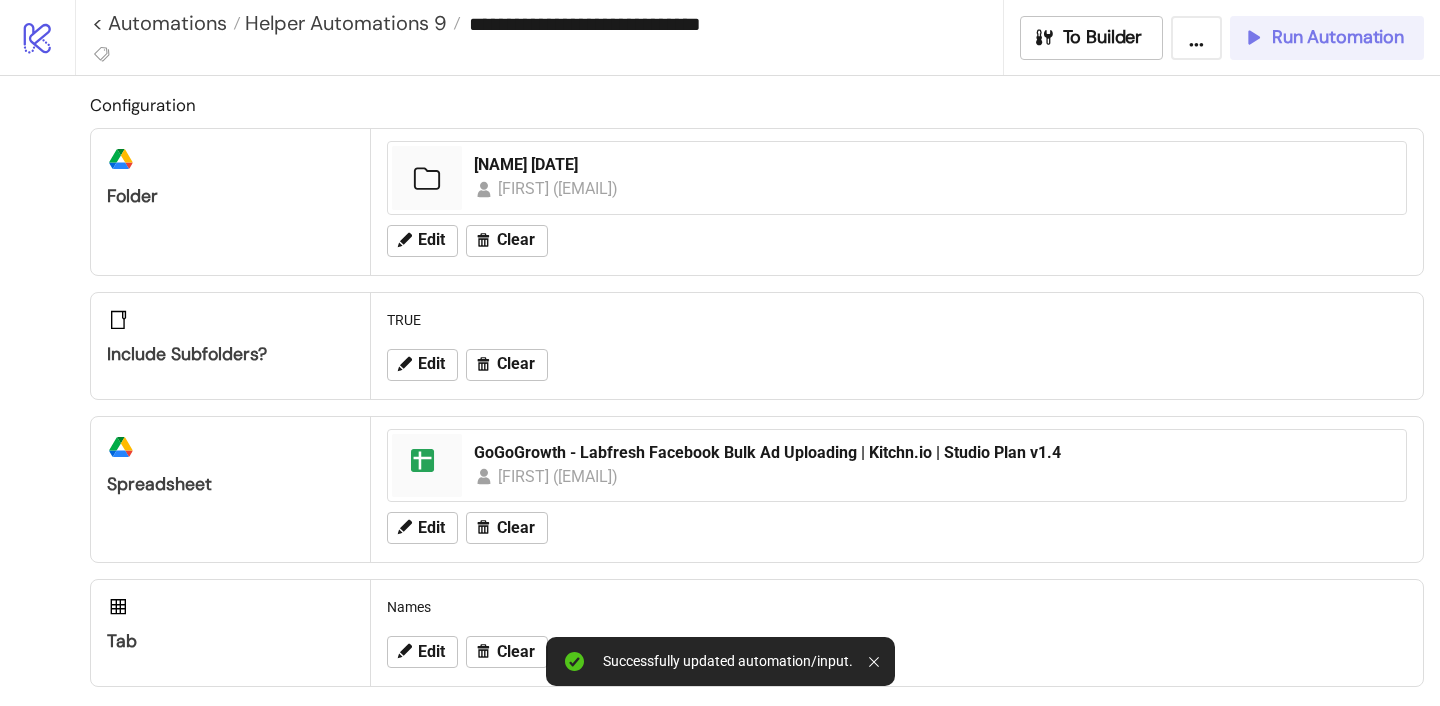 click on "Run Automation" at bounding box center (1338, 37) 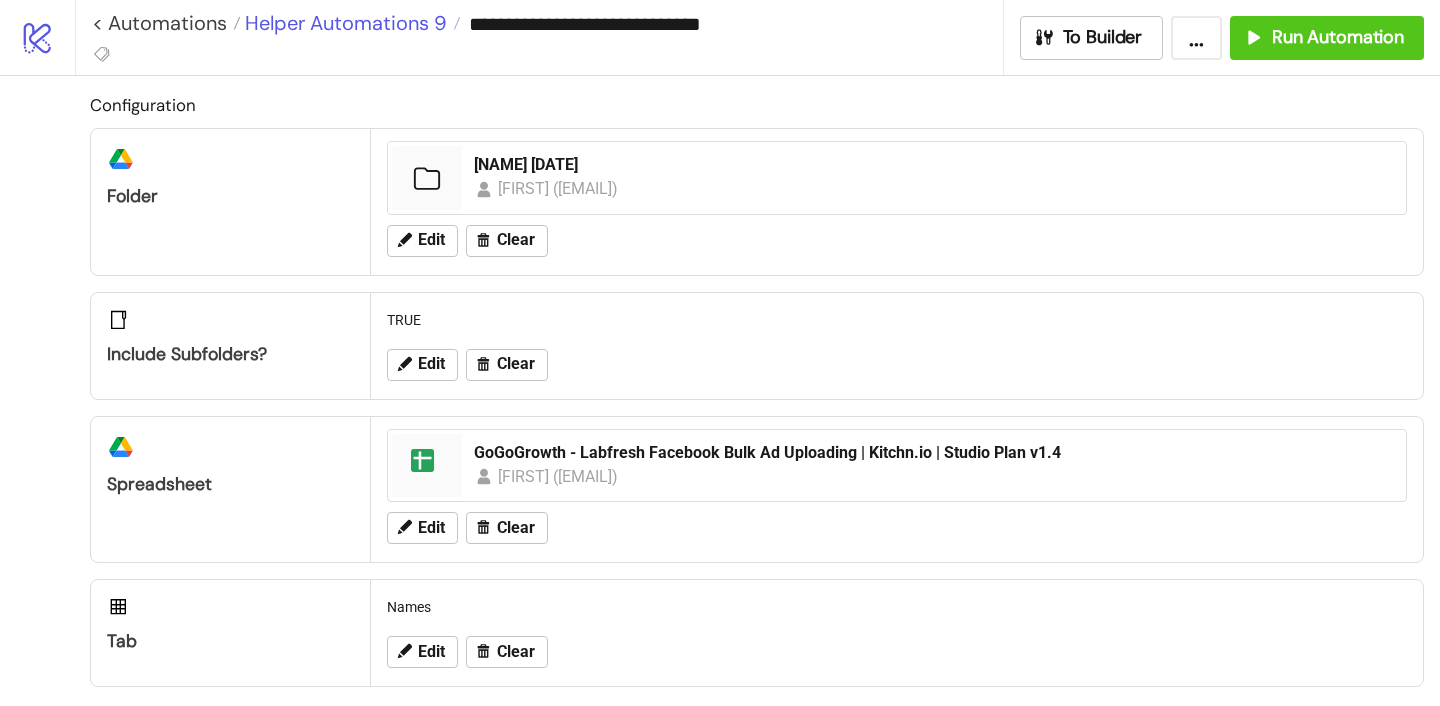 click on "Helper Automations 9" at bounding box center [343, 23] 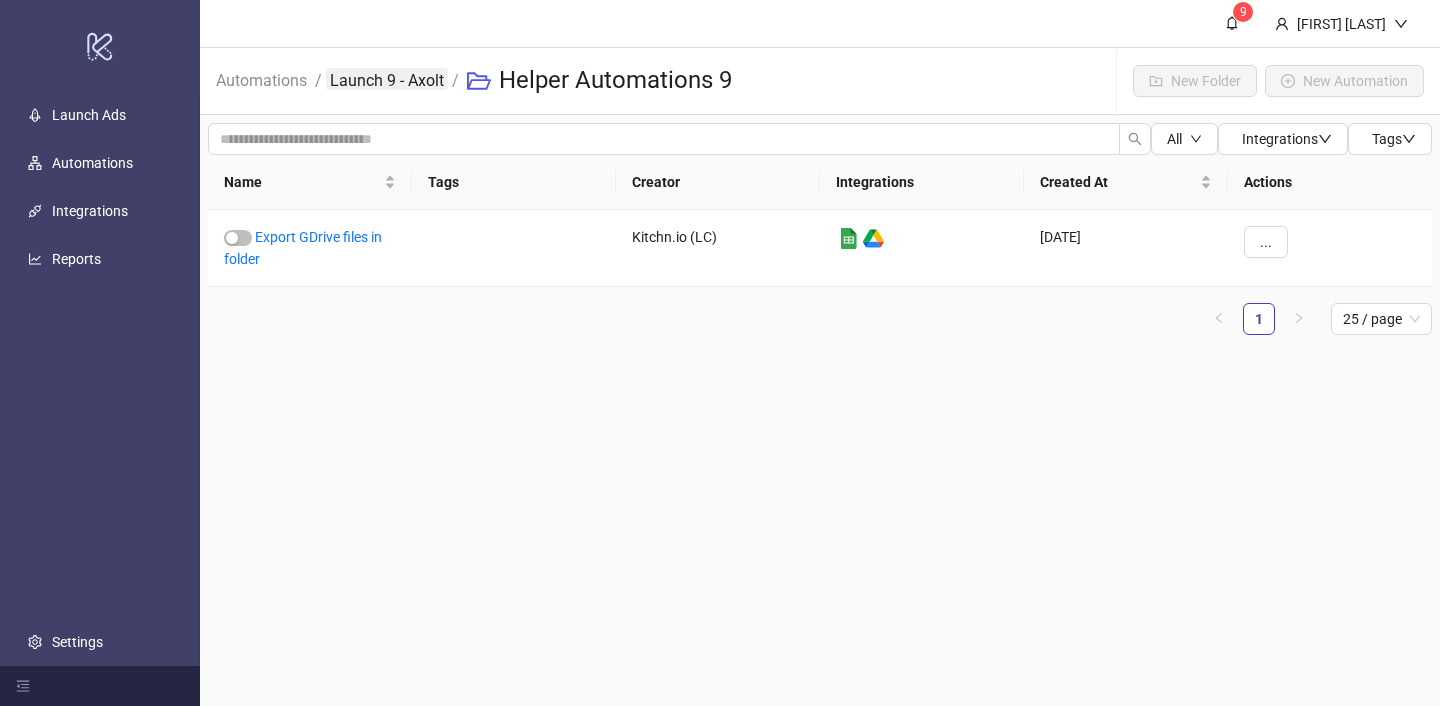 click on "Launch 9 - Axolt" at bounding box center [387, 79] 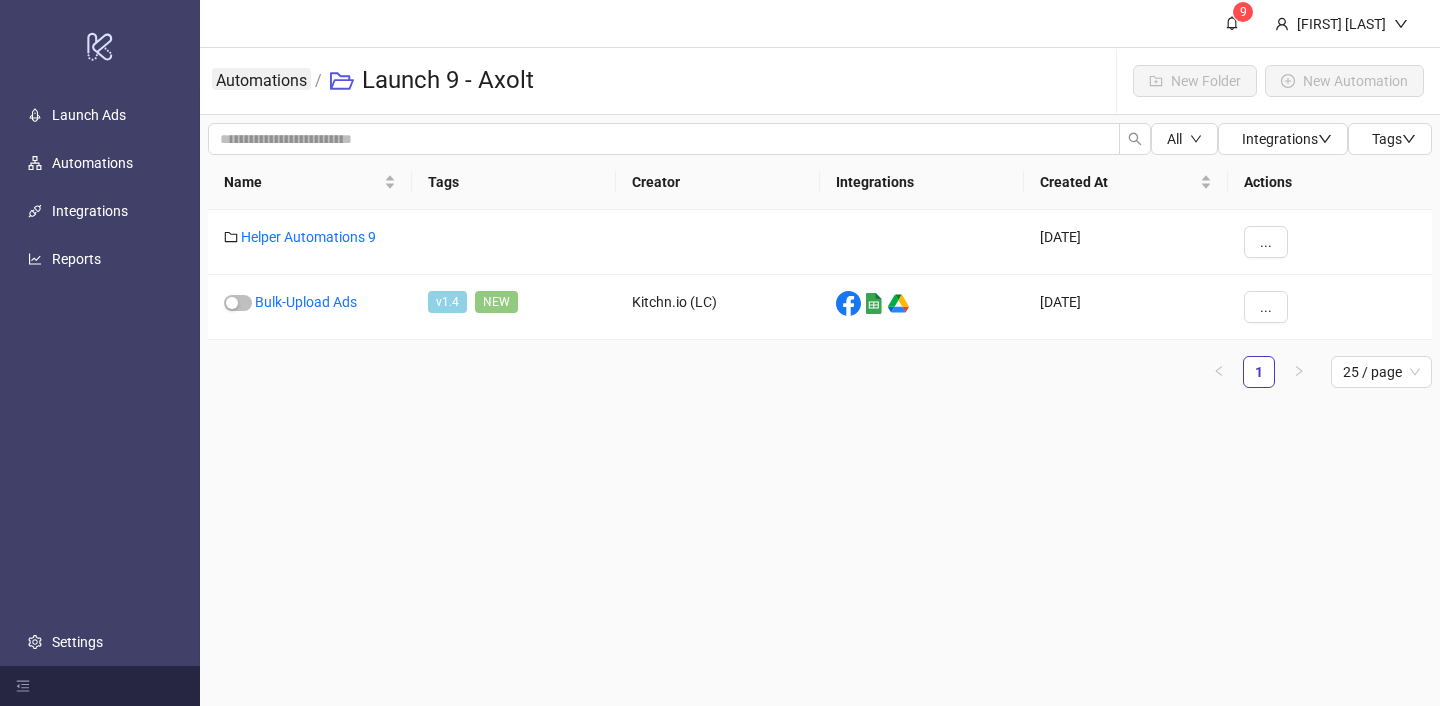 click on "Automations" at bounding box center (261, 79) 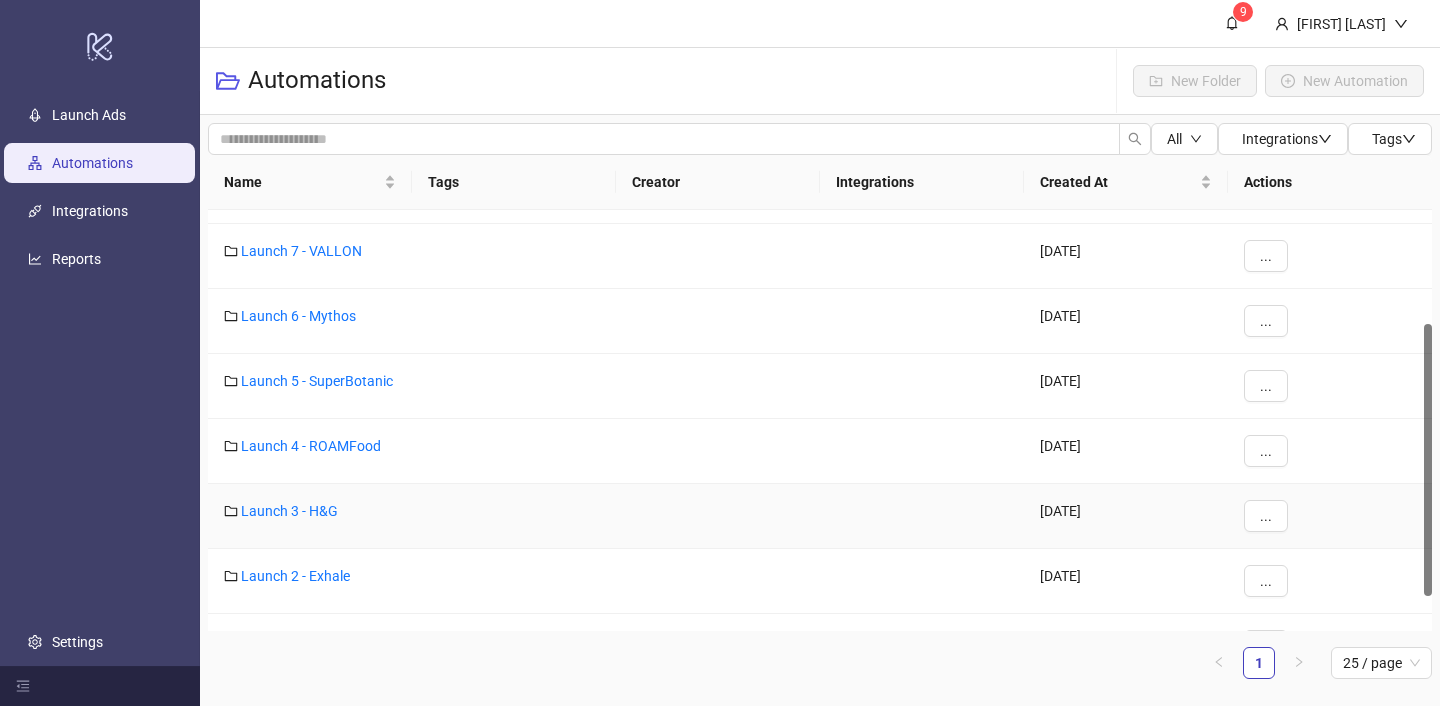 scroll, scrollTop: 184, scrollLeft: 0, axis: vertical 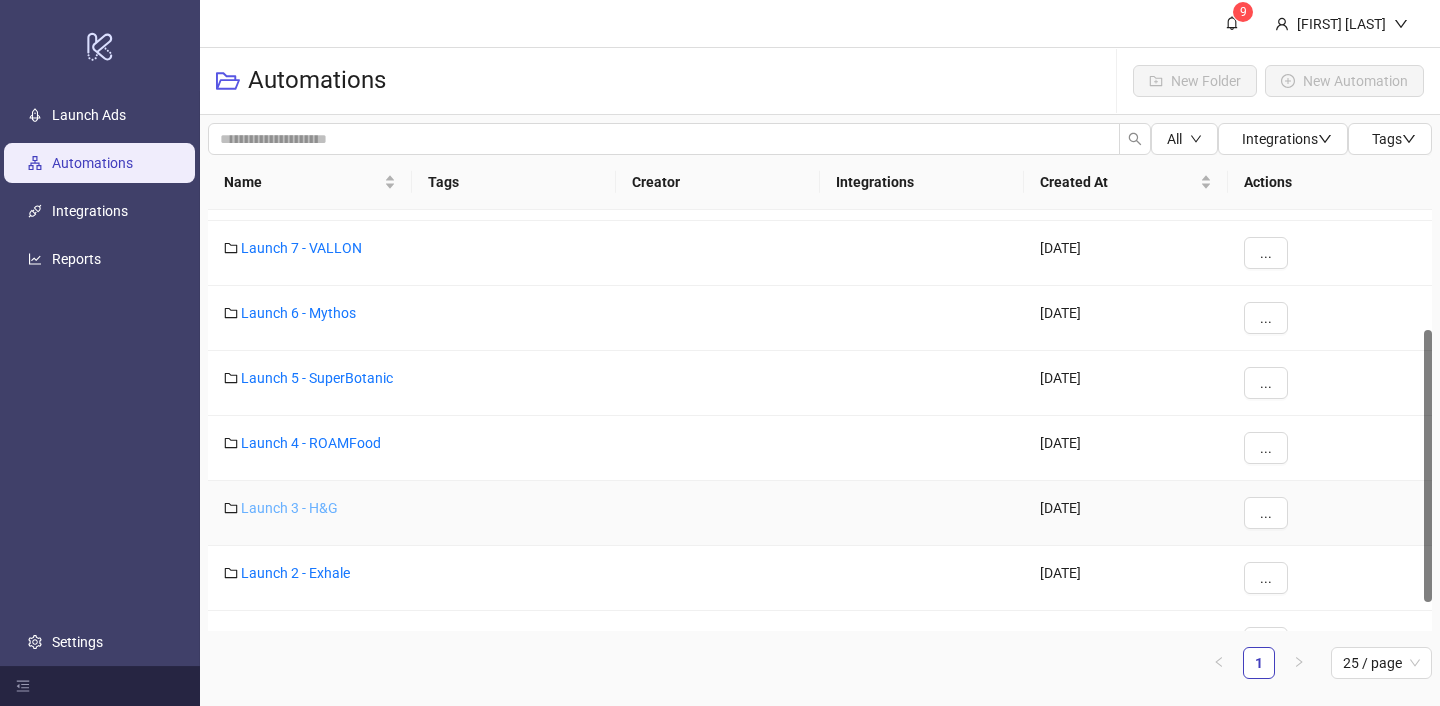 click on "Launch 3 - H&G" at bounding box center [289, 508] 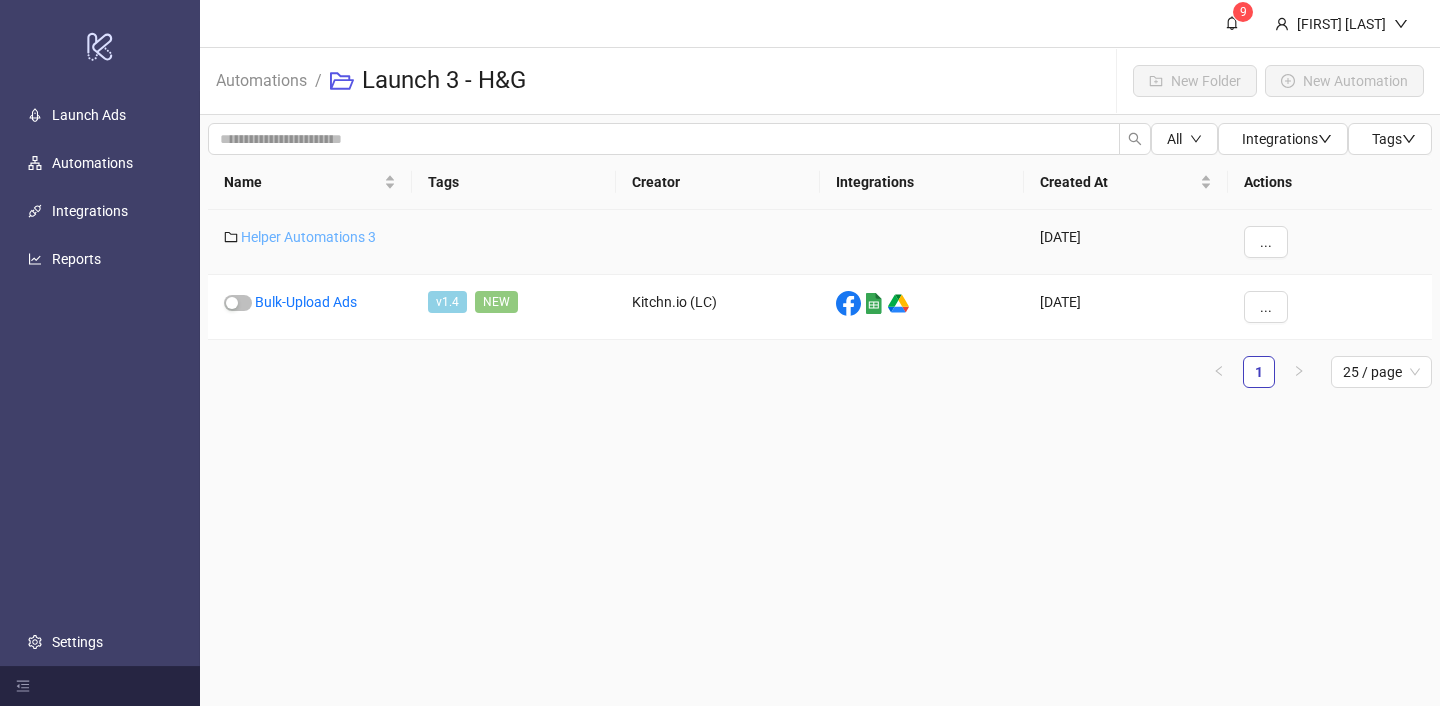 click on "Helper Automations 3" at bounding box center (308, 237) 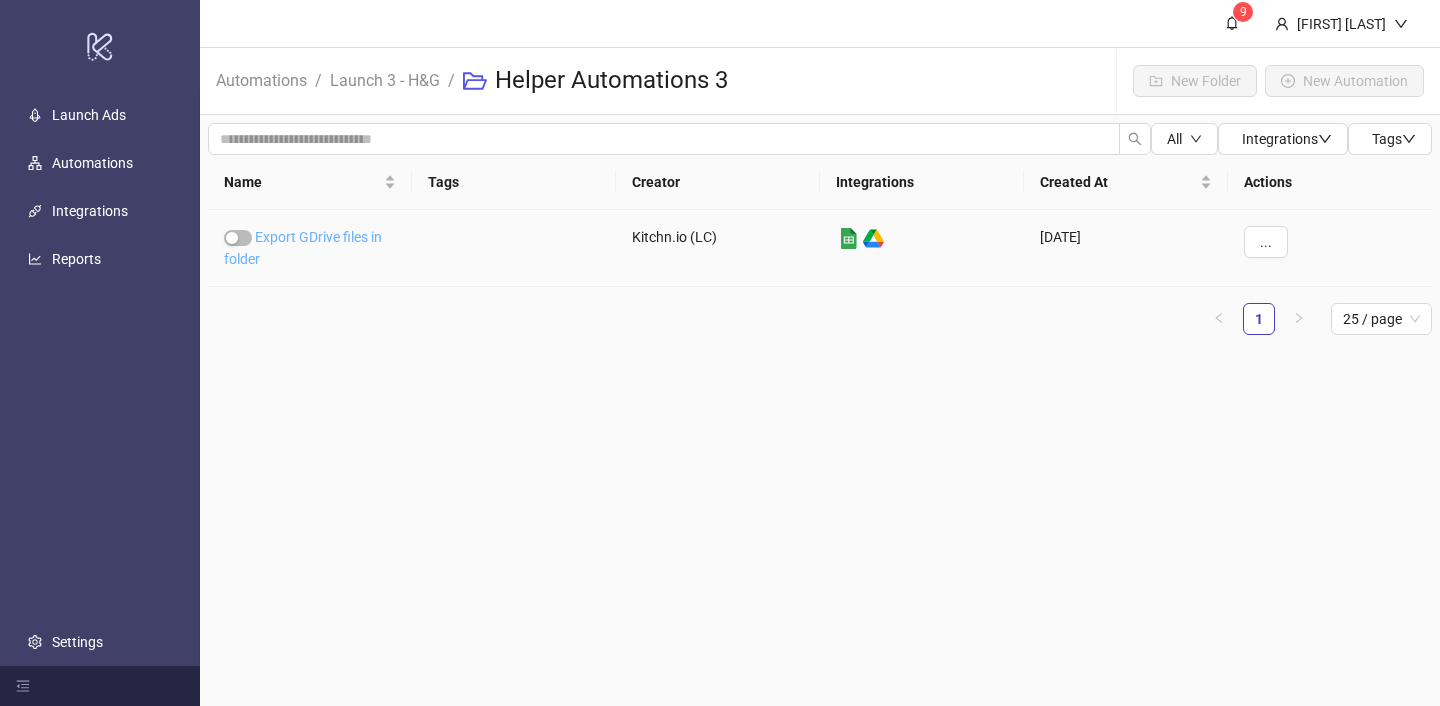click on "Export GDrive files in folder" at bounding box center (303, 248) 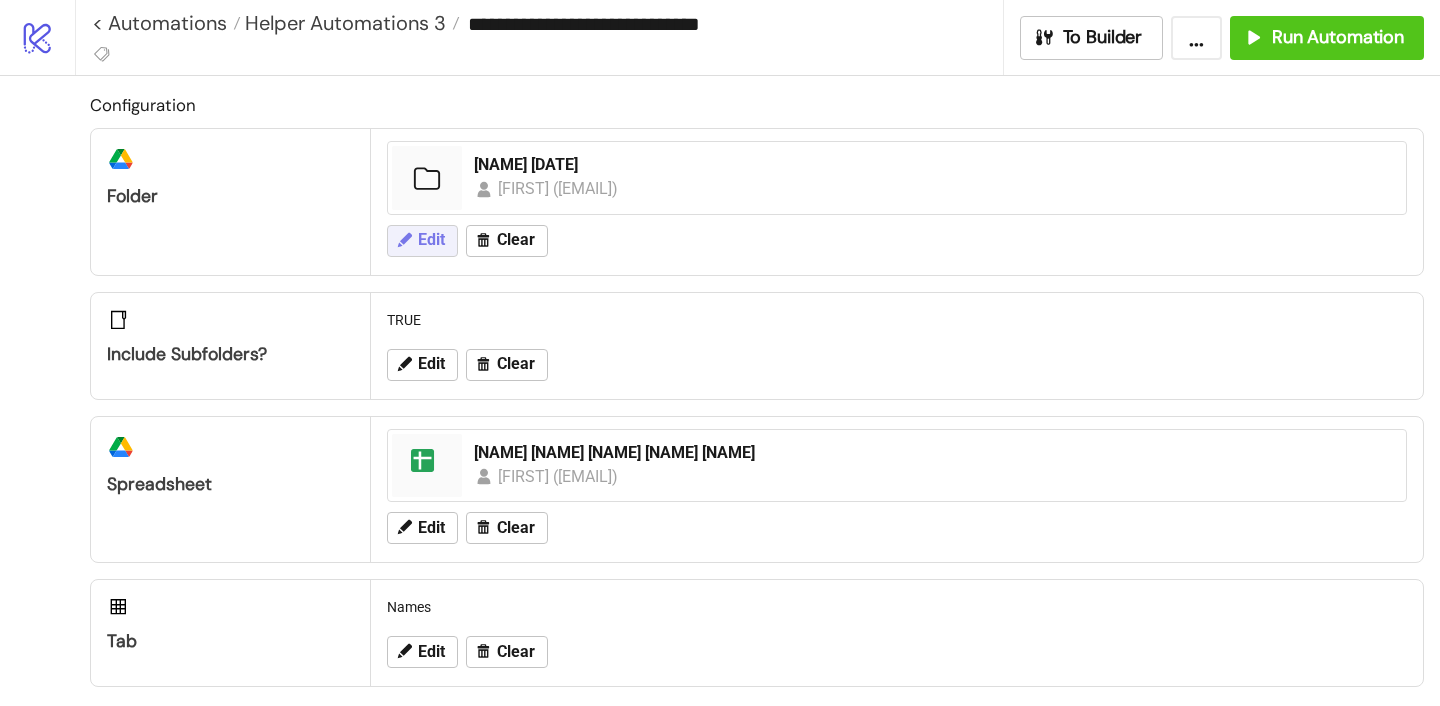 click on "Edit" at bounding box center (431, 240) 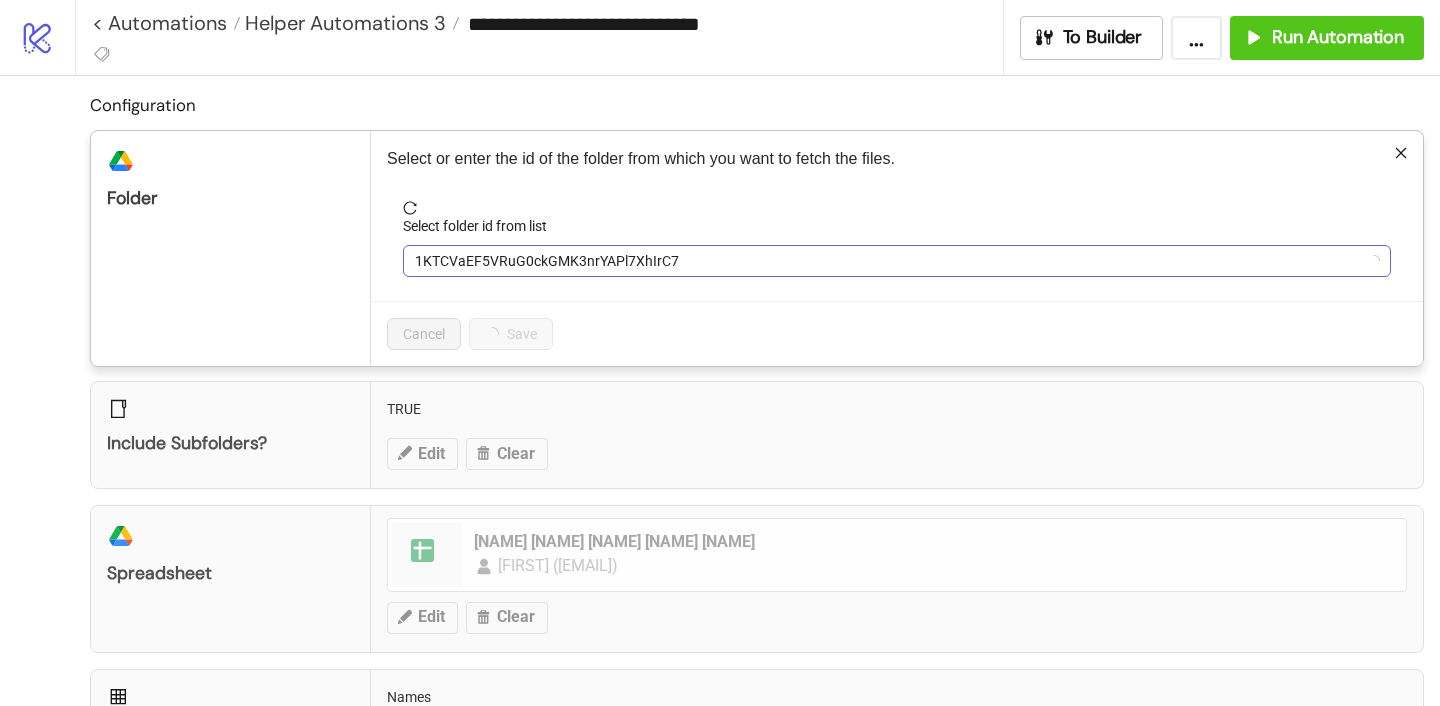 click on "1KTCVaEF5VRuG0ckGMK3nrYAPl7XhIrC7" at bounding box center (897, 261) 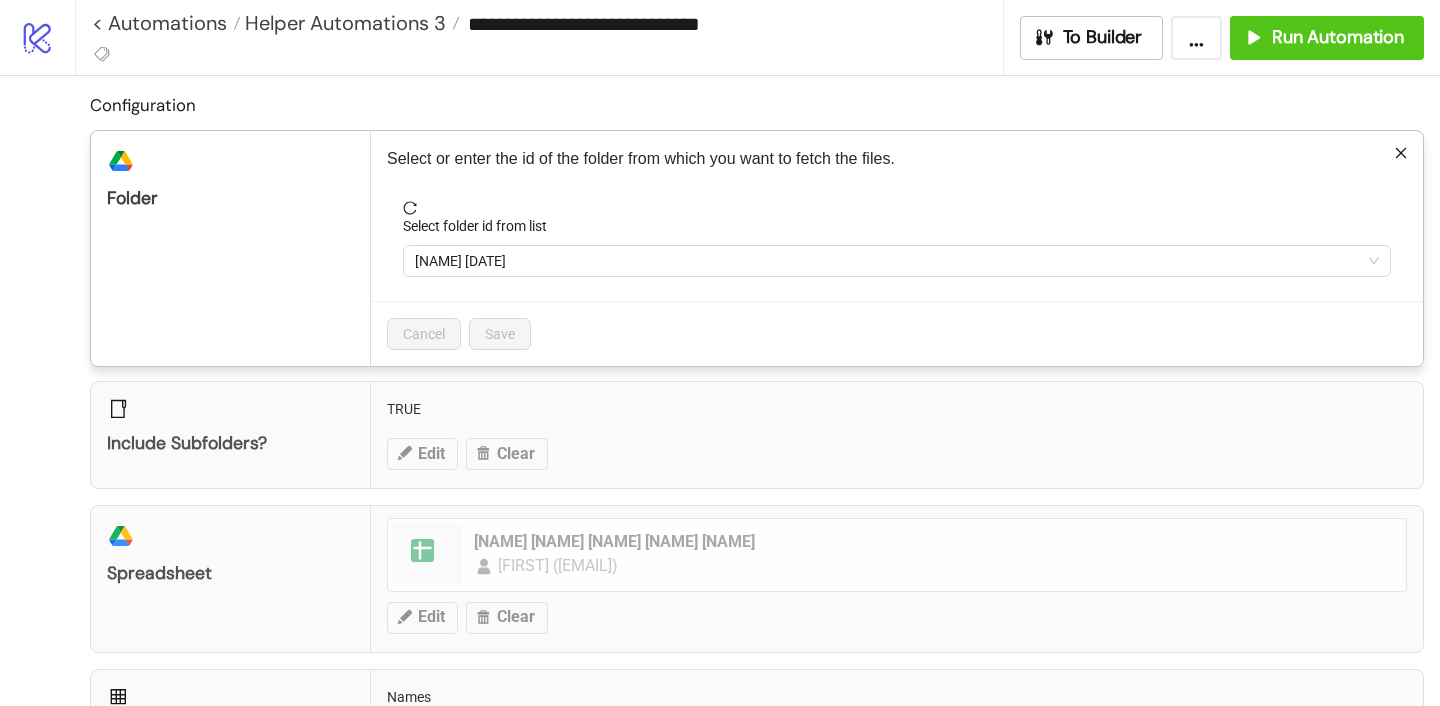 click on "[NAME] [DATE]" at bounding box center (897, 261) 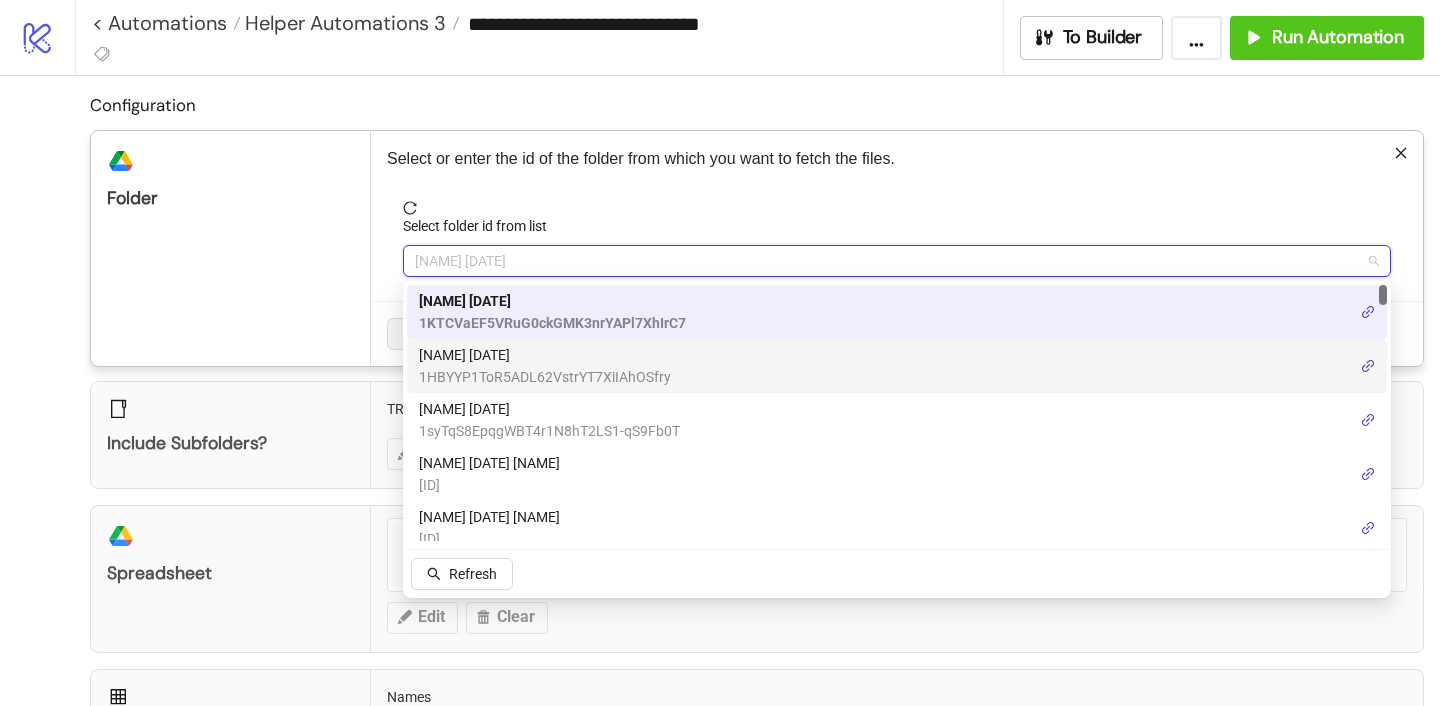 click on "1HBYYP1ToR5ADL62VstrYT7XiIAhOSfry" at bounding box center (545, 377) 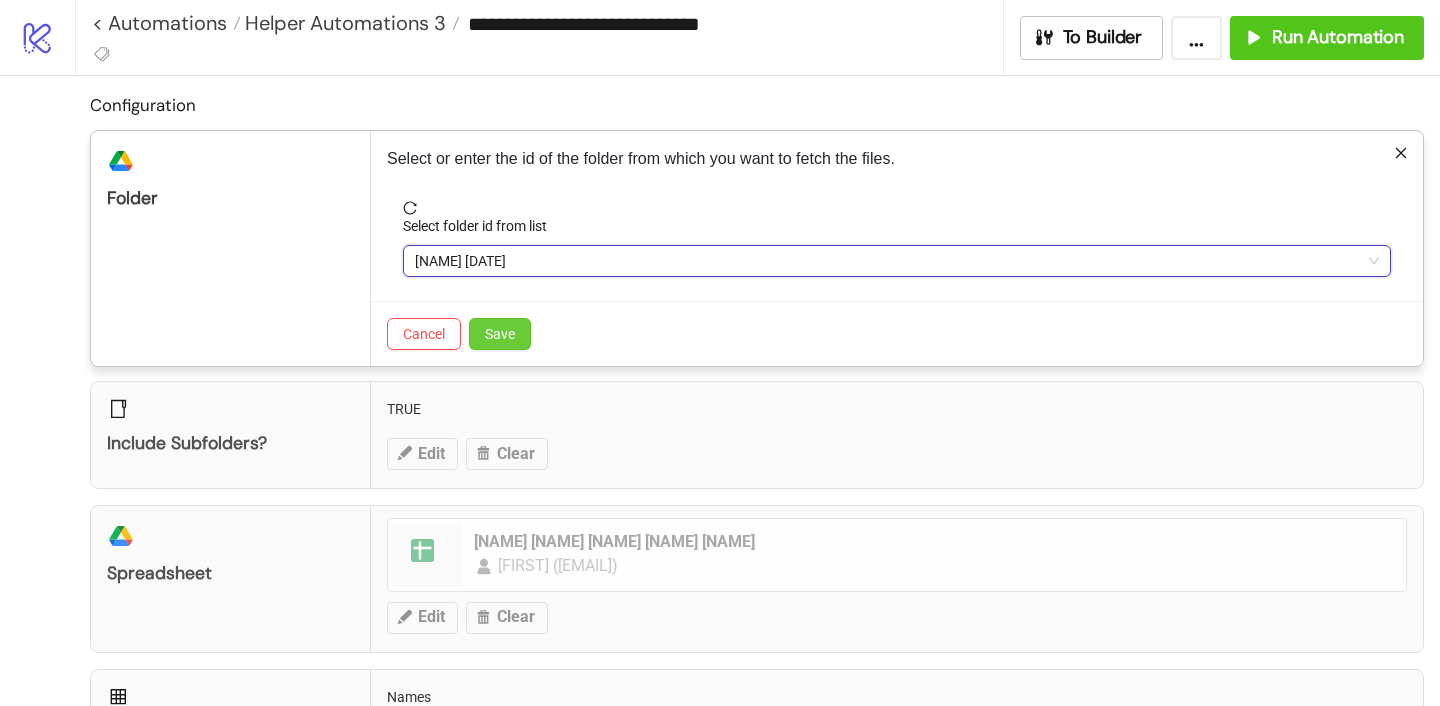 click on "Save" at bounding box center [500, 334] 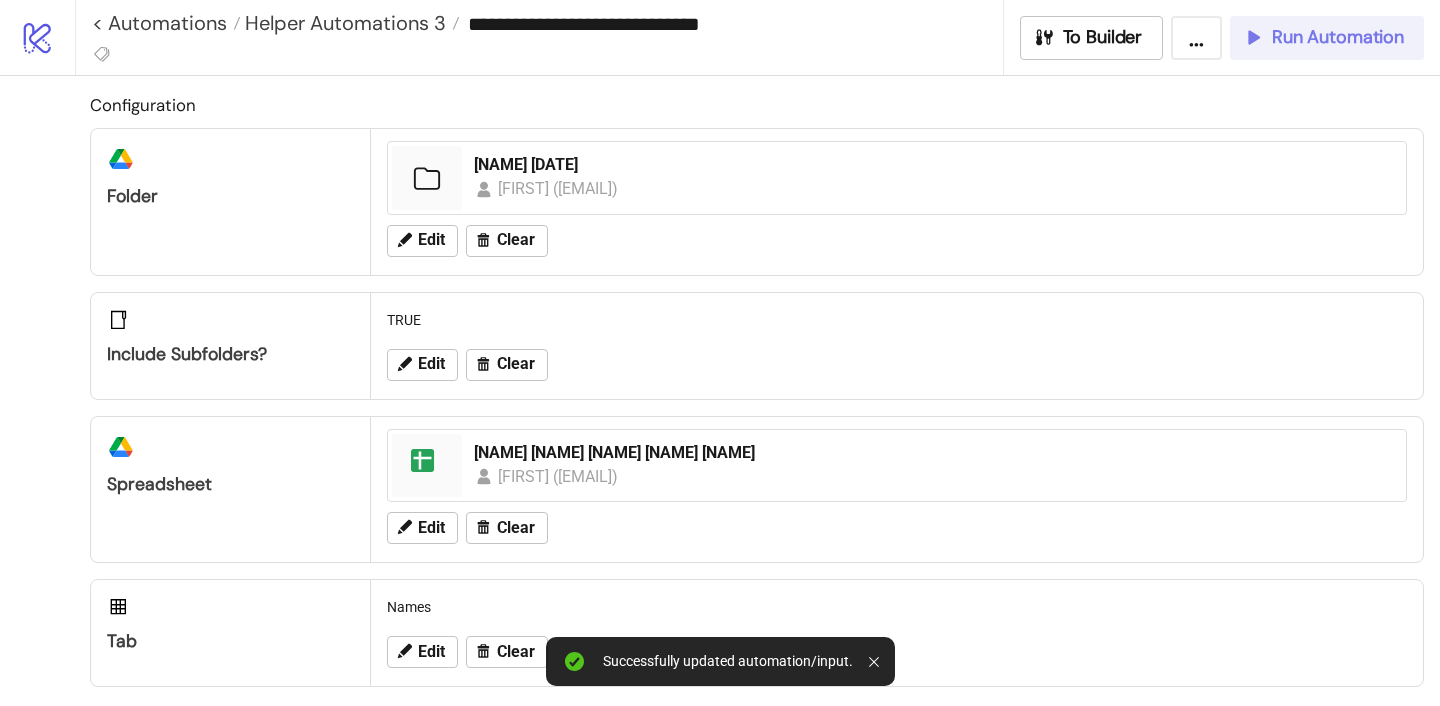 click on "Run Automation" at bounding box center [1338, 37] 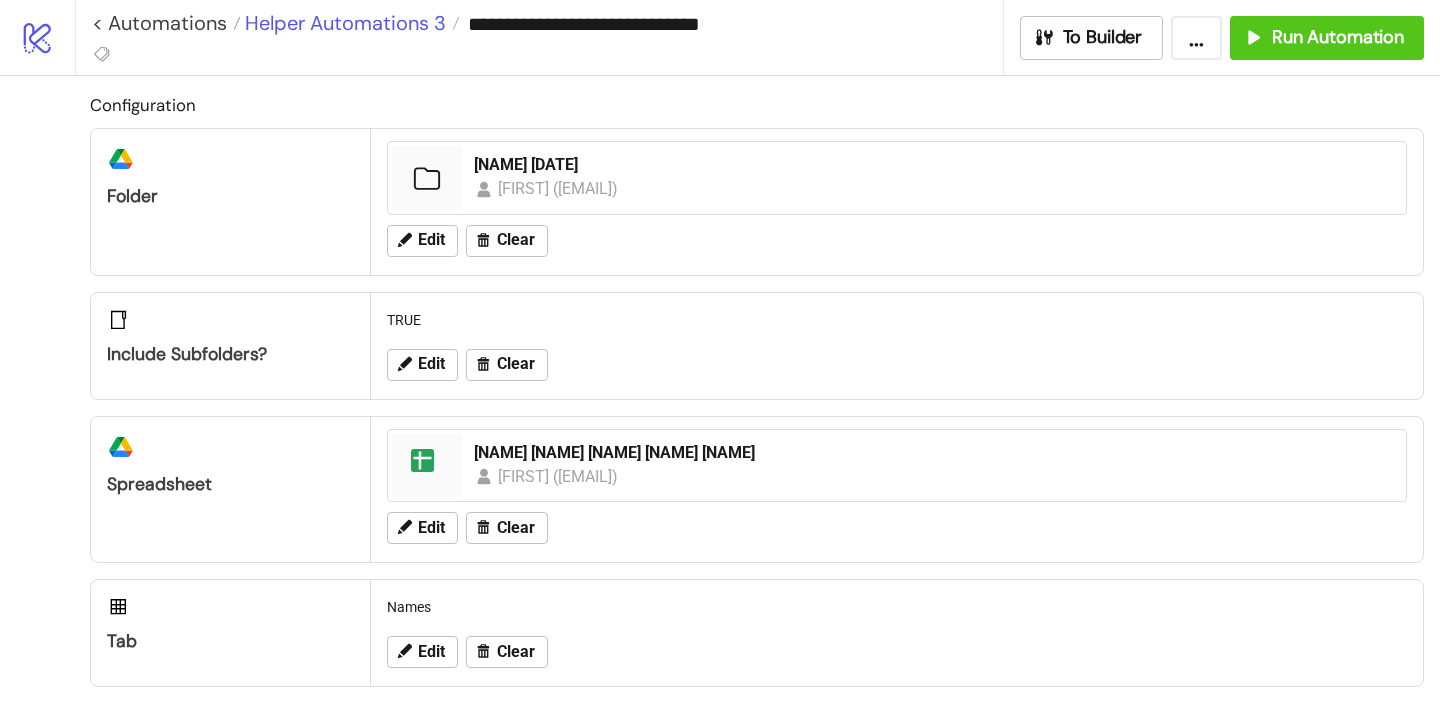 click on "Helper Automations 3" at bounding box center [343, 23] 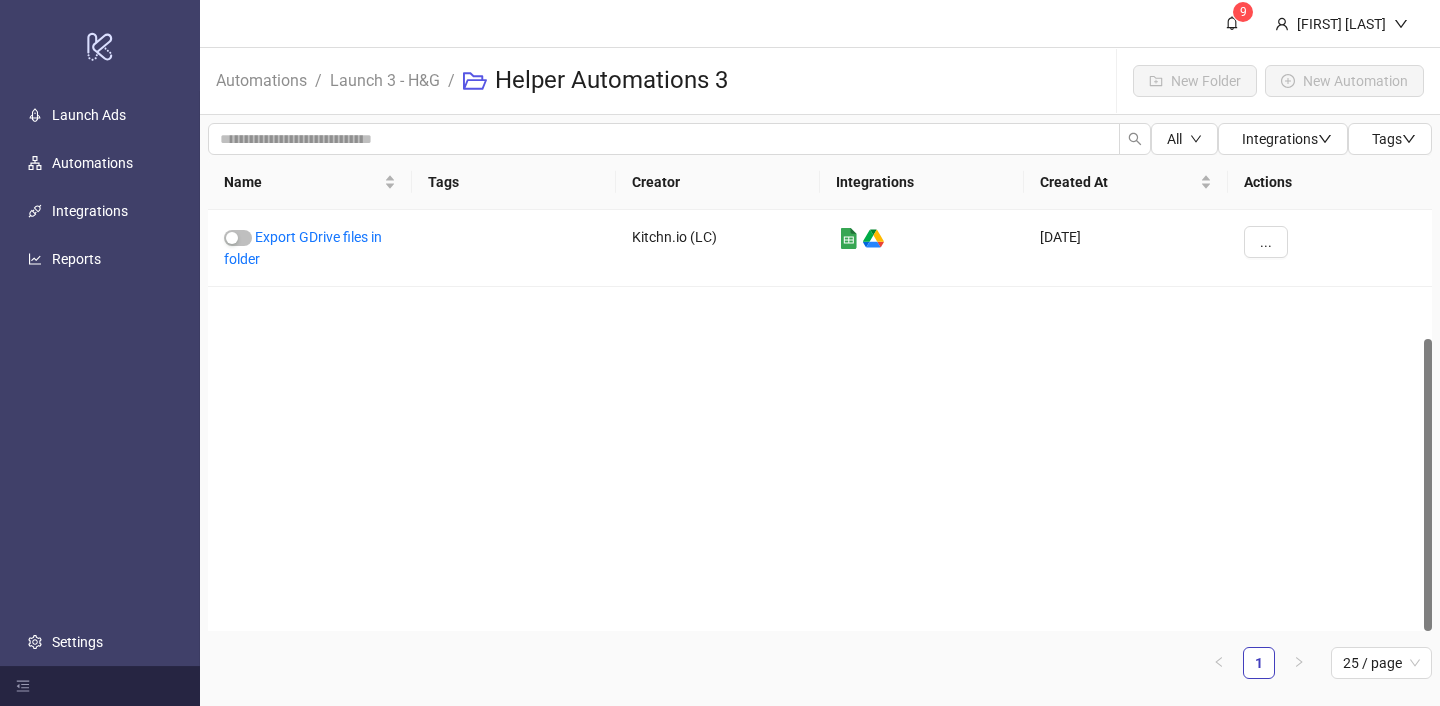 scroll, scrollTop: 0, scrollLeft: 0, axis: both 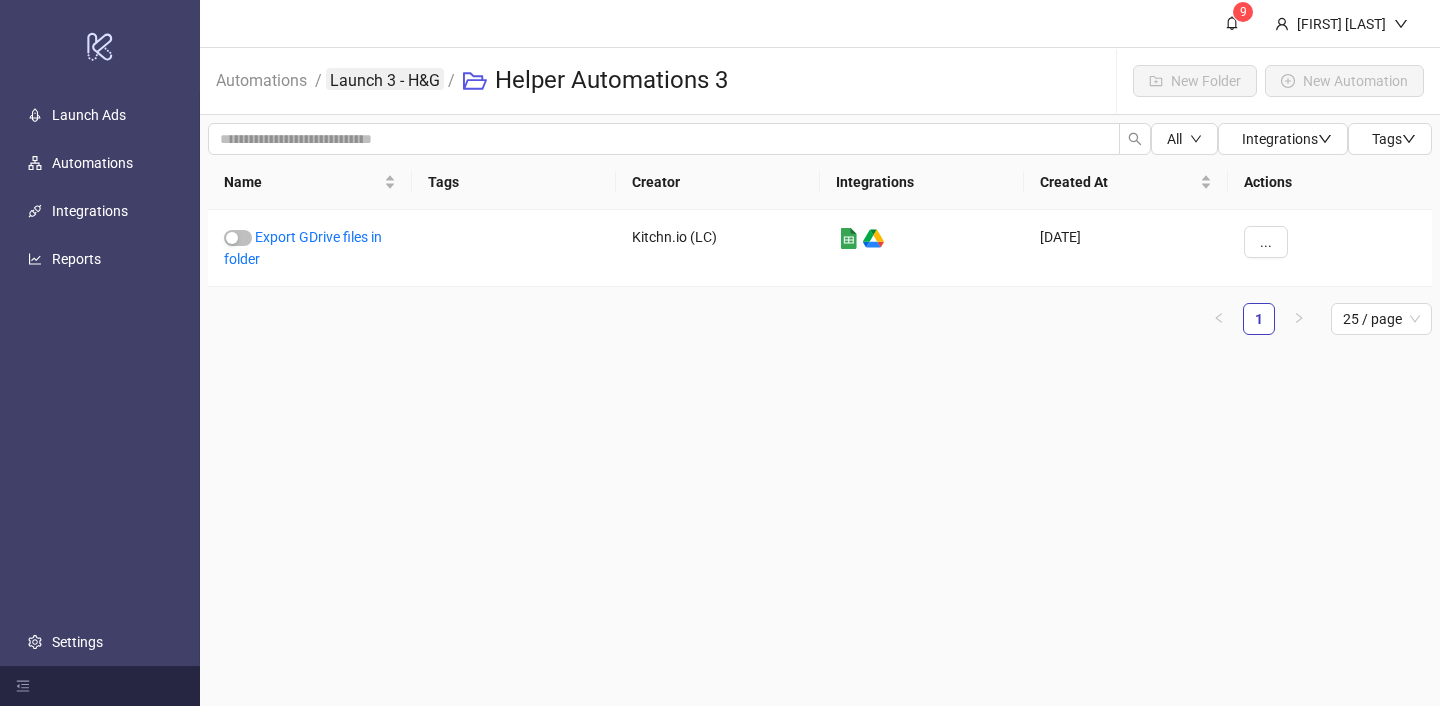 click on "Launch 3 - H&G" at bounding box center (385, 79) 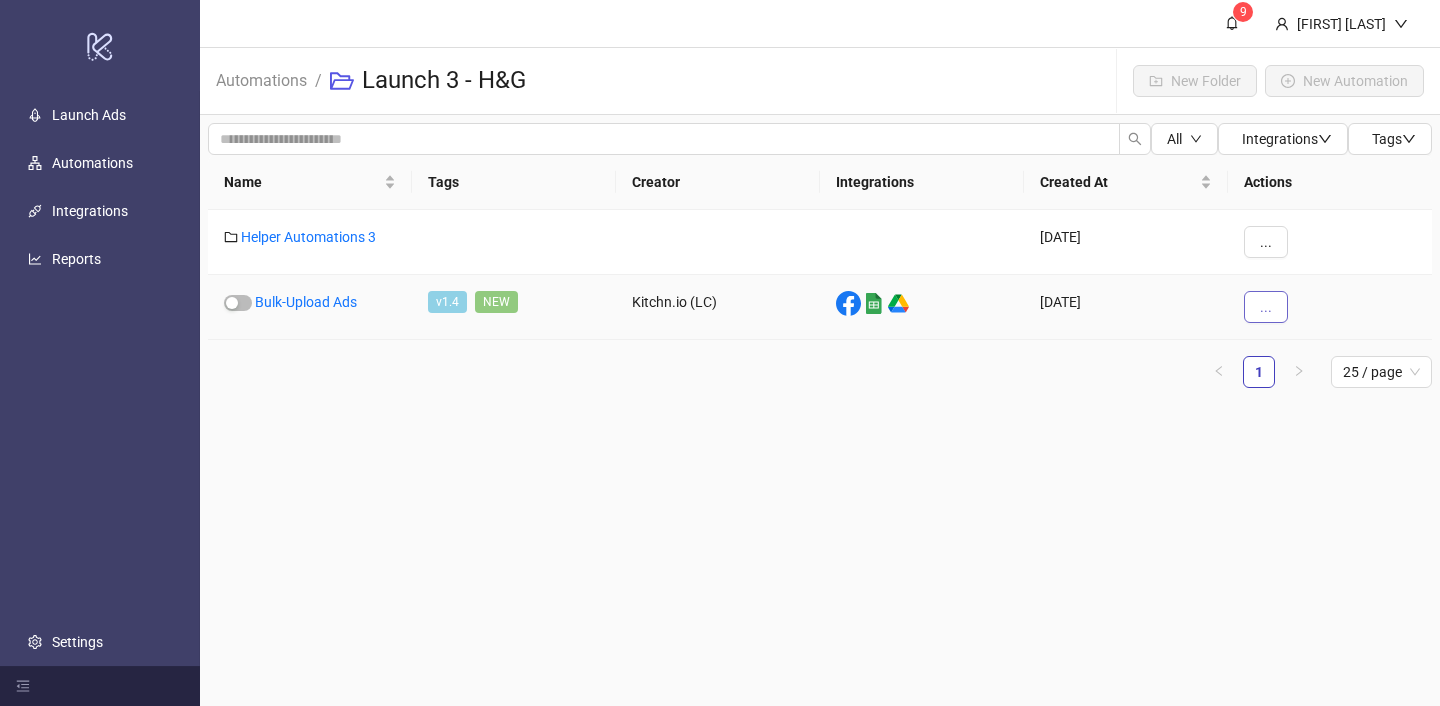 click on "..." at bounding box center (1266, 307) 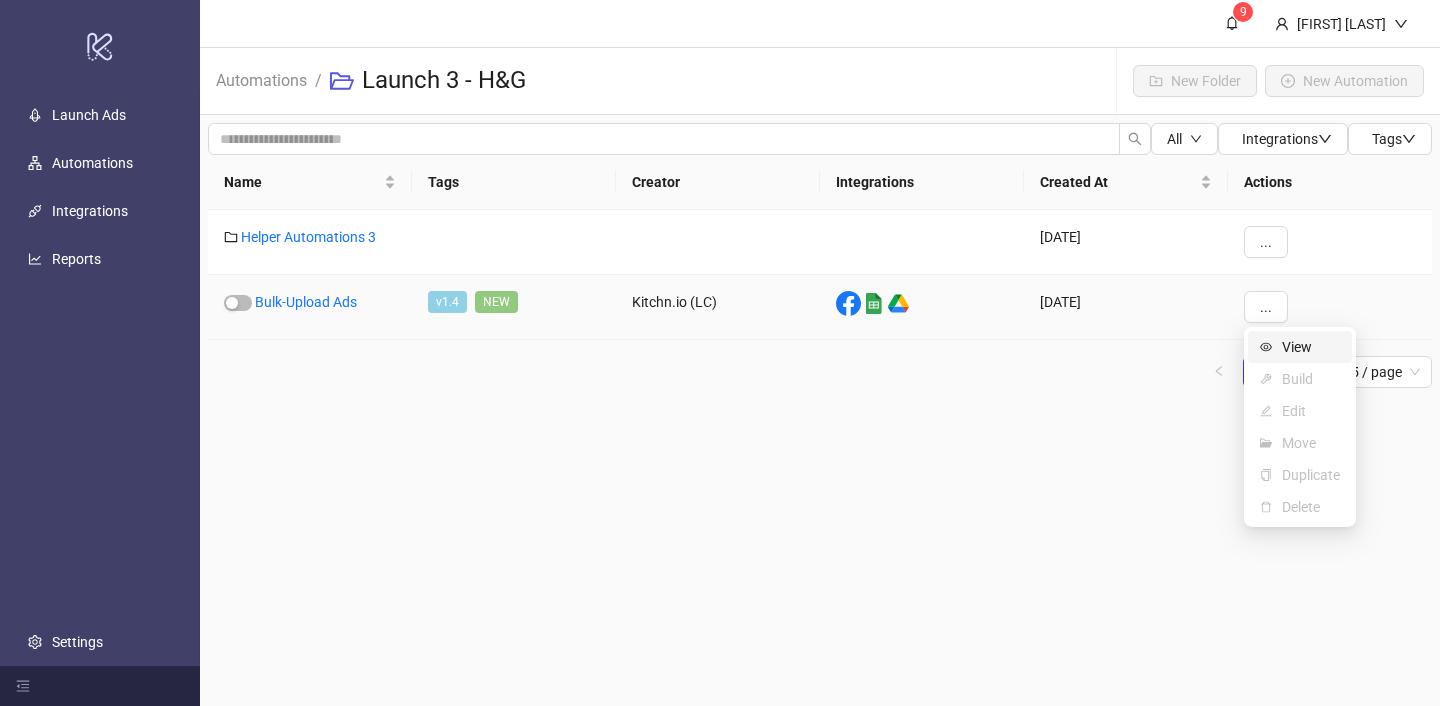 click on "View" at bounding box center (1300, 347) 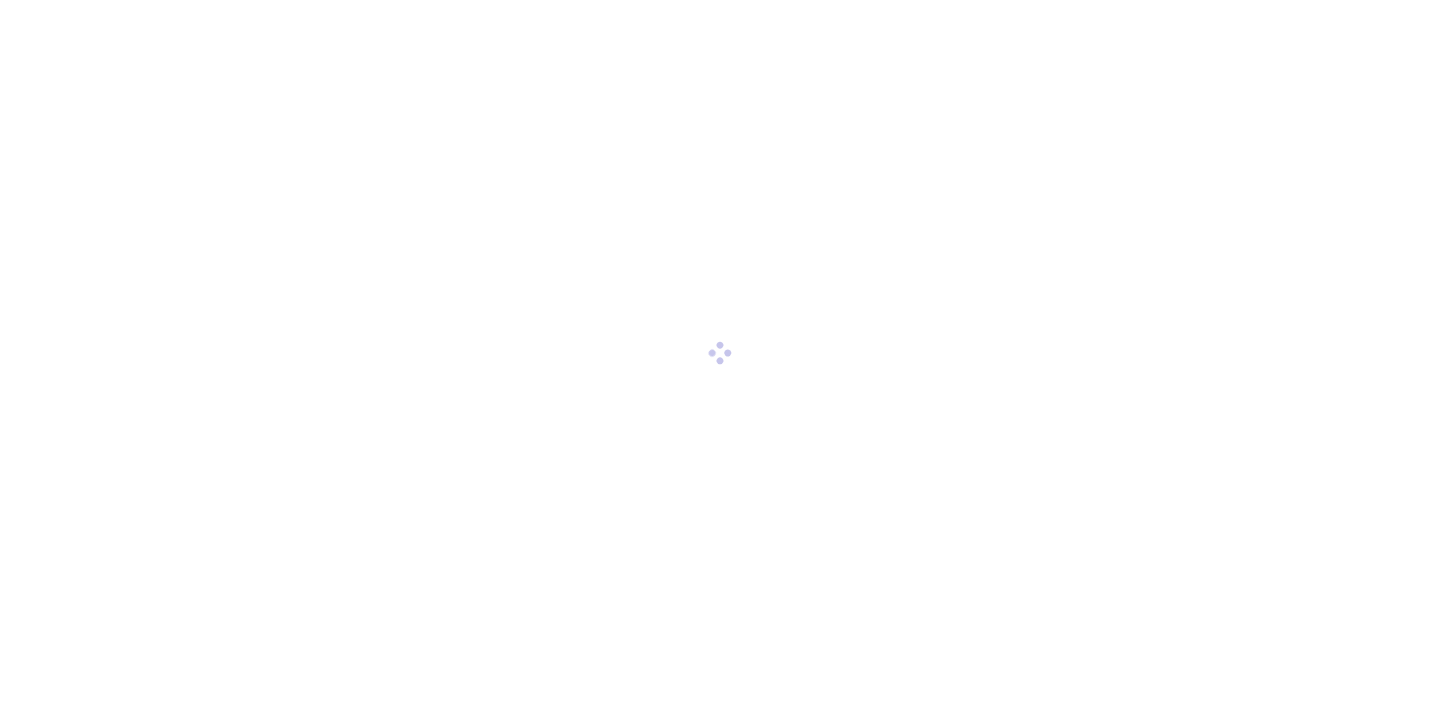 scroll, scrollTop: 0, scrollLeft: 0, axis: both 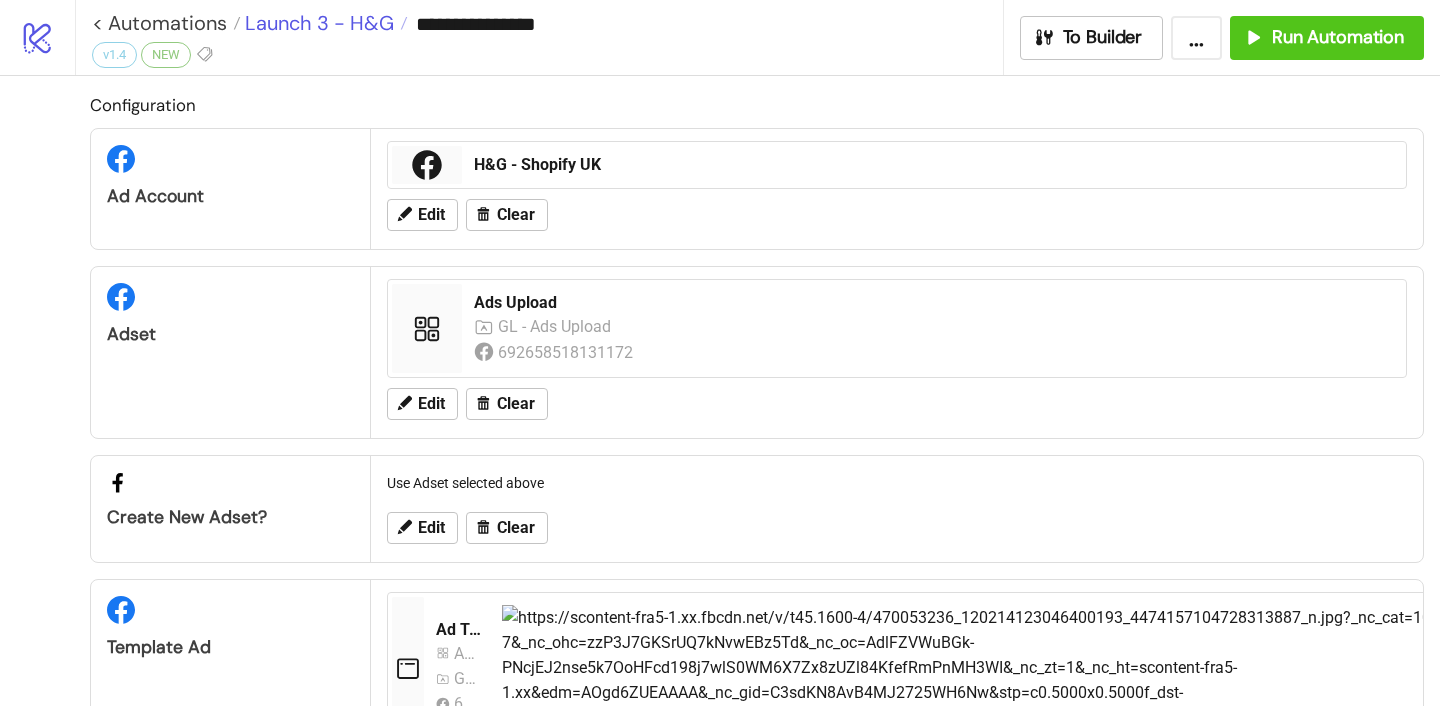 click on "Launch 3 - H&G" at bounding box center (317, 23) 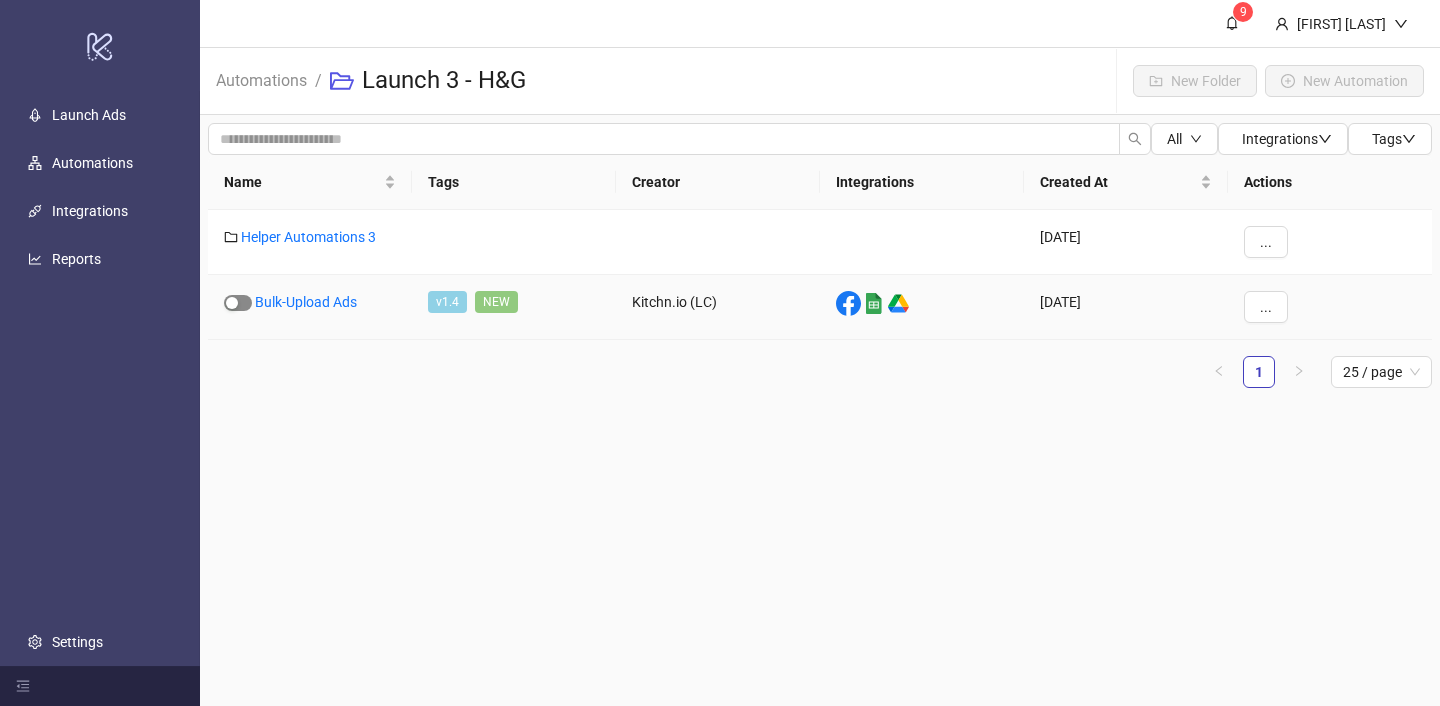 click at bounding box center [238, 303] 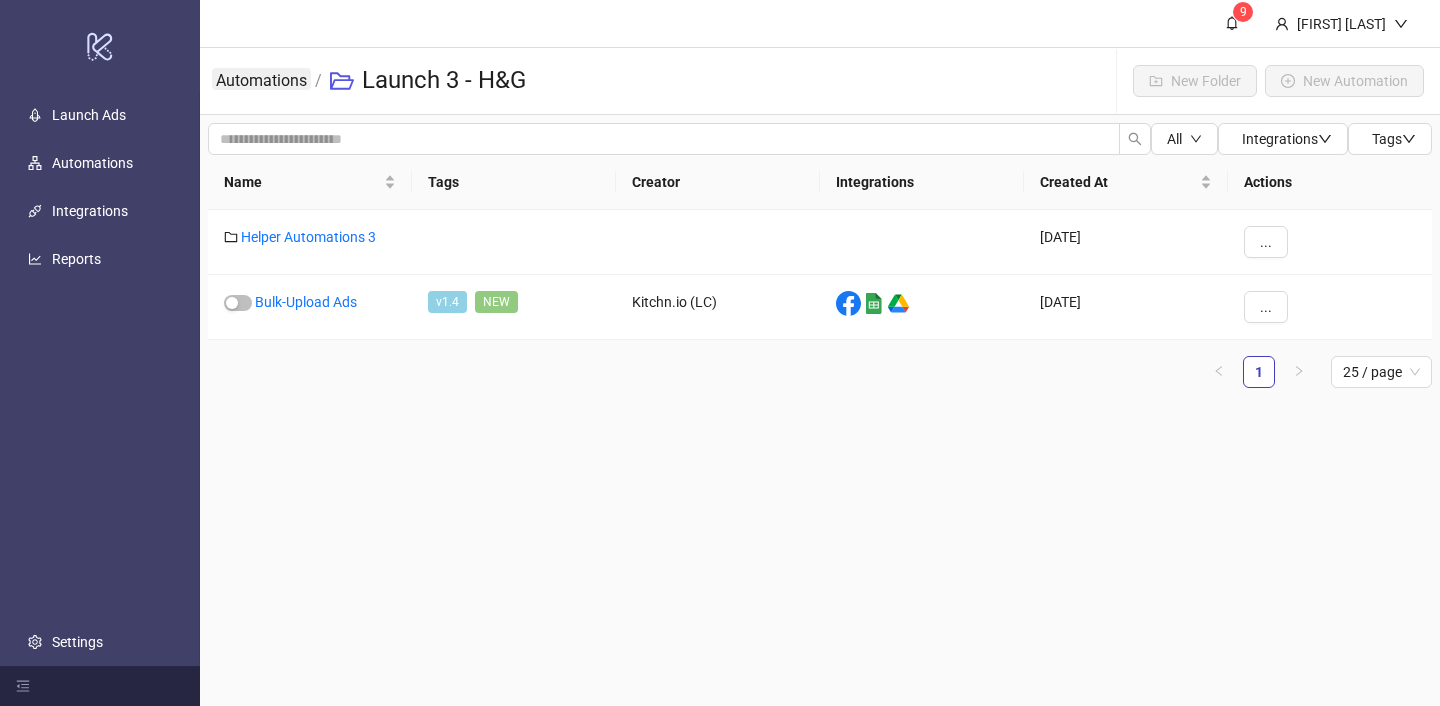 click on "Automations" at bounding box center (261, 79) 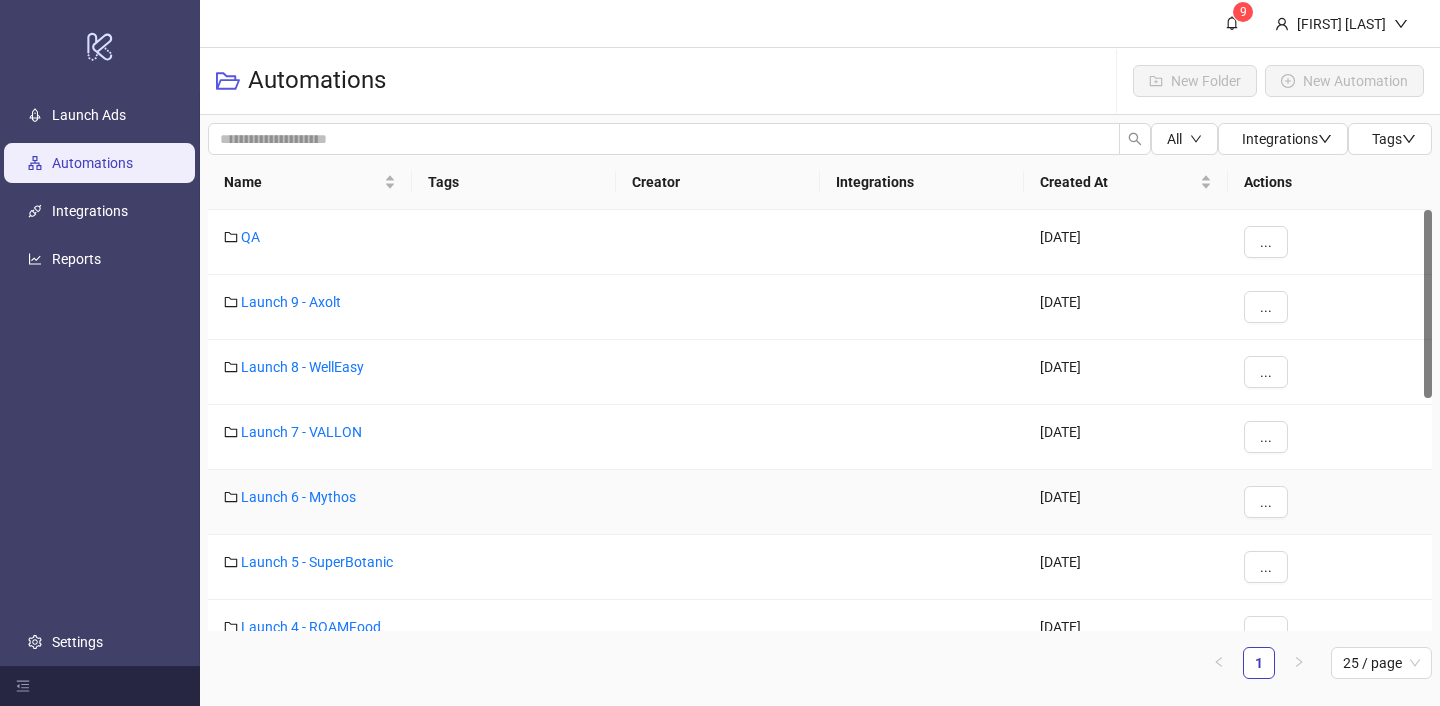 scroll, scrollTop: 58, scrollLeft: 0, axis: vertical 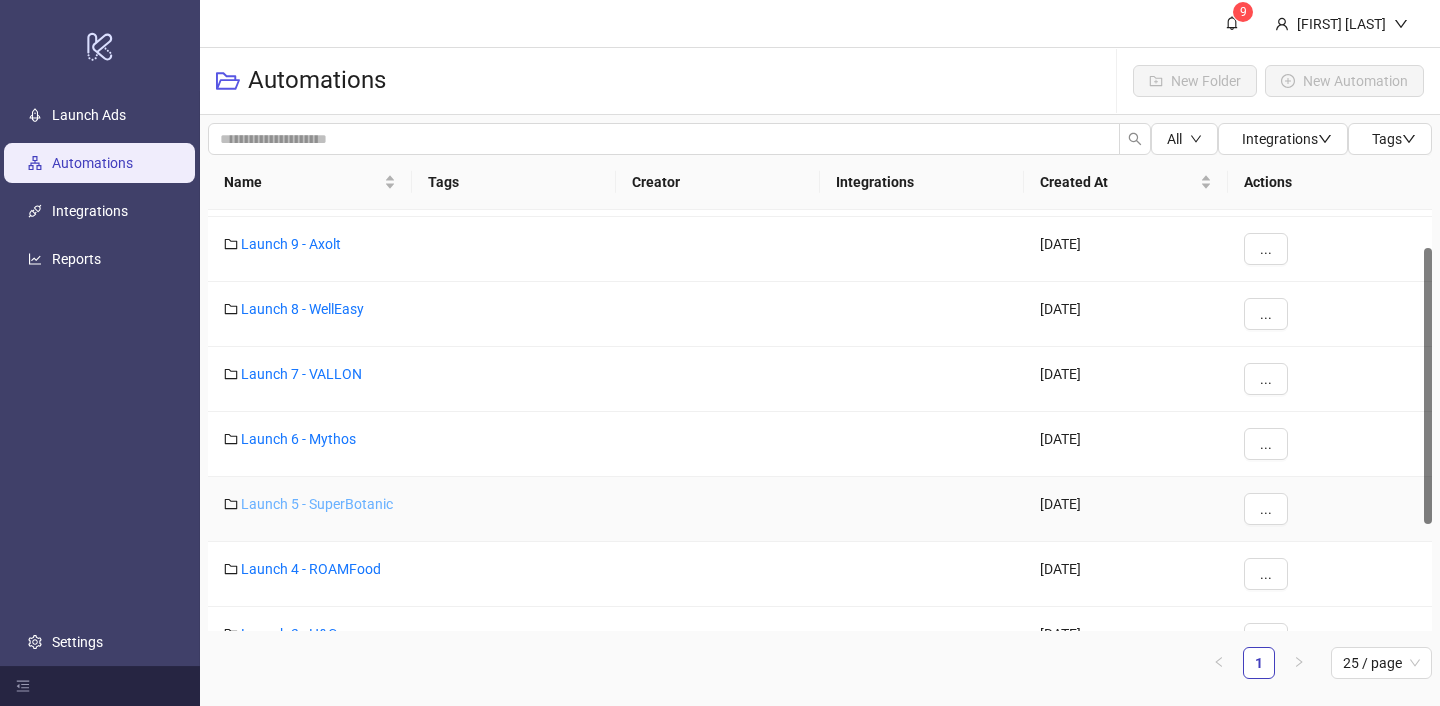 click on "Launch 5 - SuperBotanic" at bounding box center (317, 504) 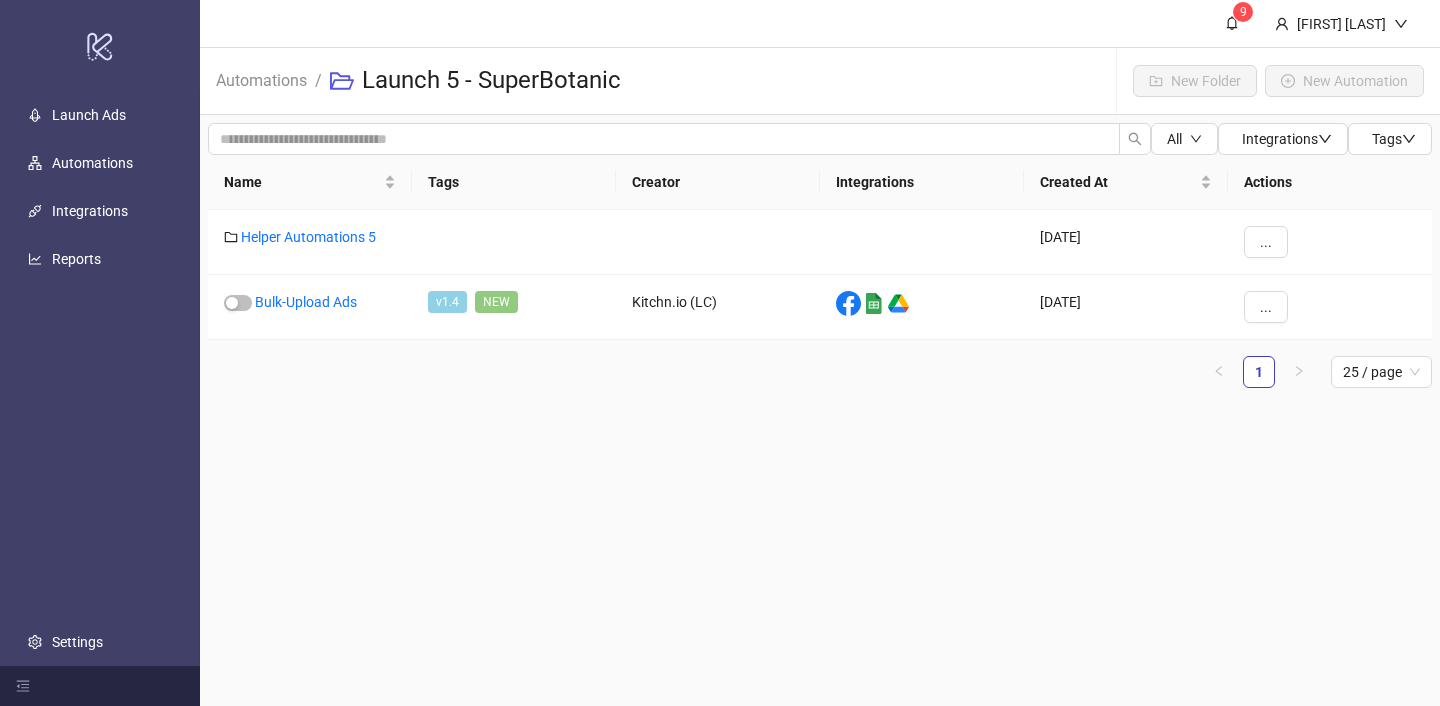 scroll, scrollTop: 0, scrollLeft: 0, axis: both 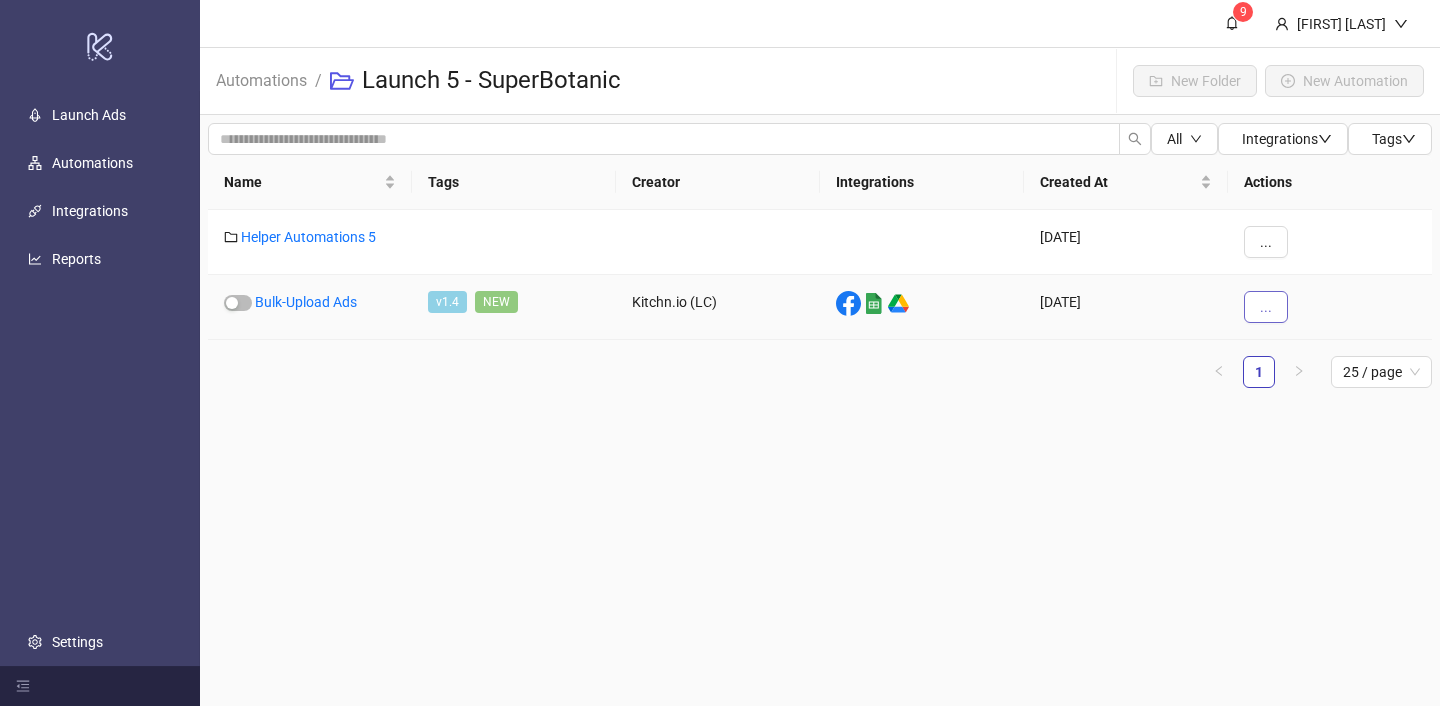 click on "..." at bounding box center [1266, 307] 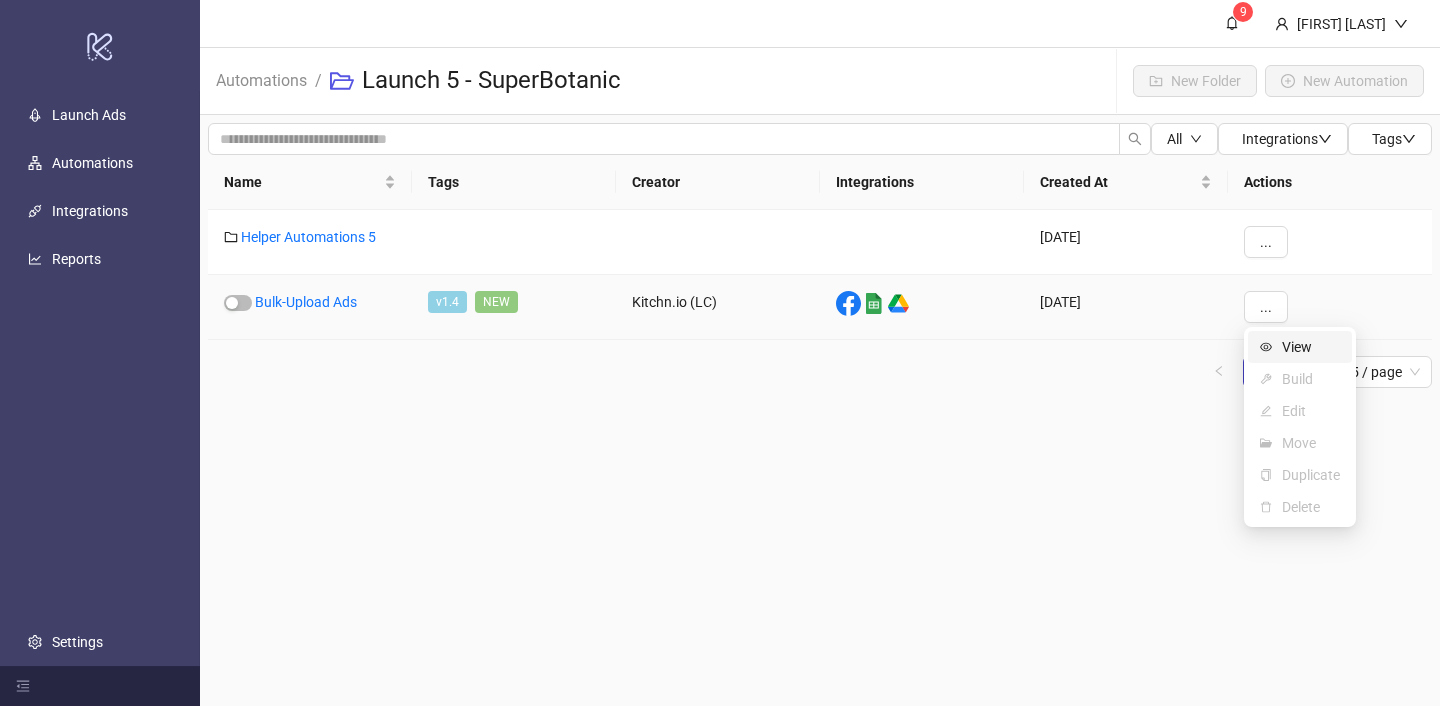 click on "View" at bounding box center [1300, 347] 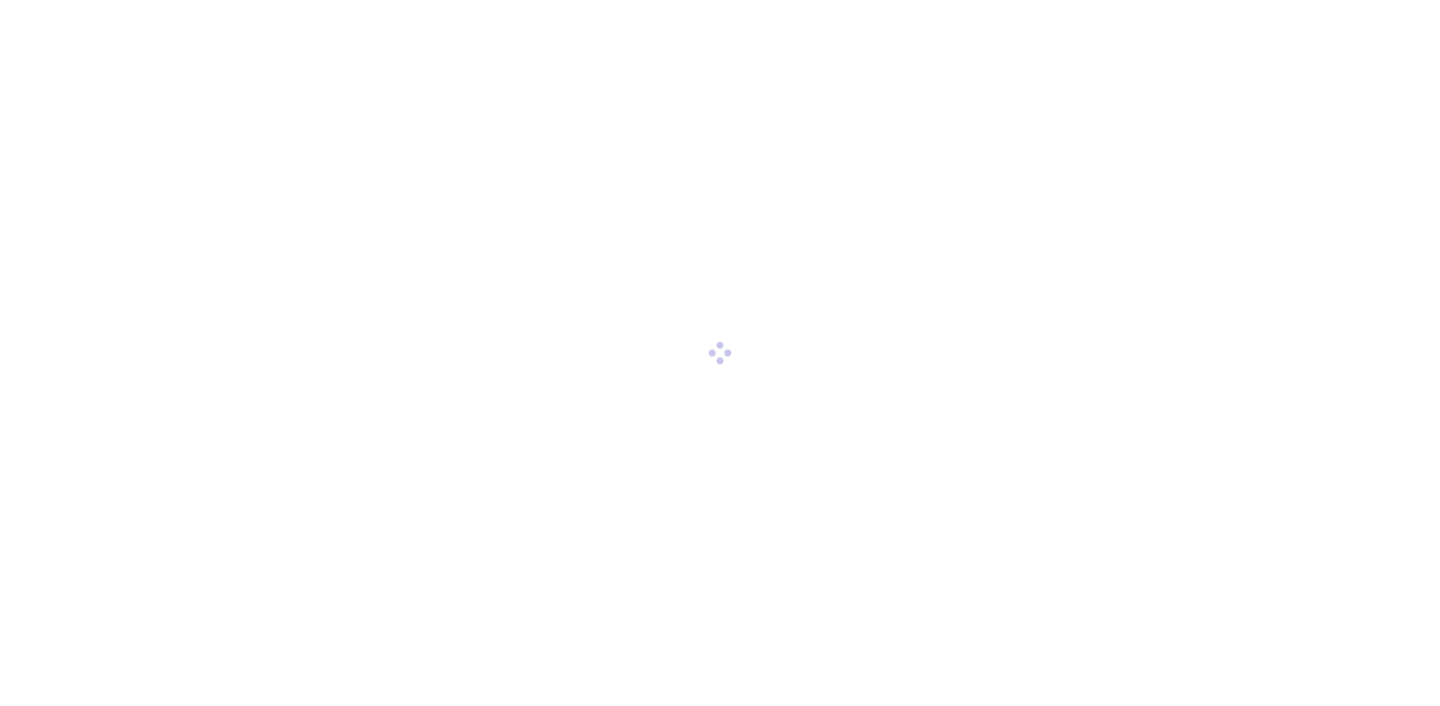 scroll, scrollTop: 0, scrollLeft: 0, axis: both 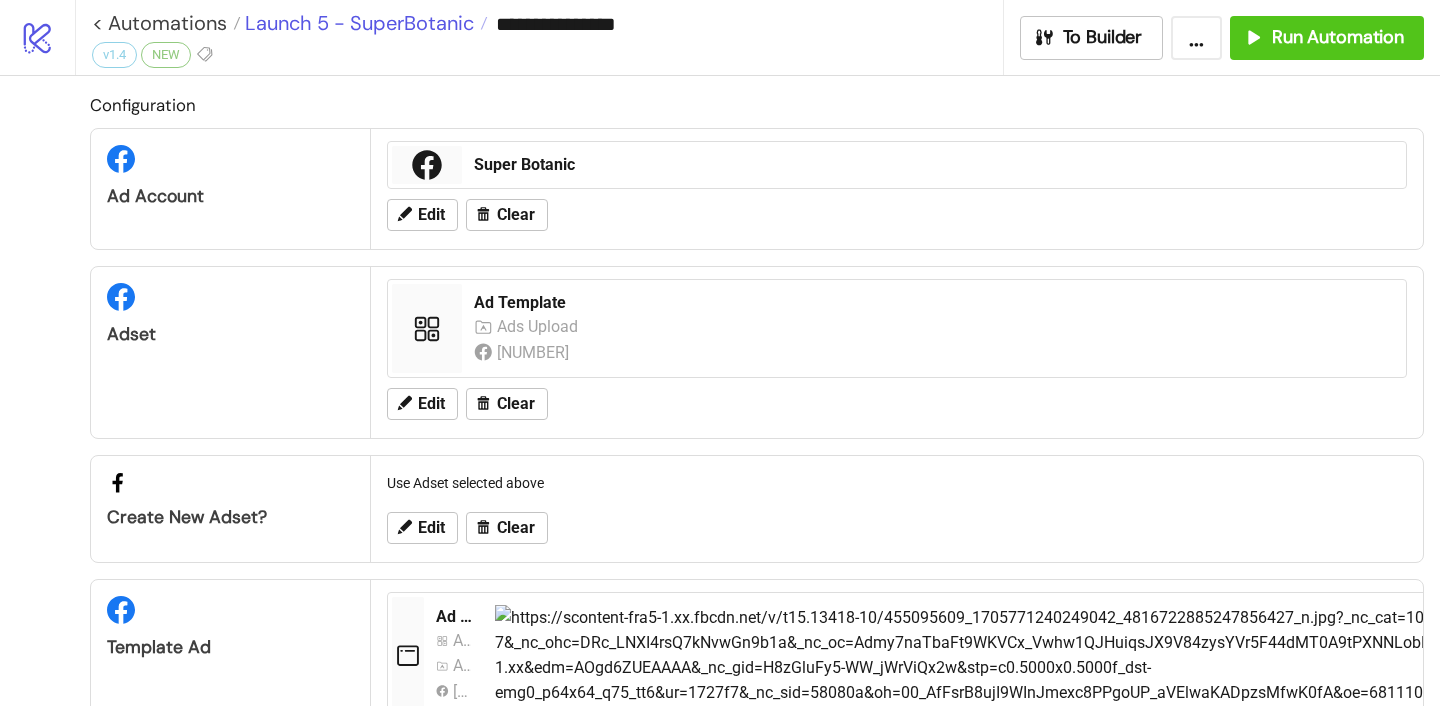 click on "Launch 5 - SuperBotanic" at bounding box center [357, 23] 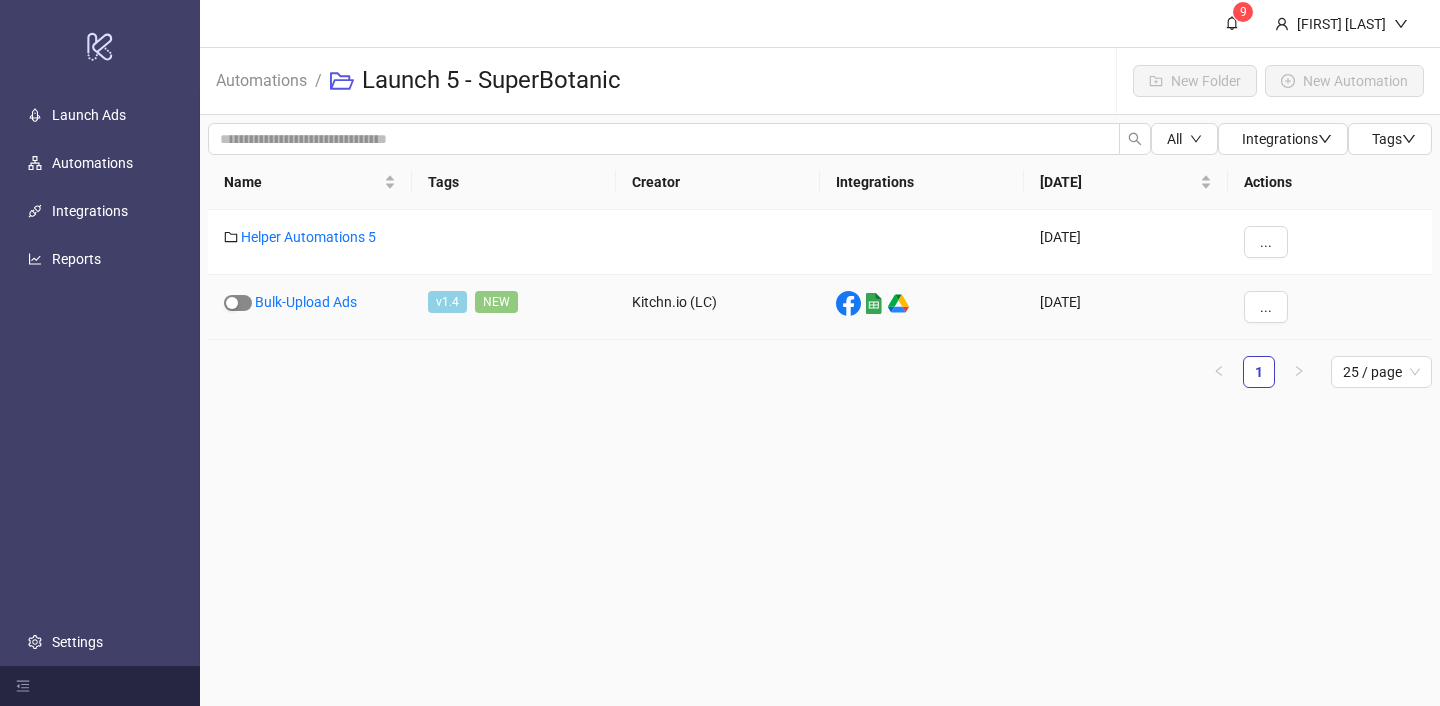 click at bounding box center [238, 303] 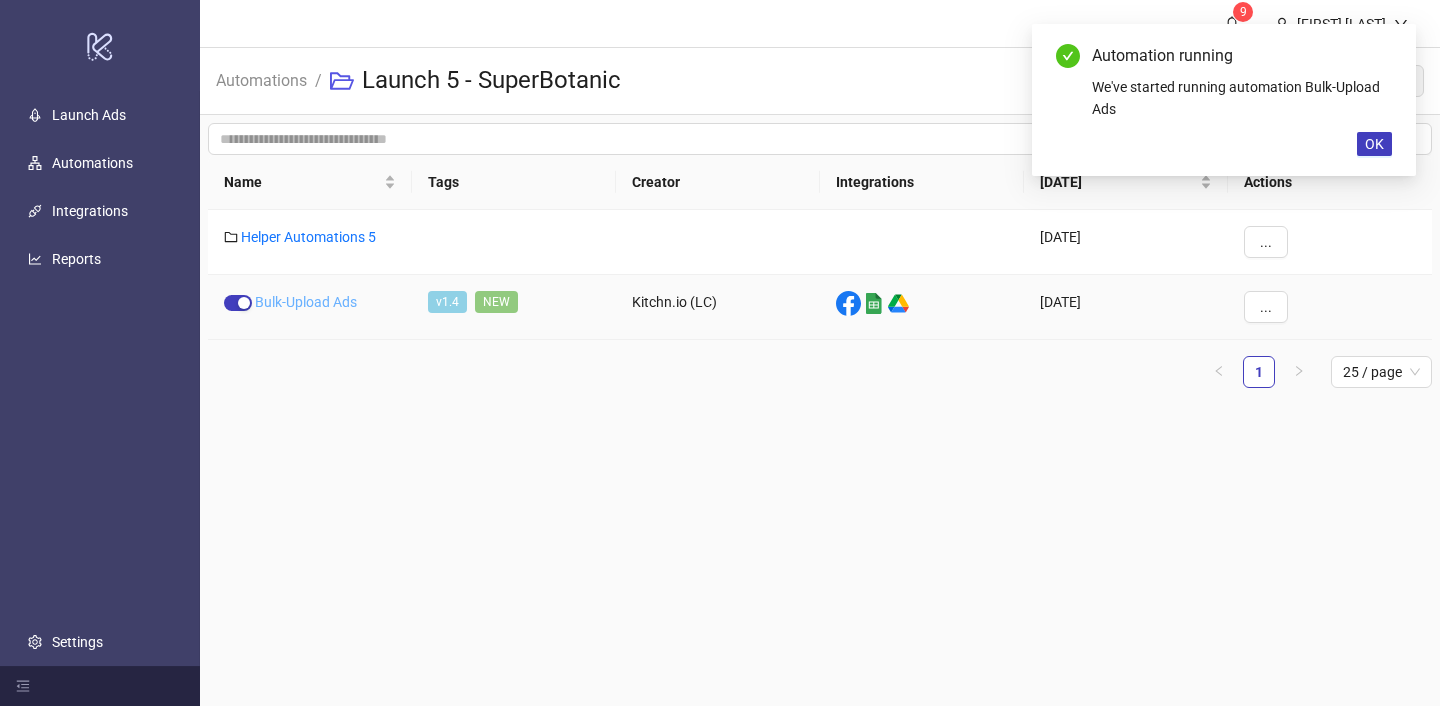 click on "Bulk-Upload Ads" at bounding box center [306, 302] 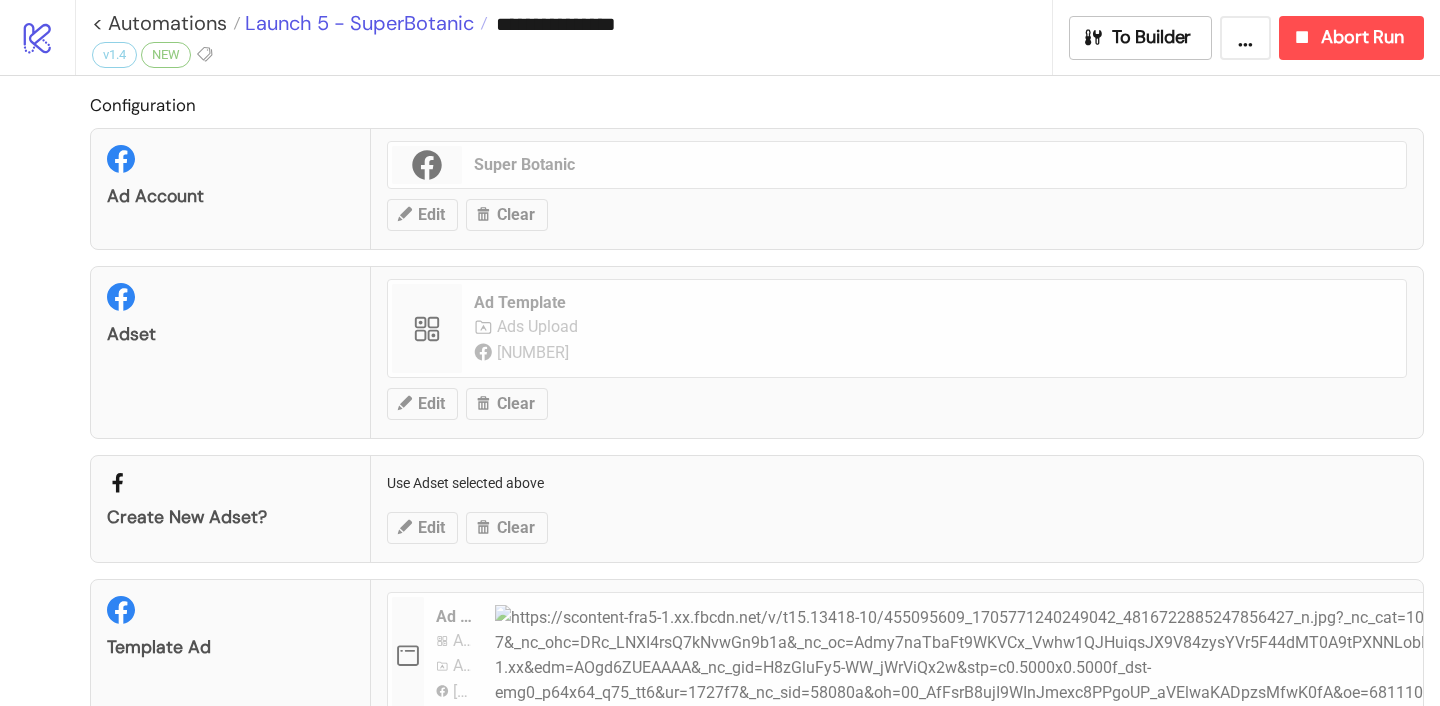click on "Launch 5 - SuperBotanic" at bounding box center (357, 23) 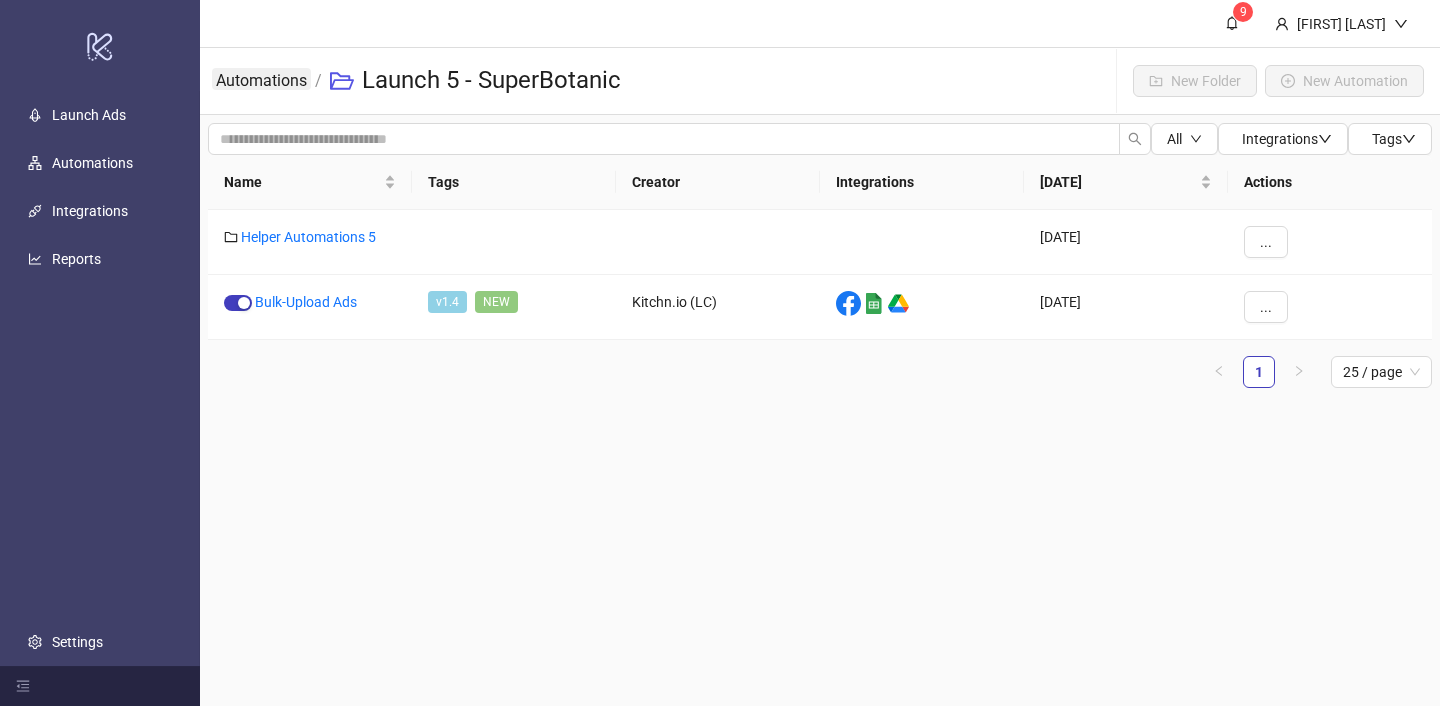 click on "Automations" at bounding box center (261, 79) 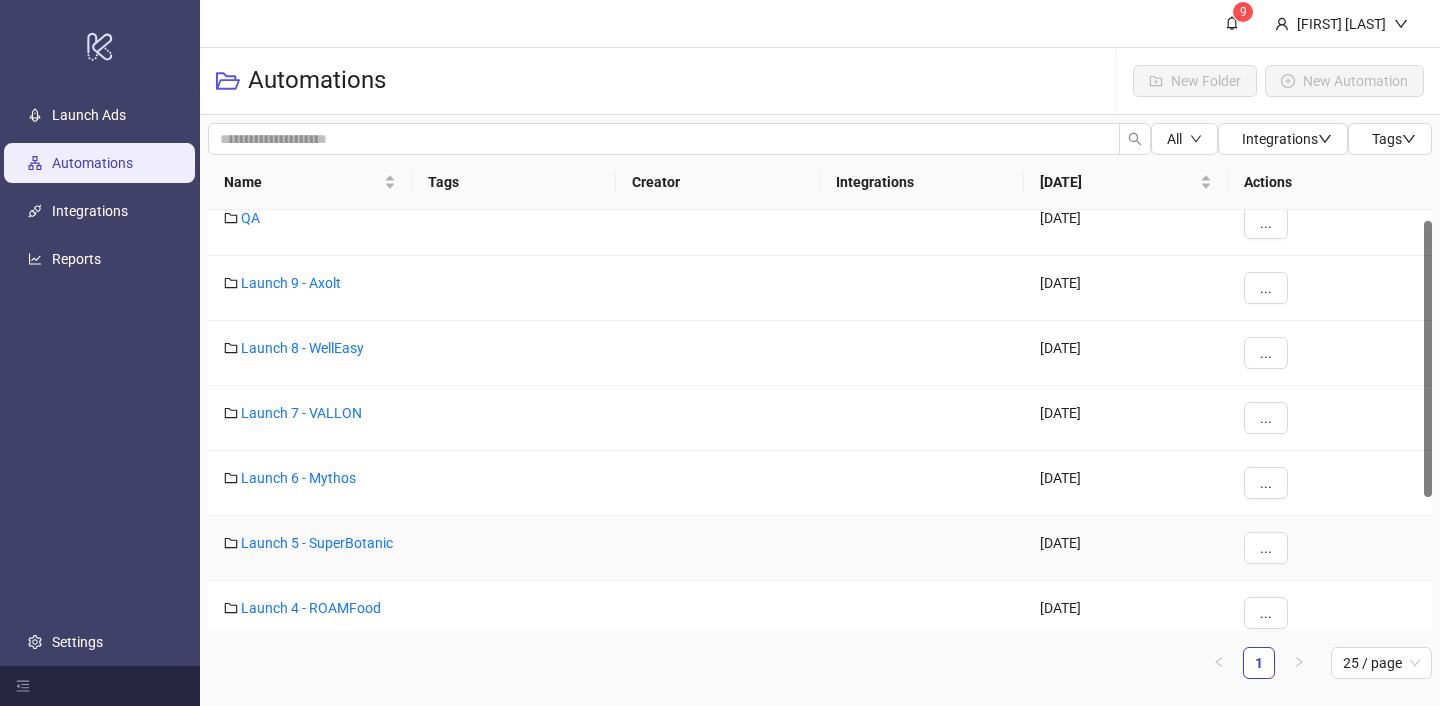 scroll, scrollTop: 22, scrollLeft: 0, axis: vertical 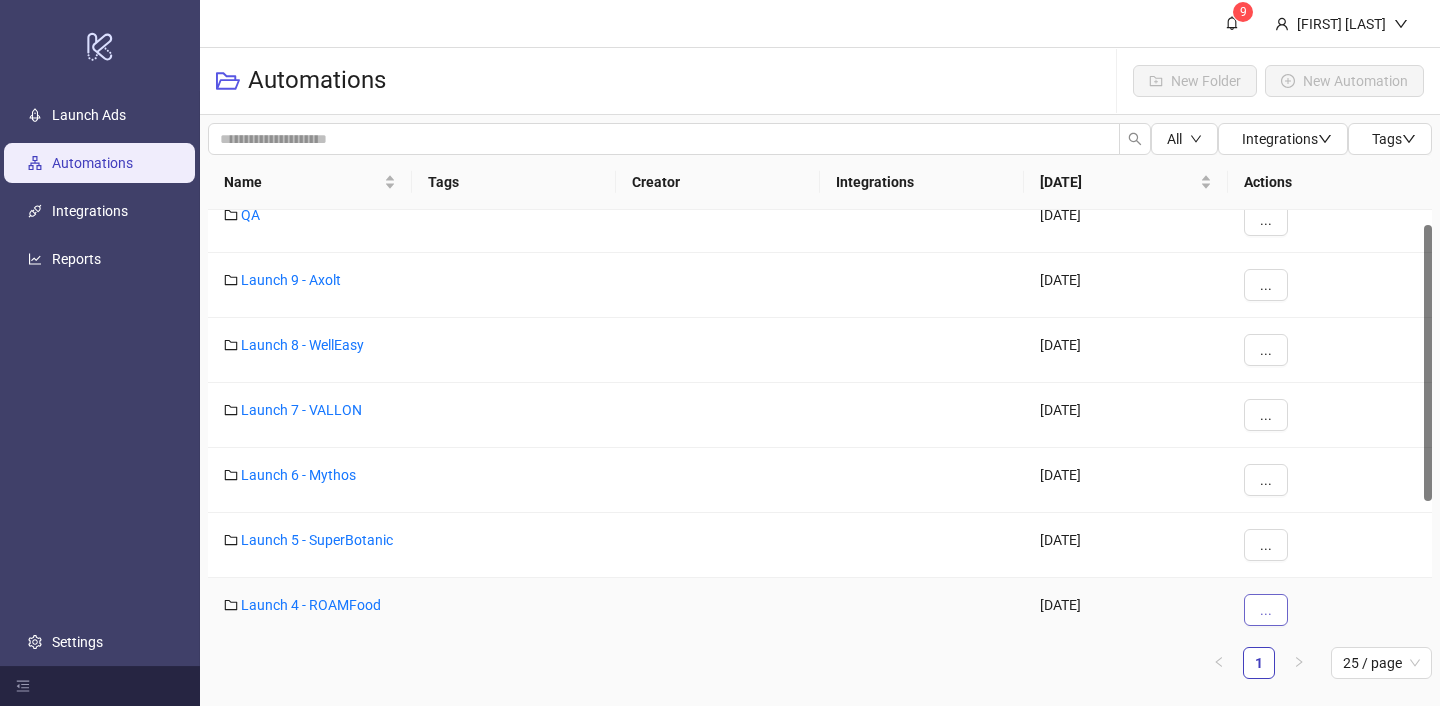 click on "..." at bounding box center (1266, 610) 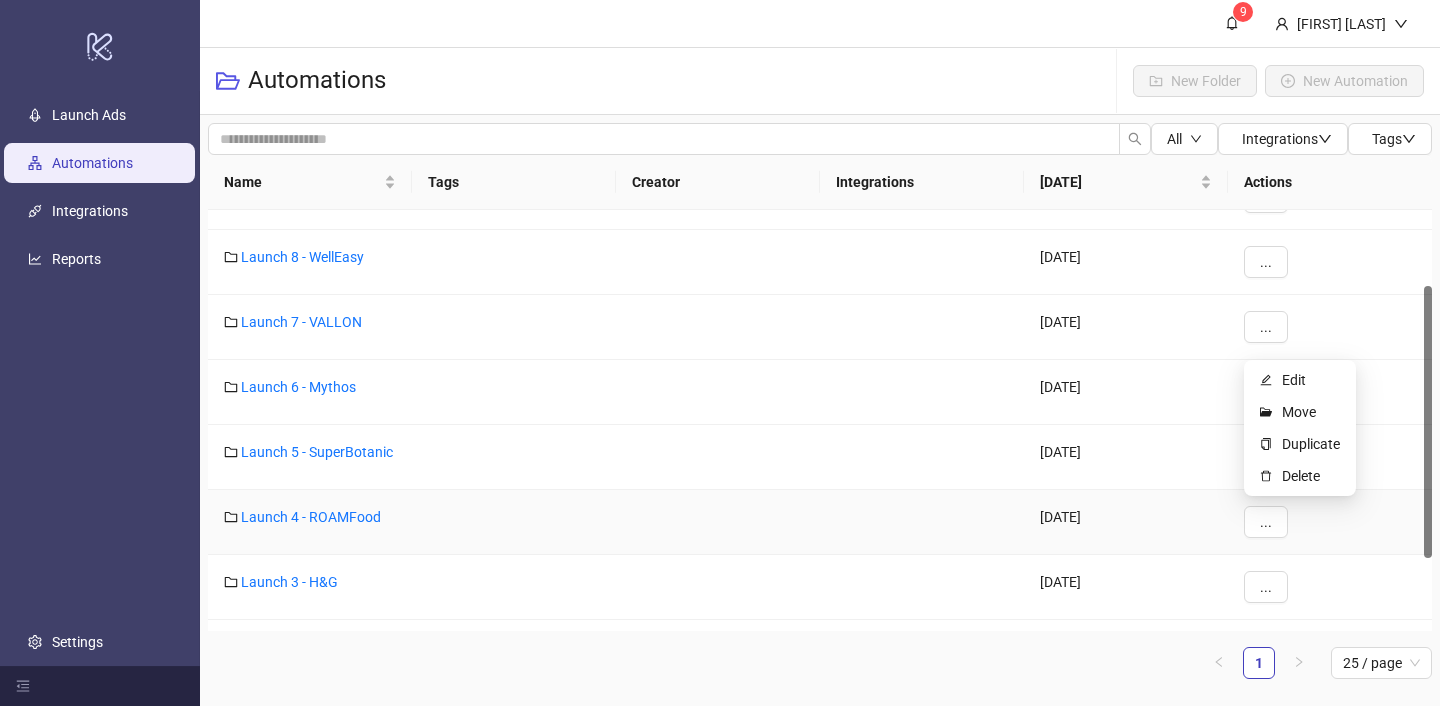 scroll, scrollTop: 117, scrollLeft: 0, axis: vertical 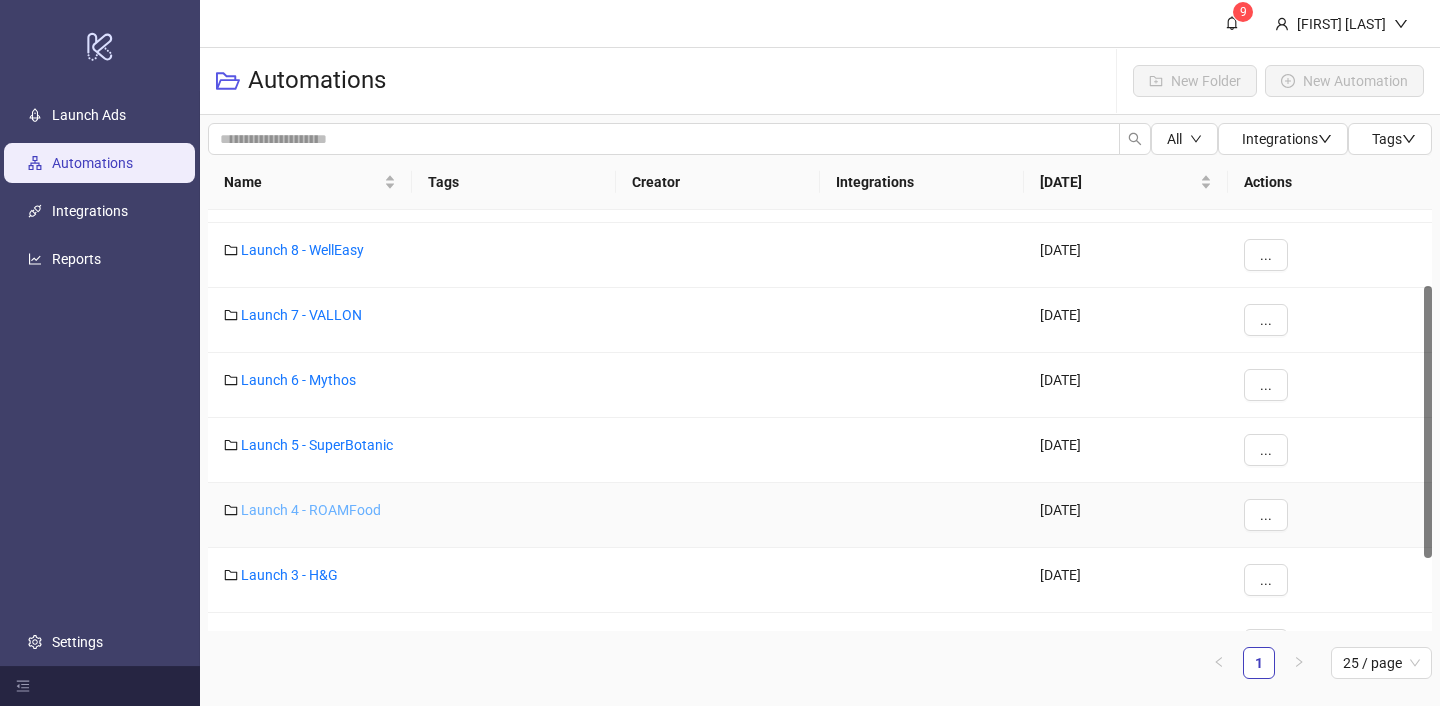 click on "Launch 4 - ROAMFood" at bounding box center [311, 510] 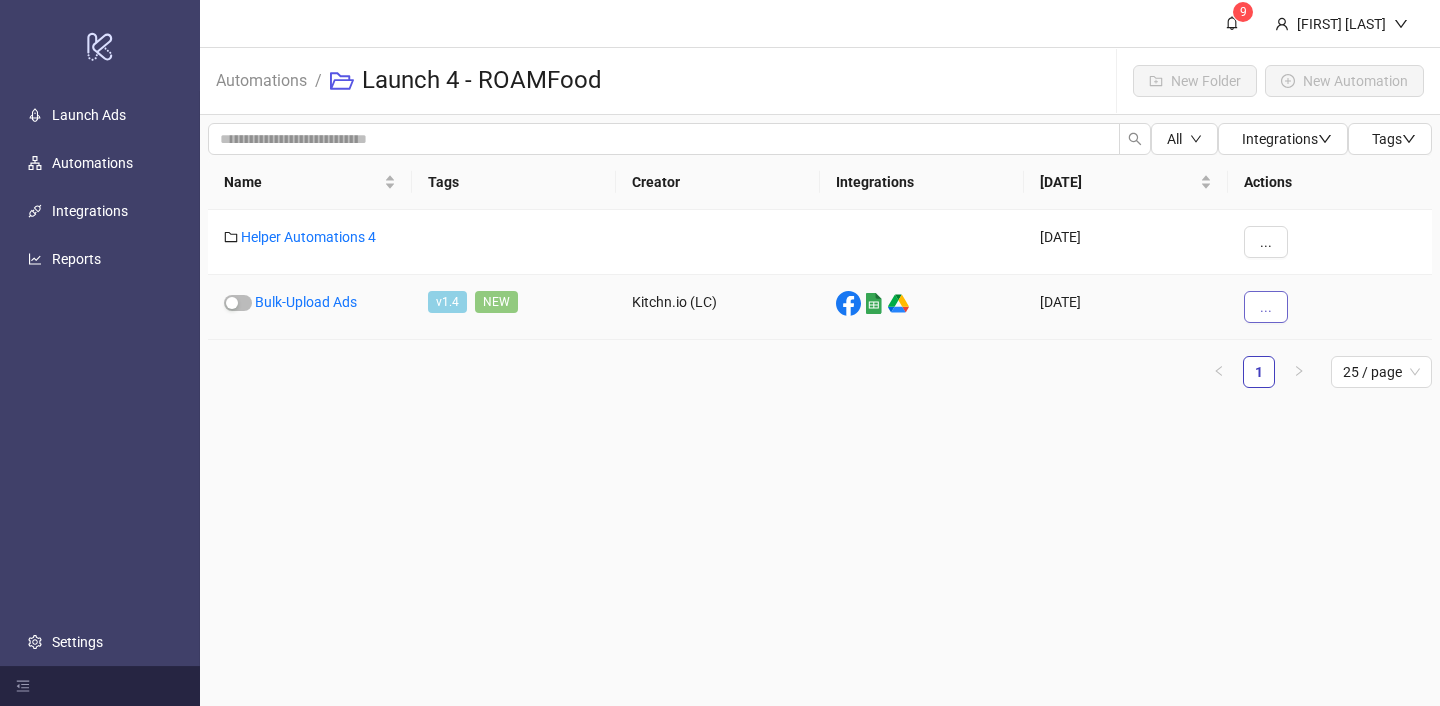 click on "..." at bounding box center [1266, 307] 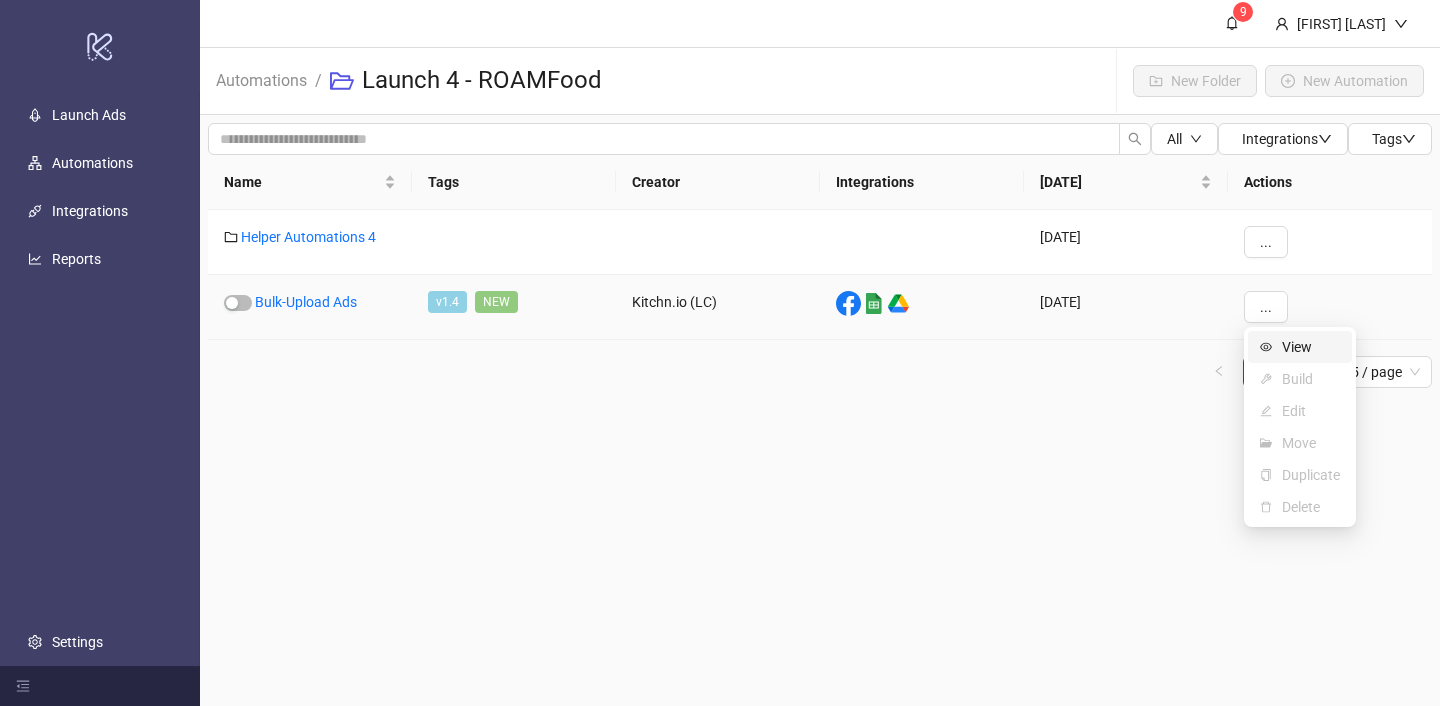 click on "View" at bounding box center (1300, 347) 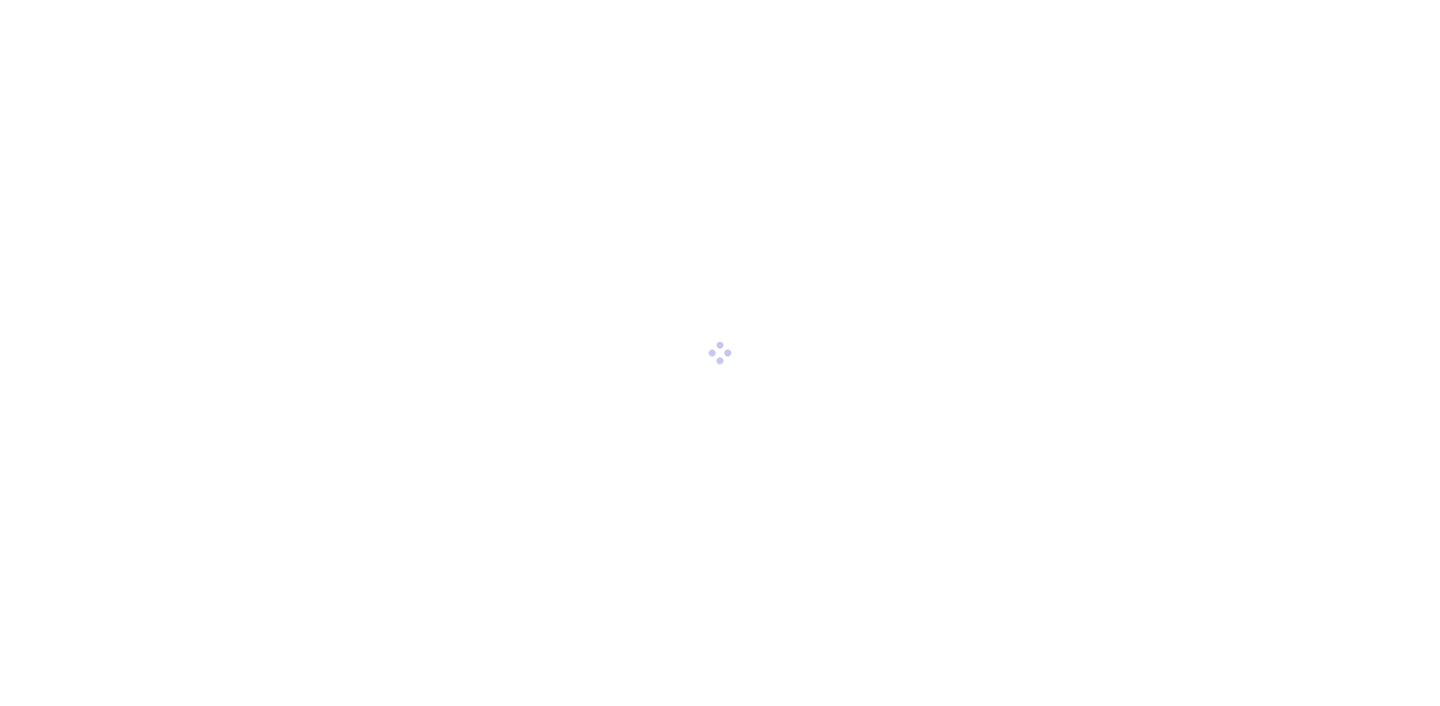 scroll, scrollTop: 0, scrollLeft: 0, axis: both 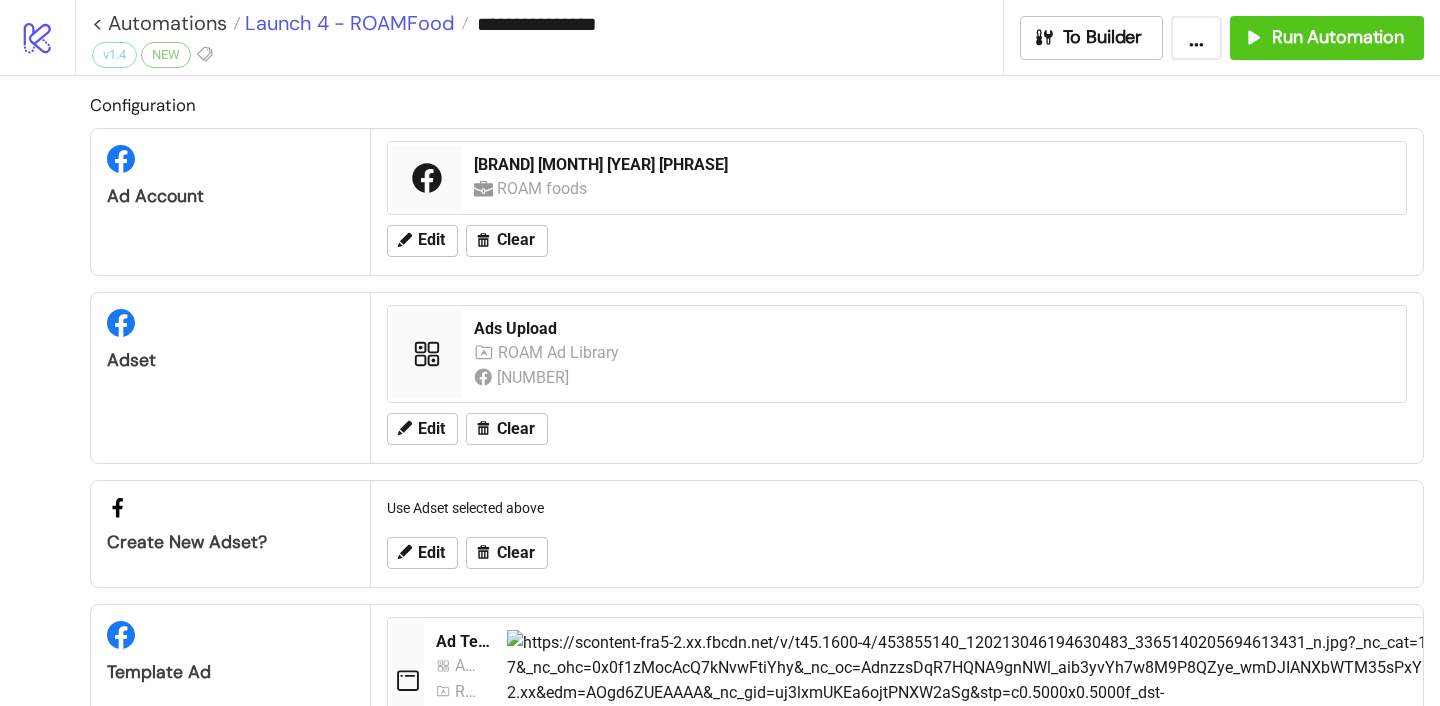 click on "Launch 4 - ROAMFood" at bounding box center (347, 23) 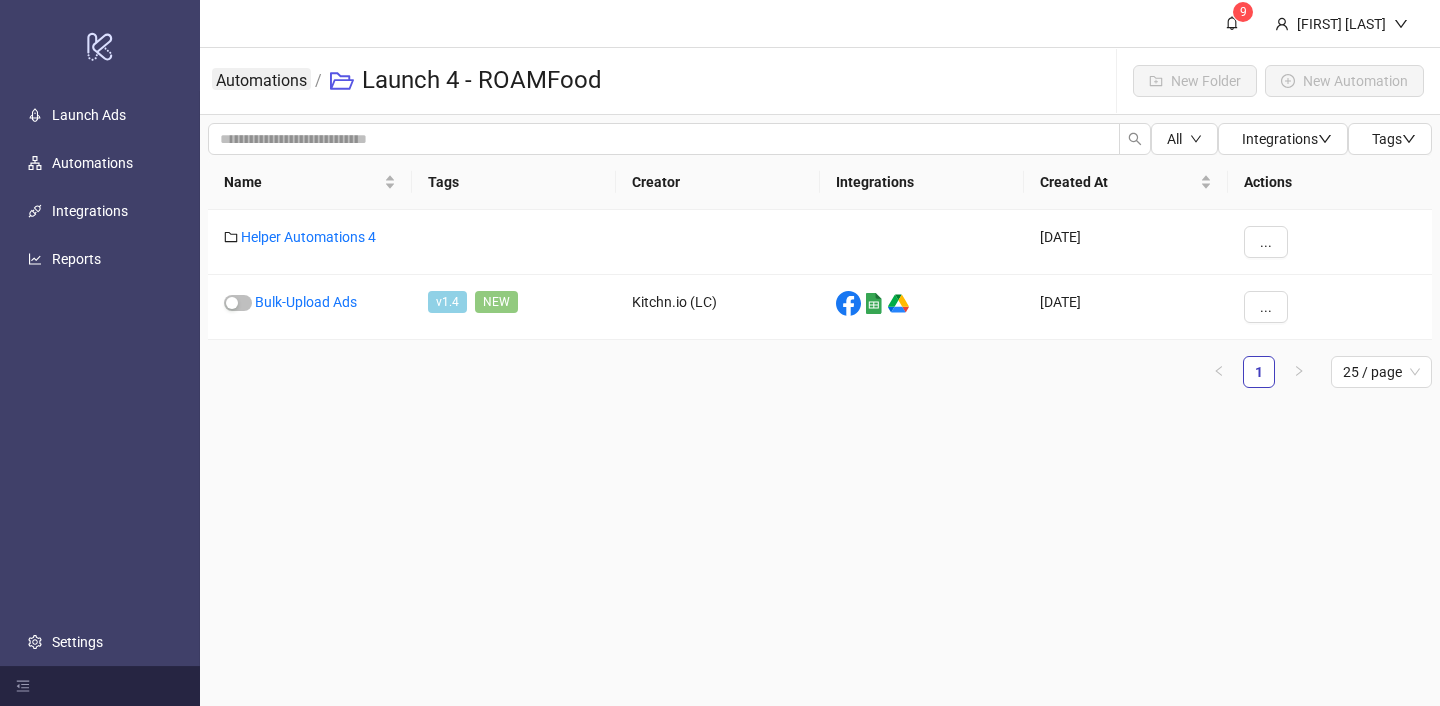click on "Automations" at bounding box center [261, 79] 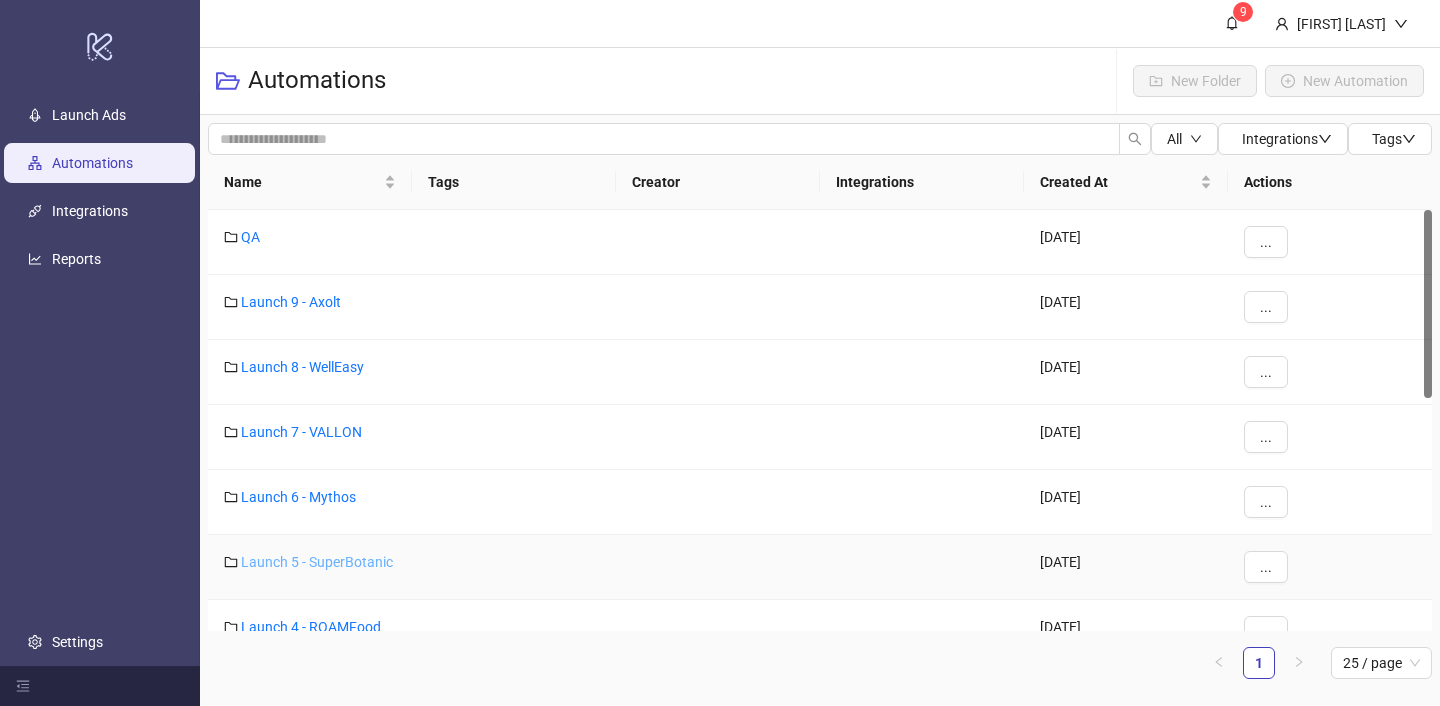 click on "Launch 5 - SuperBotanic" at bounding box center [317, 562] 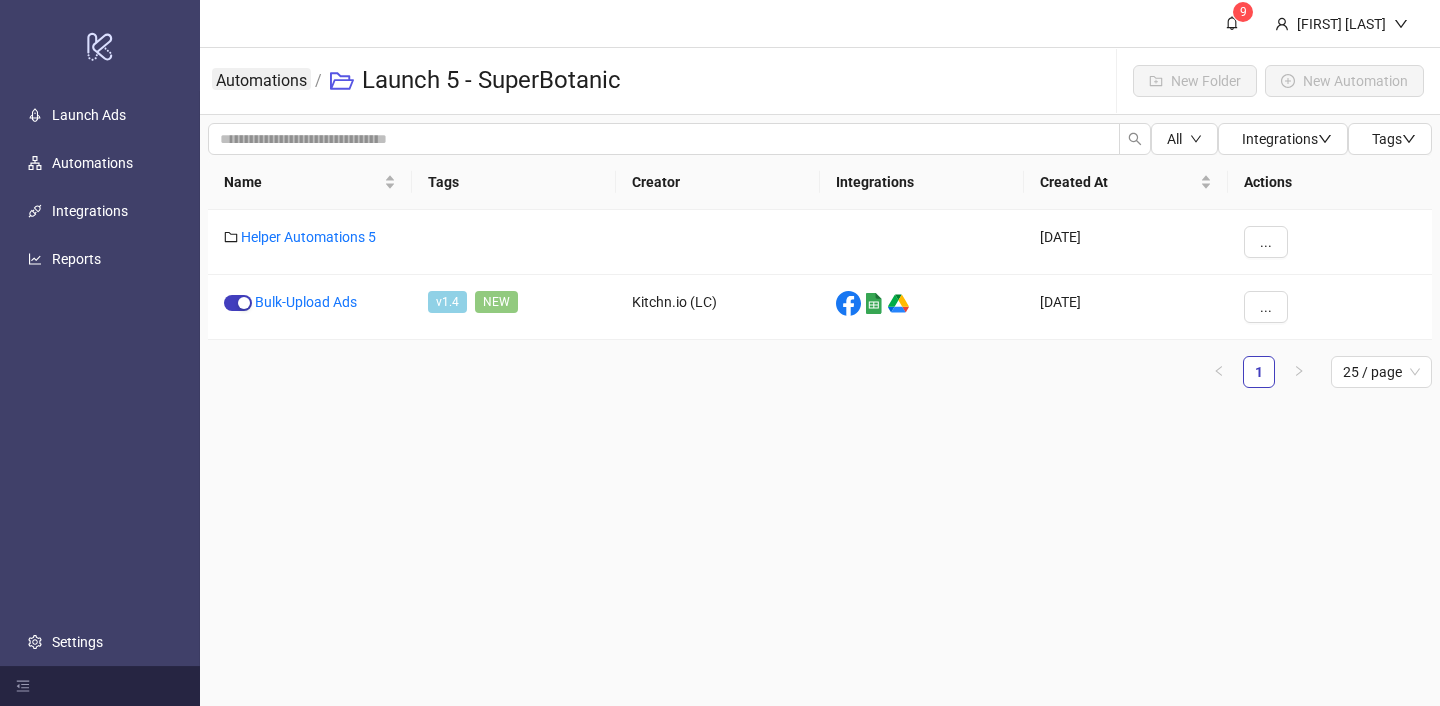 click on "Automations" at bounding box center (261, 79) 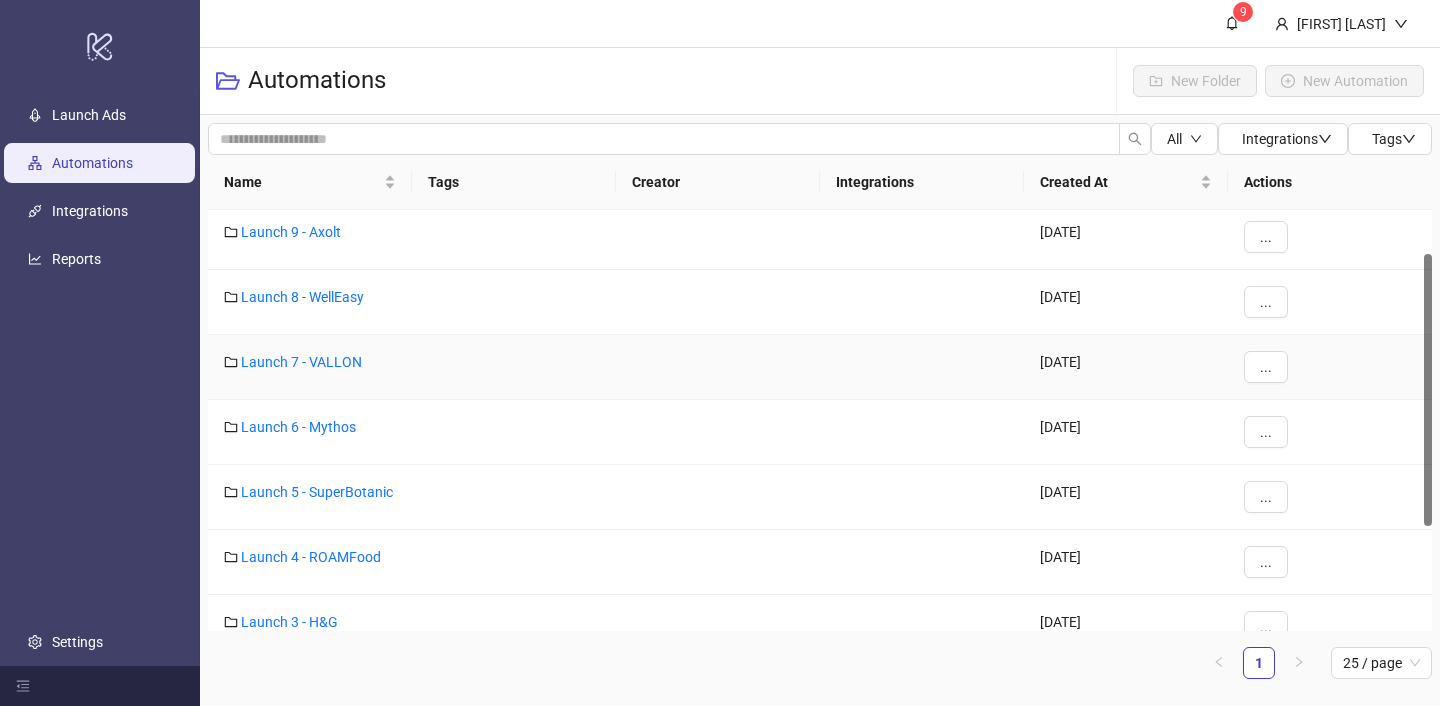 scroll, scrollTop: 66, scrollLeft: 0, axis: vertical 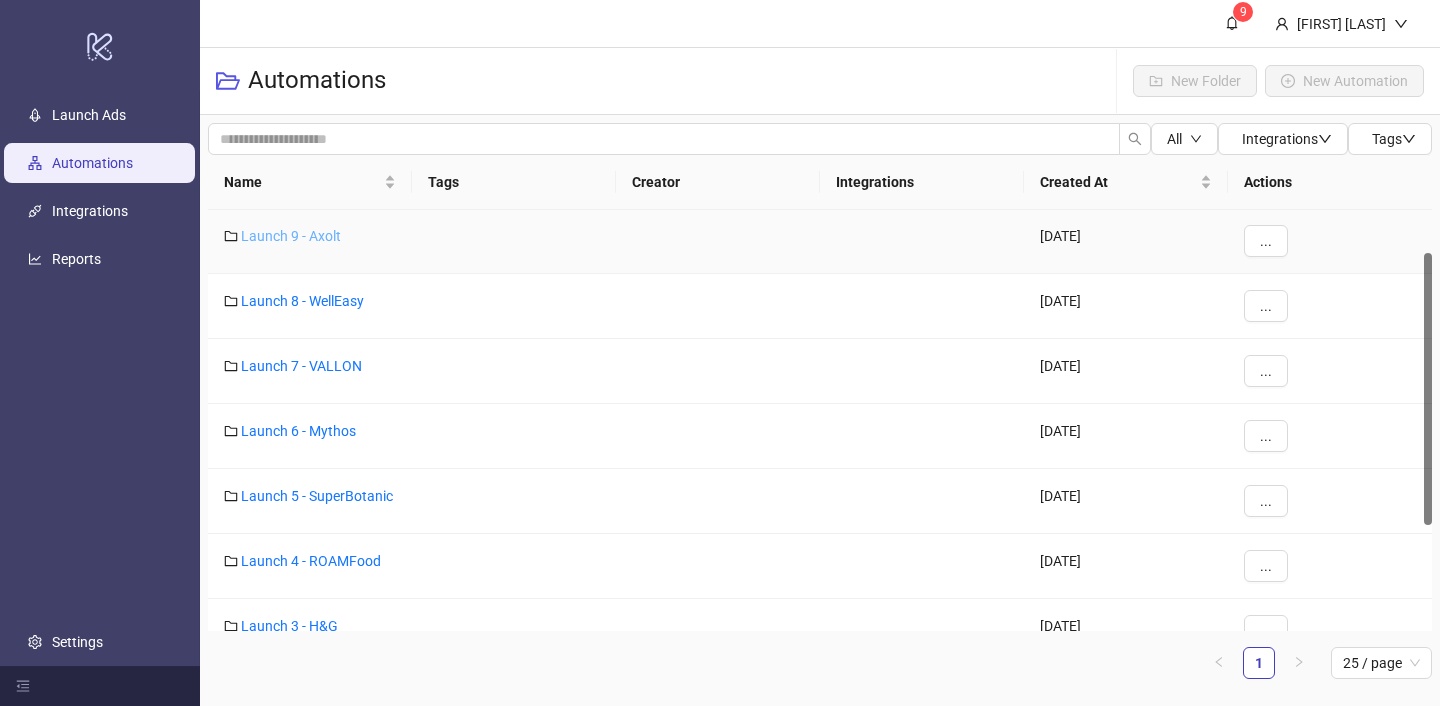 click on "Launch 9 - Axolt" at bounding box center (291, 236) 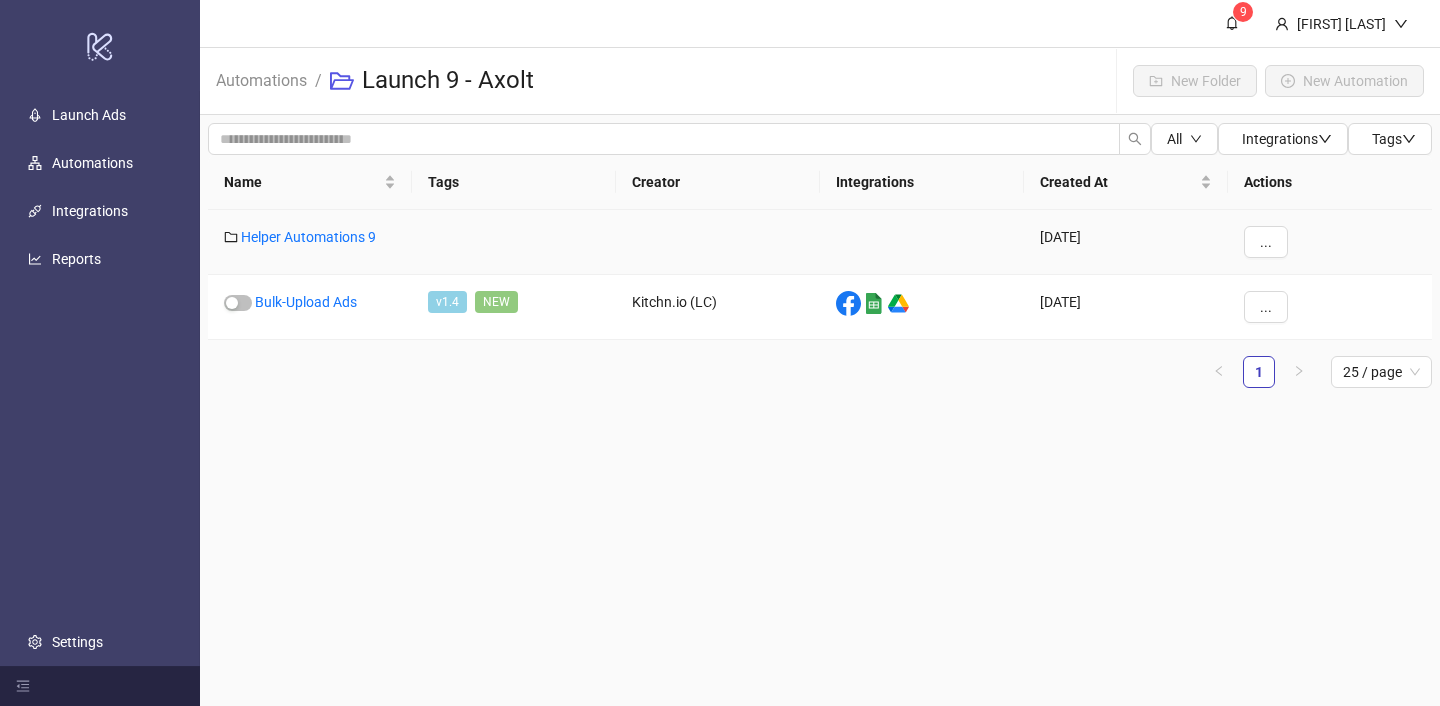 scroll, scrollTop: 0, scrollLeft: 0, axis: both 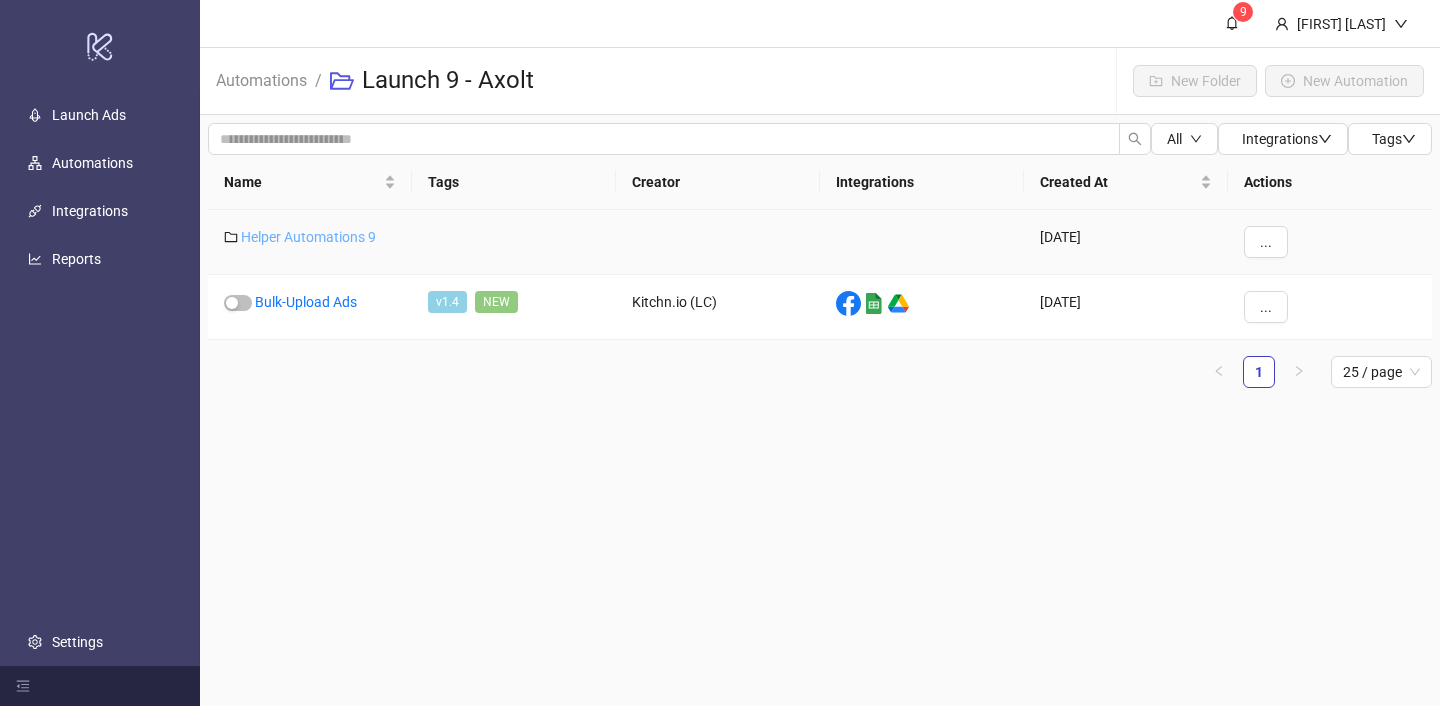 click on "Helper Automations 9" at bounding box center (308, 237) 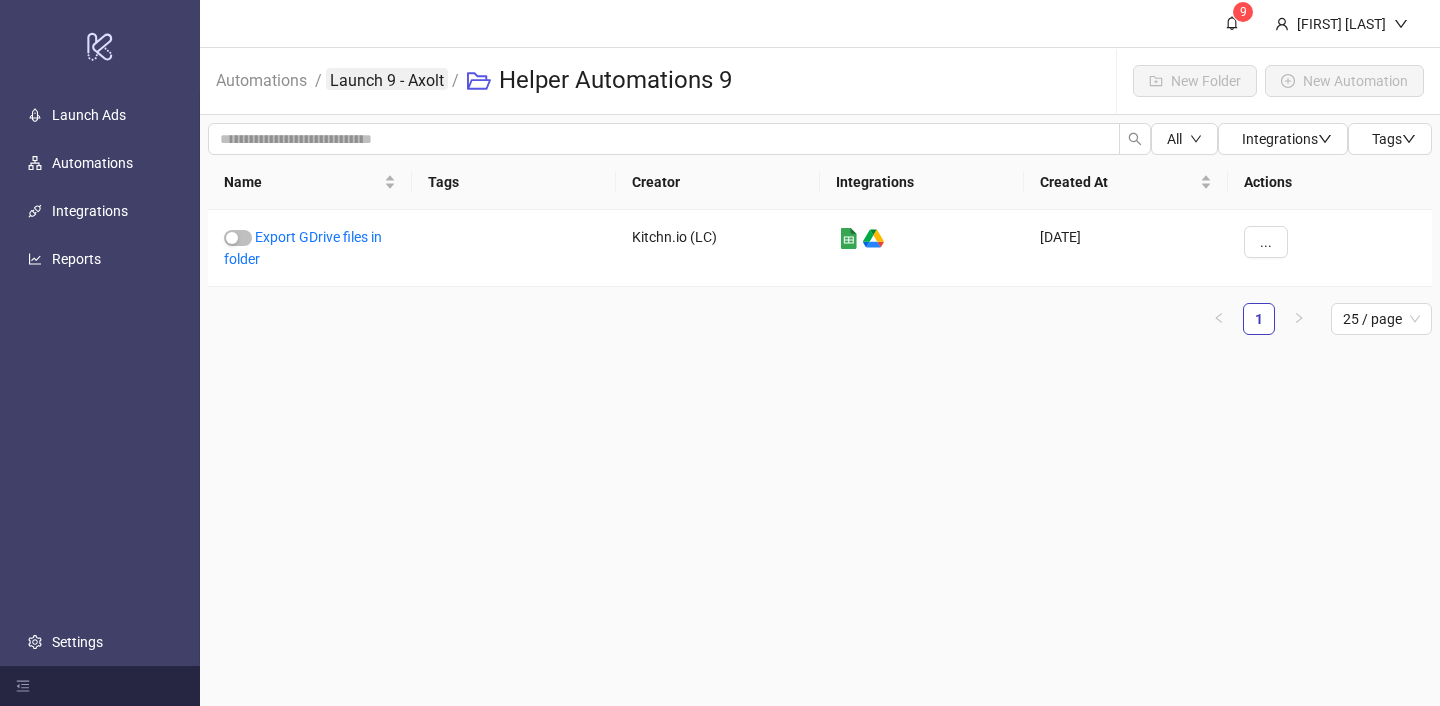 click on "Launch 9 - Axolt" at bounding box center [387, 79] 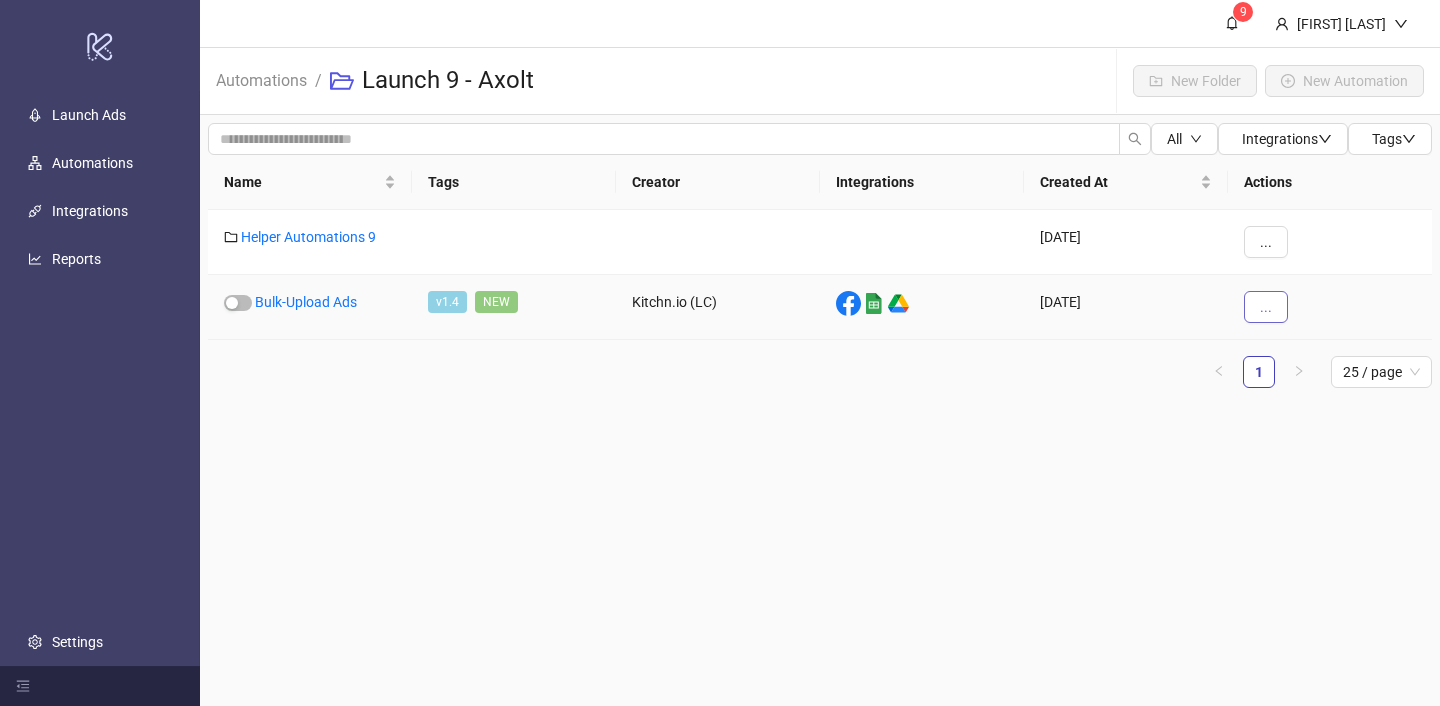 click on "..." at bounding box center [1266, 307] 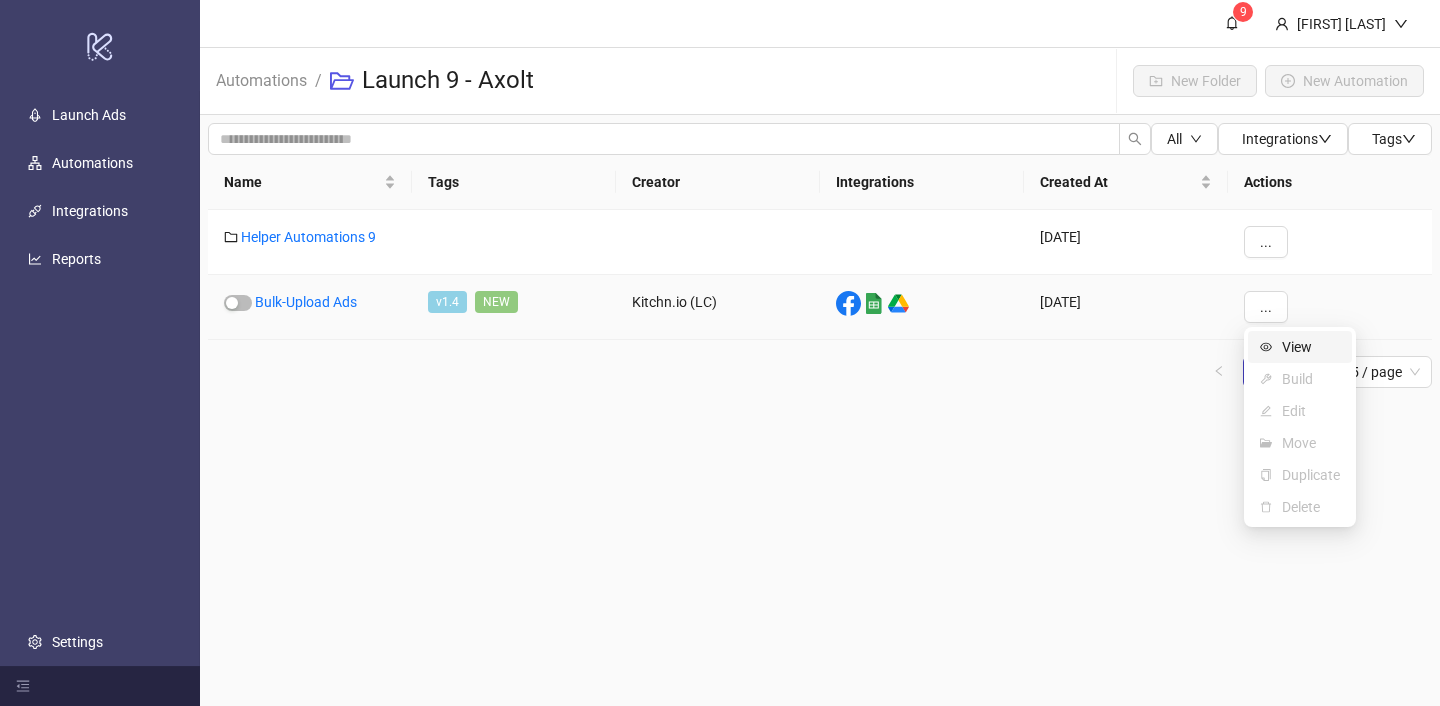 click on "View" at bounding box center [1300, 347] 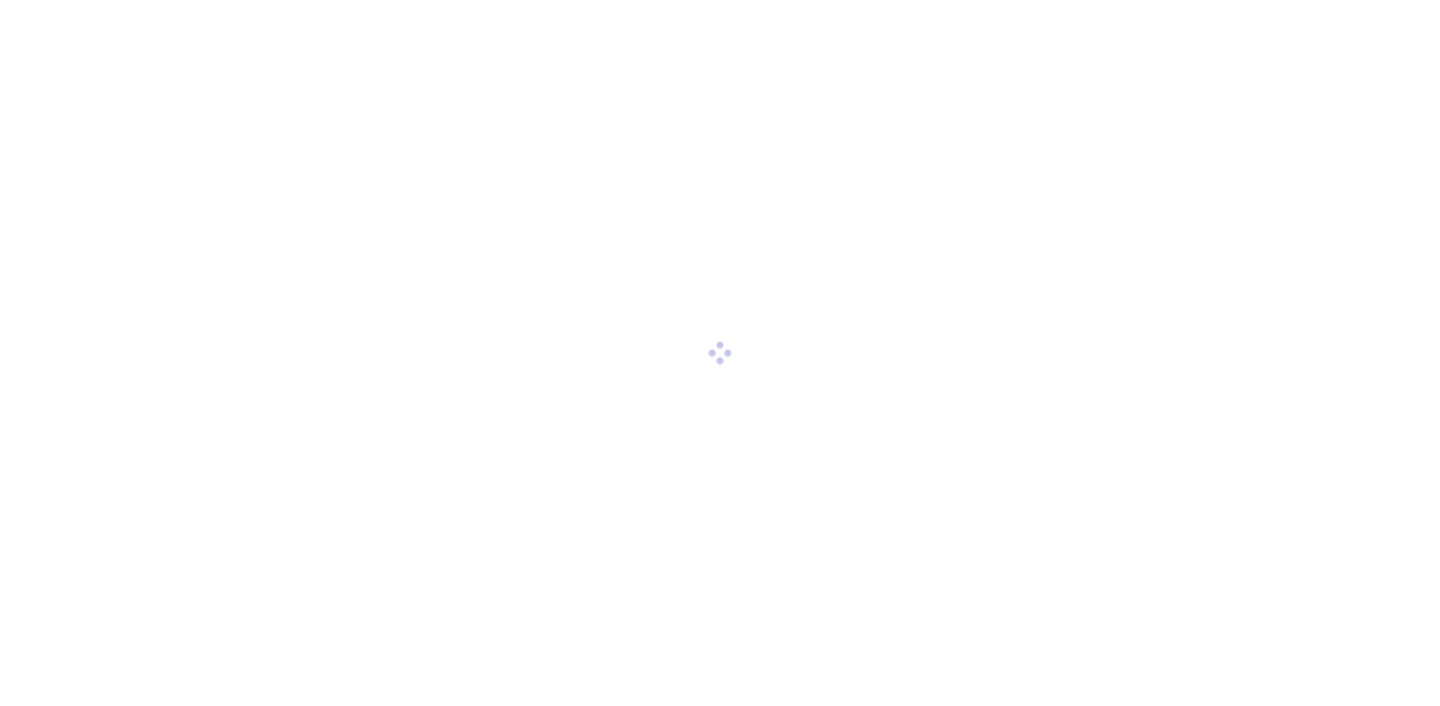 scroll, scrollTop: 0, scrollLeft: 0, axis: both 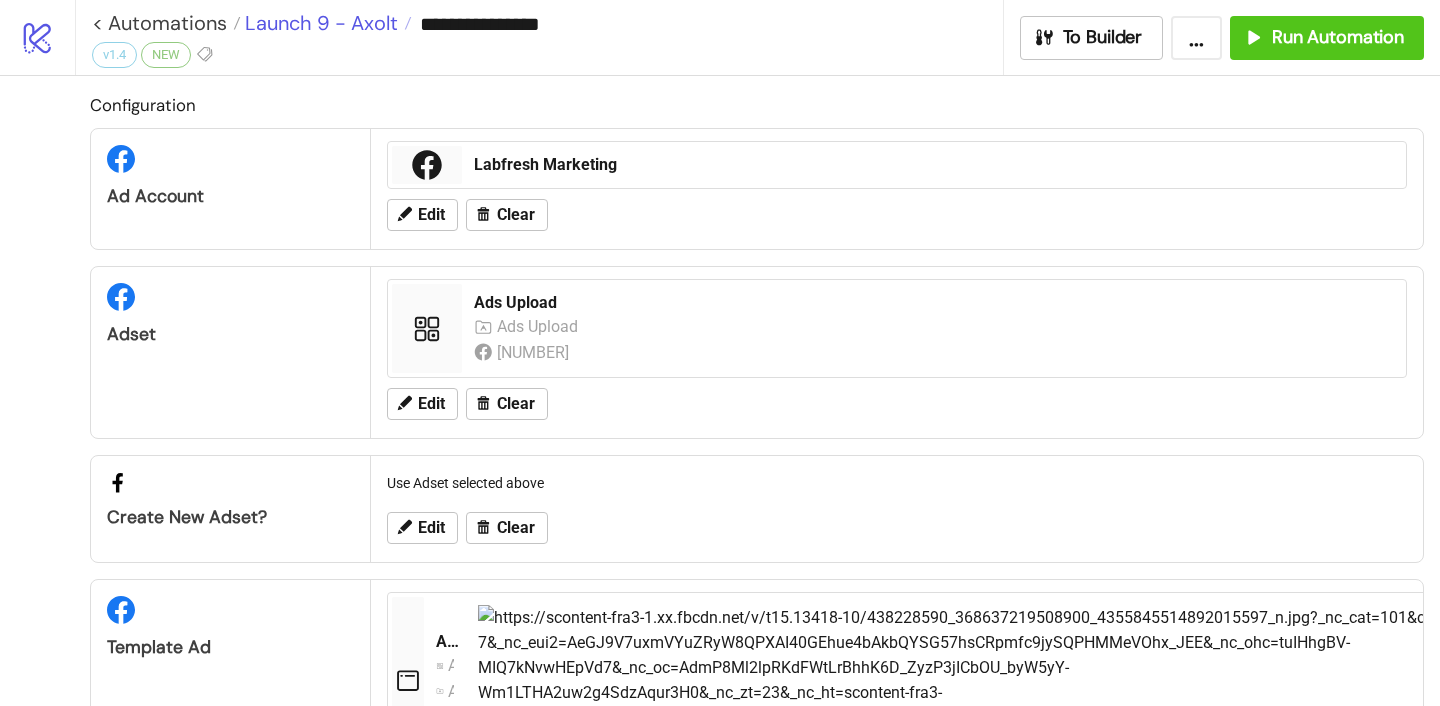 click on "Launch 9 - Axolt" at bounding box center [319, 23] 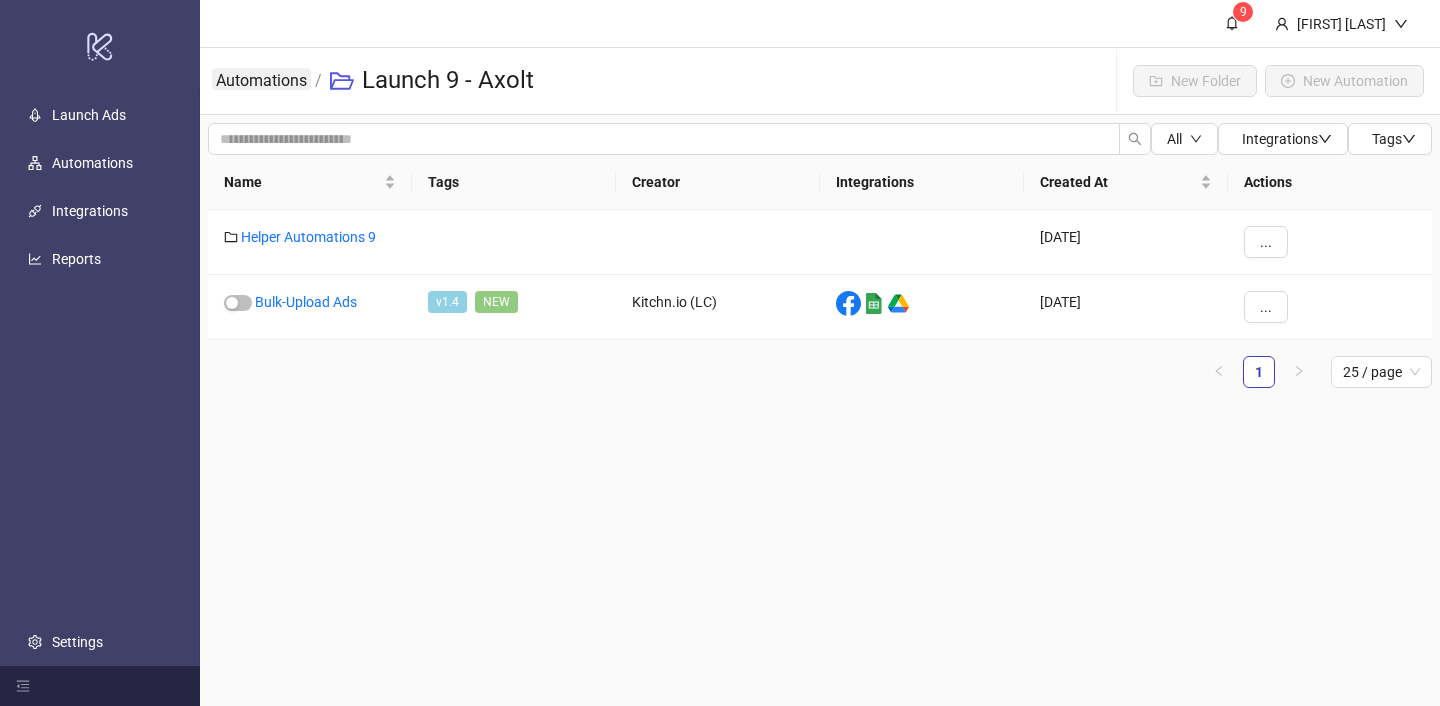 click on "Automations" at bounding box center [261, 79] 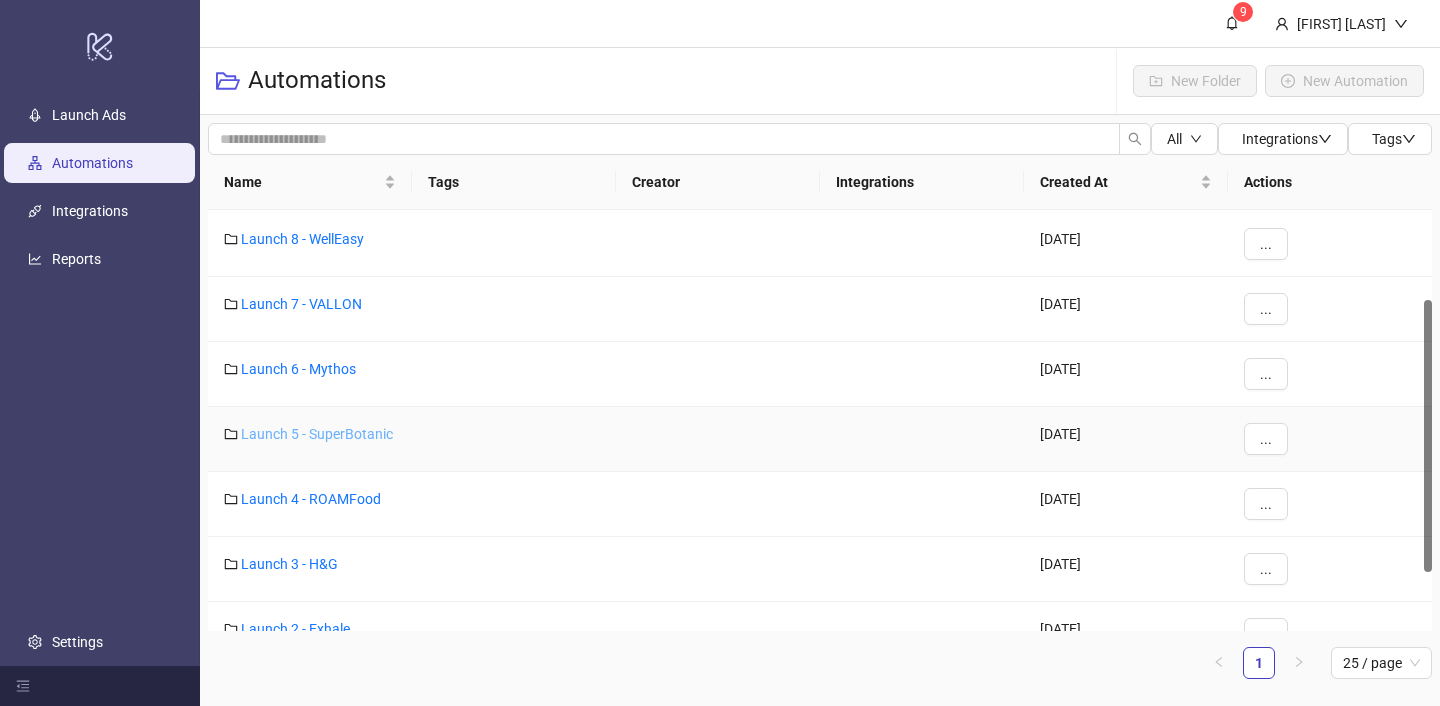 scroll, scrollTop: 127, scrollLeft: 0, axis: vertical 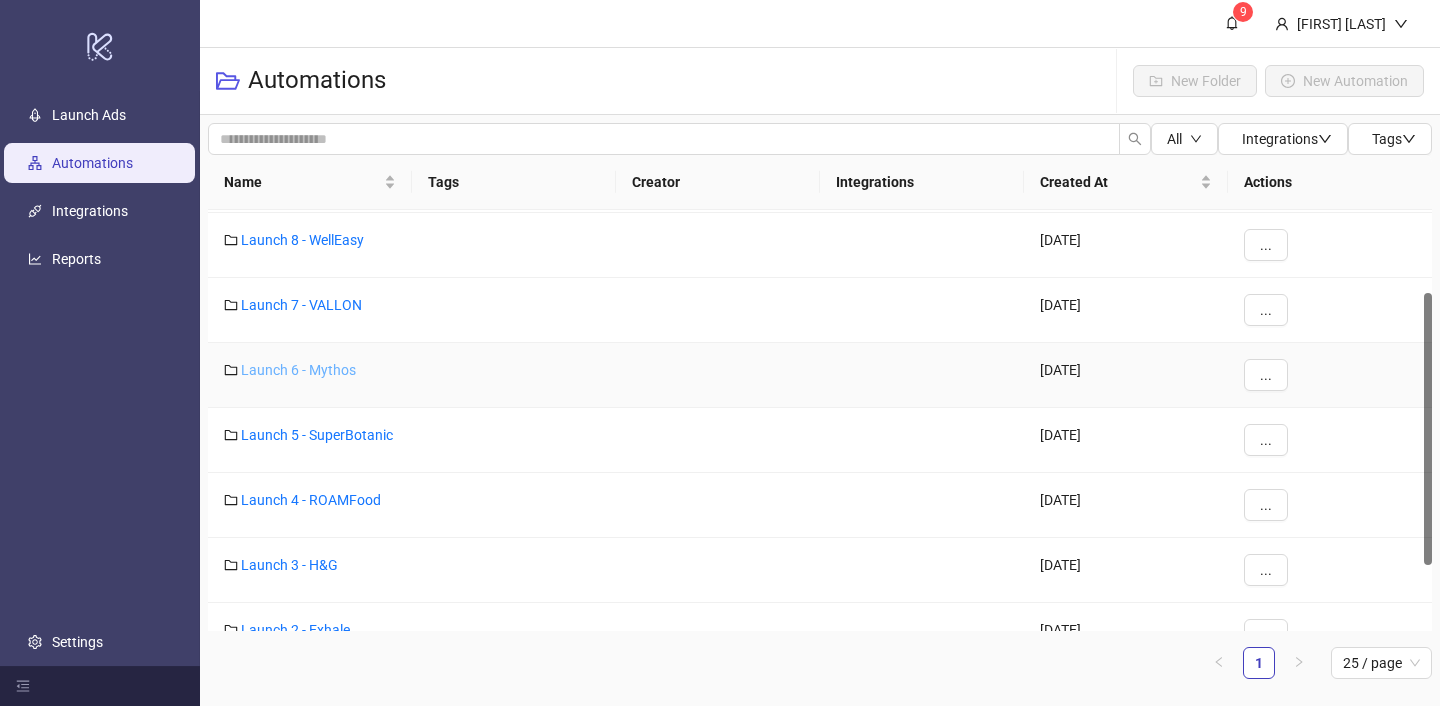 click on "Launch 6 - Mythos" at bounding box center (298, 370) 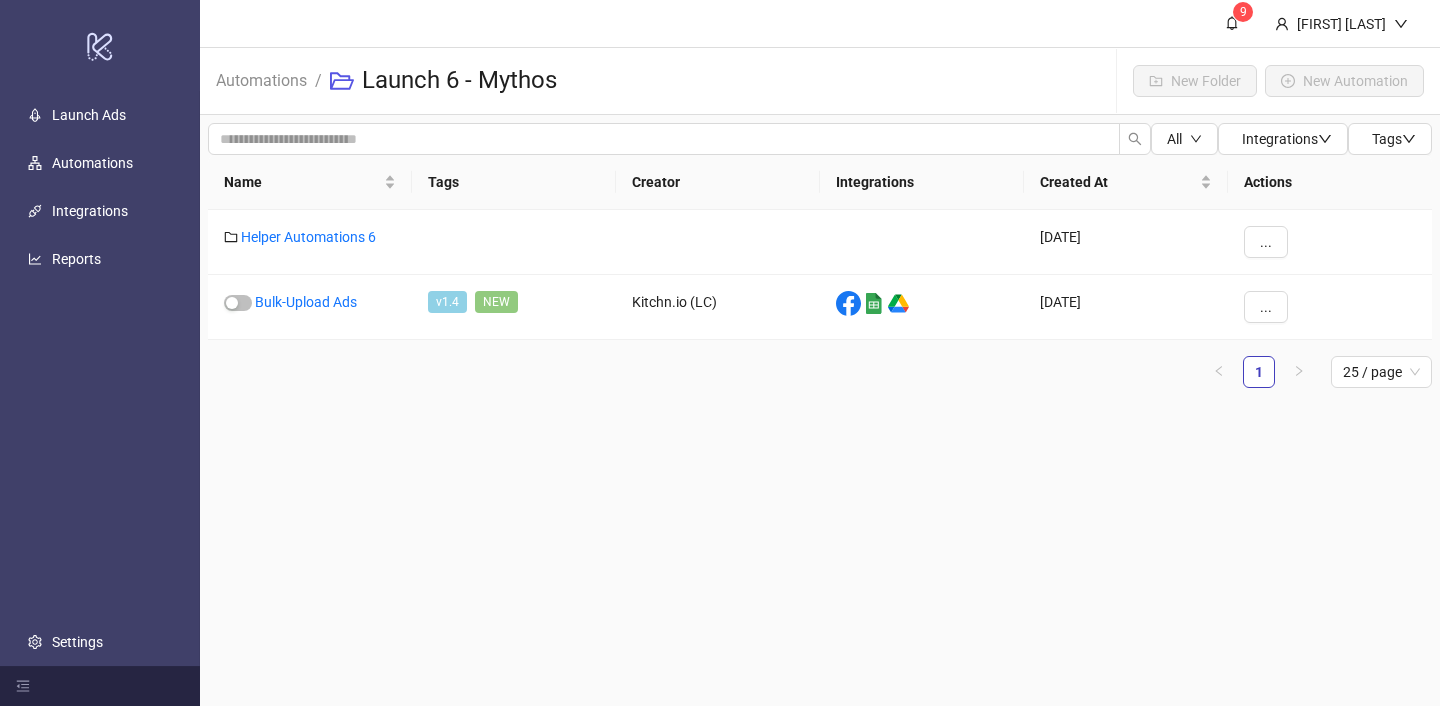 scroll, scrollTop: 0, scrollLeft: 0, axis: both 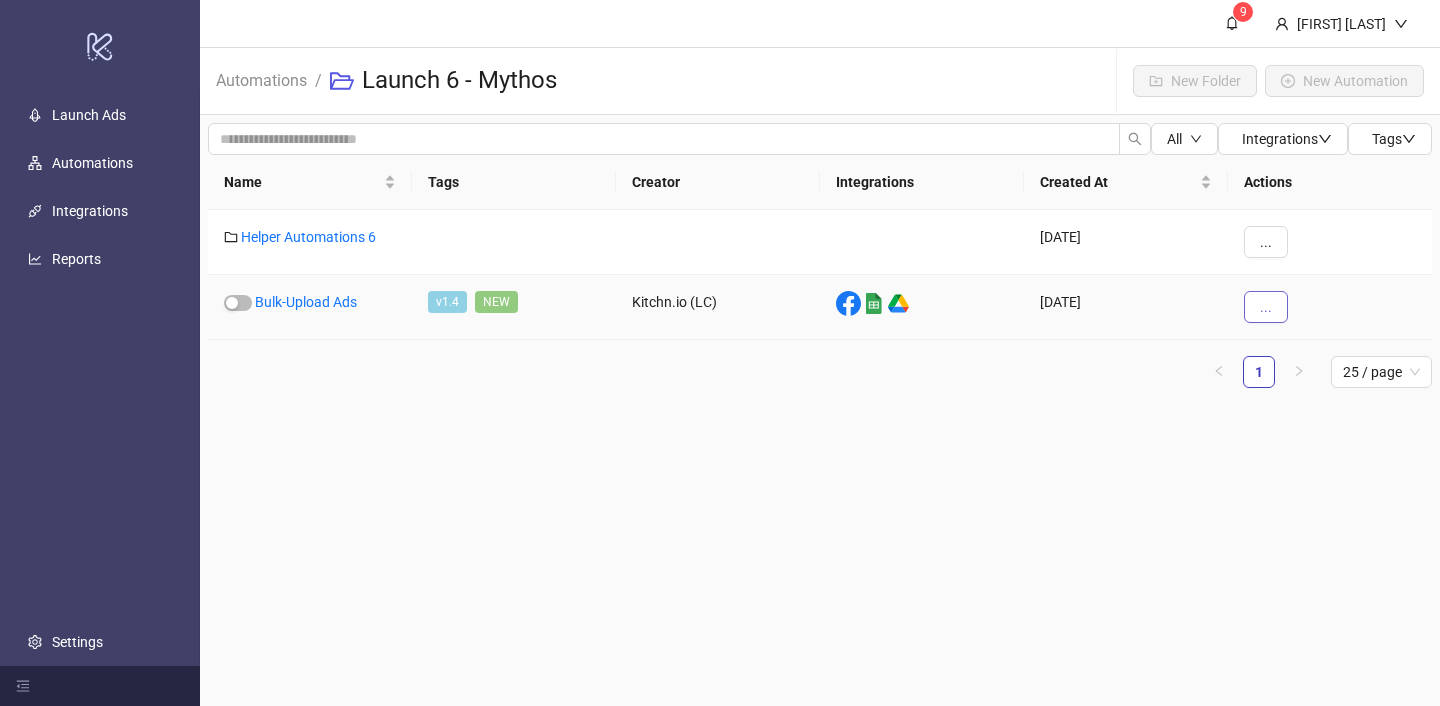 click on "..." at bounding box center [1266, 307] 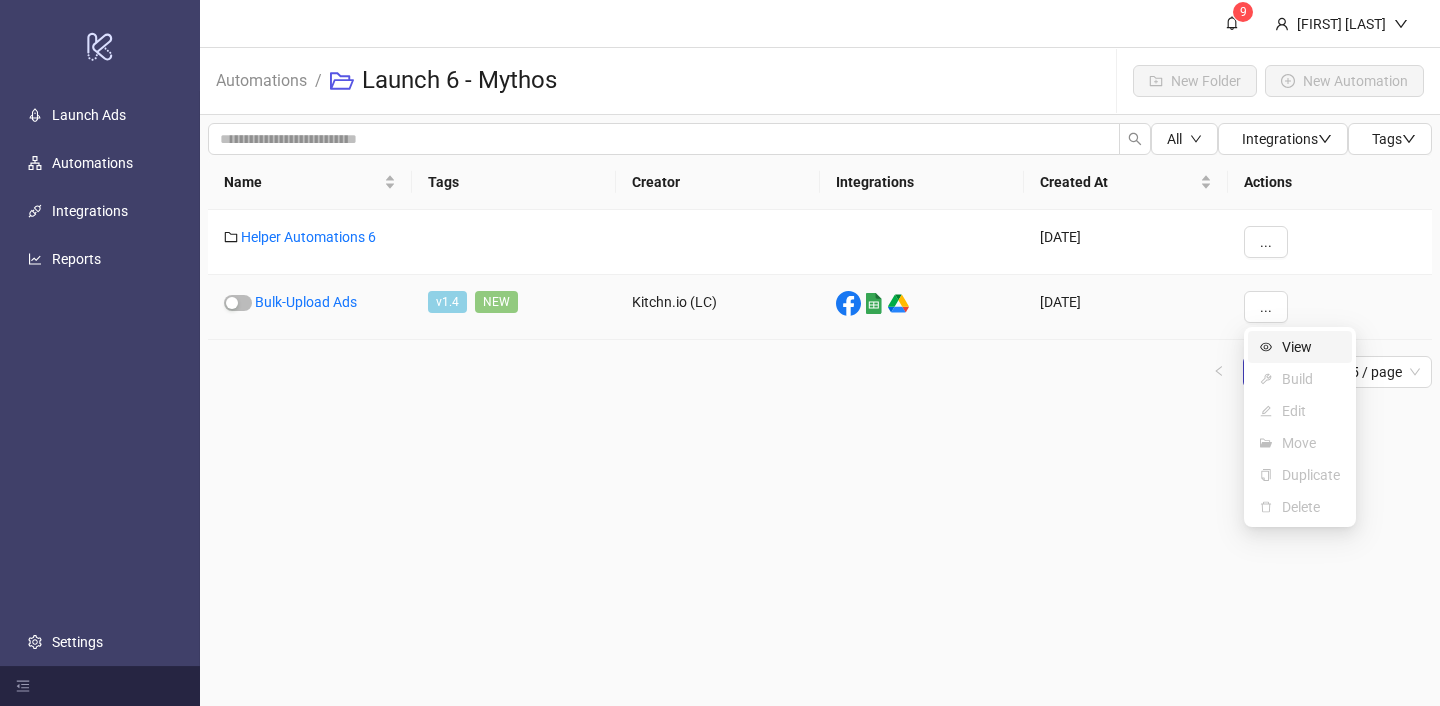 click at bounding box center (1267, 347) 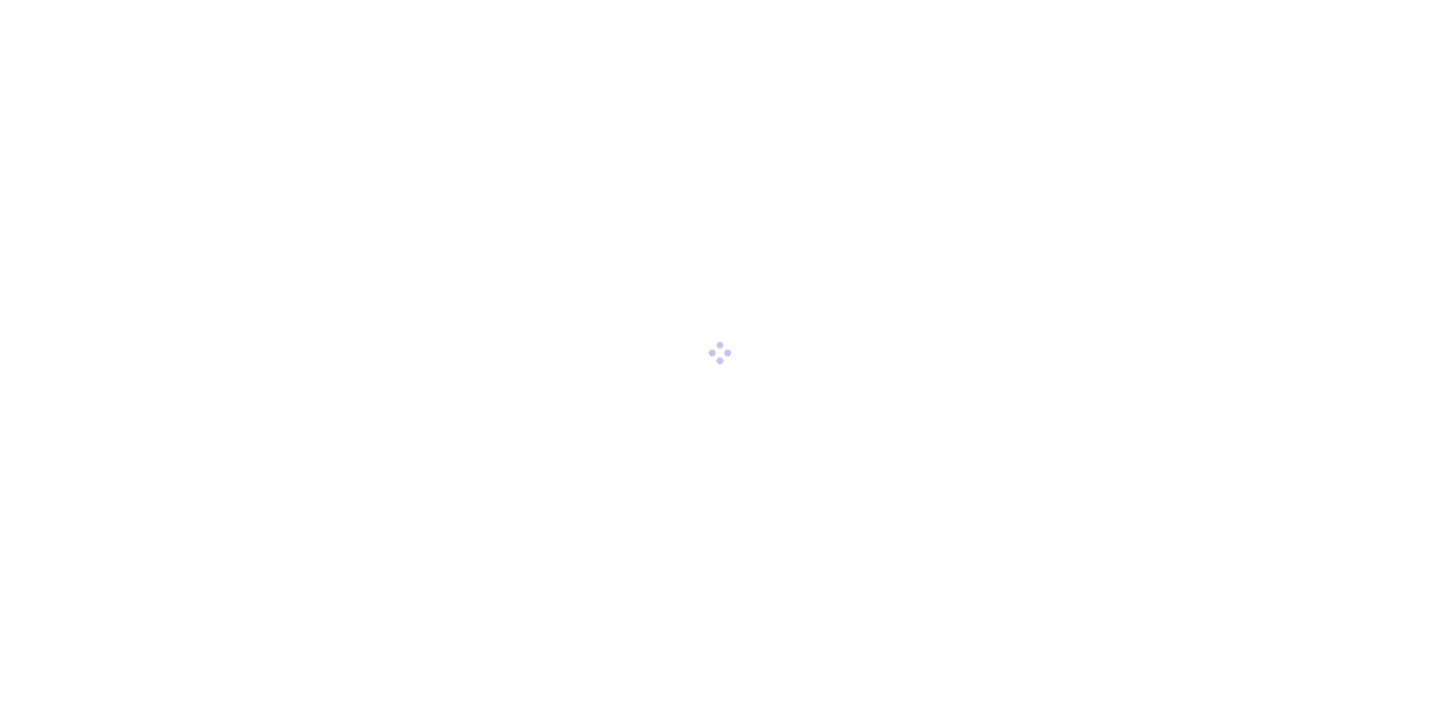 scroll, scrollTop: 0, scrollLeft: 0, axis: both 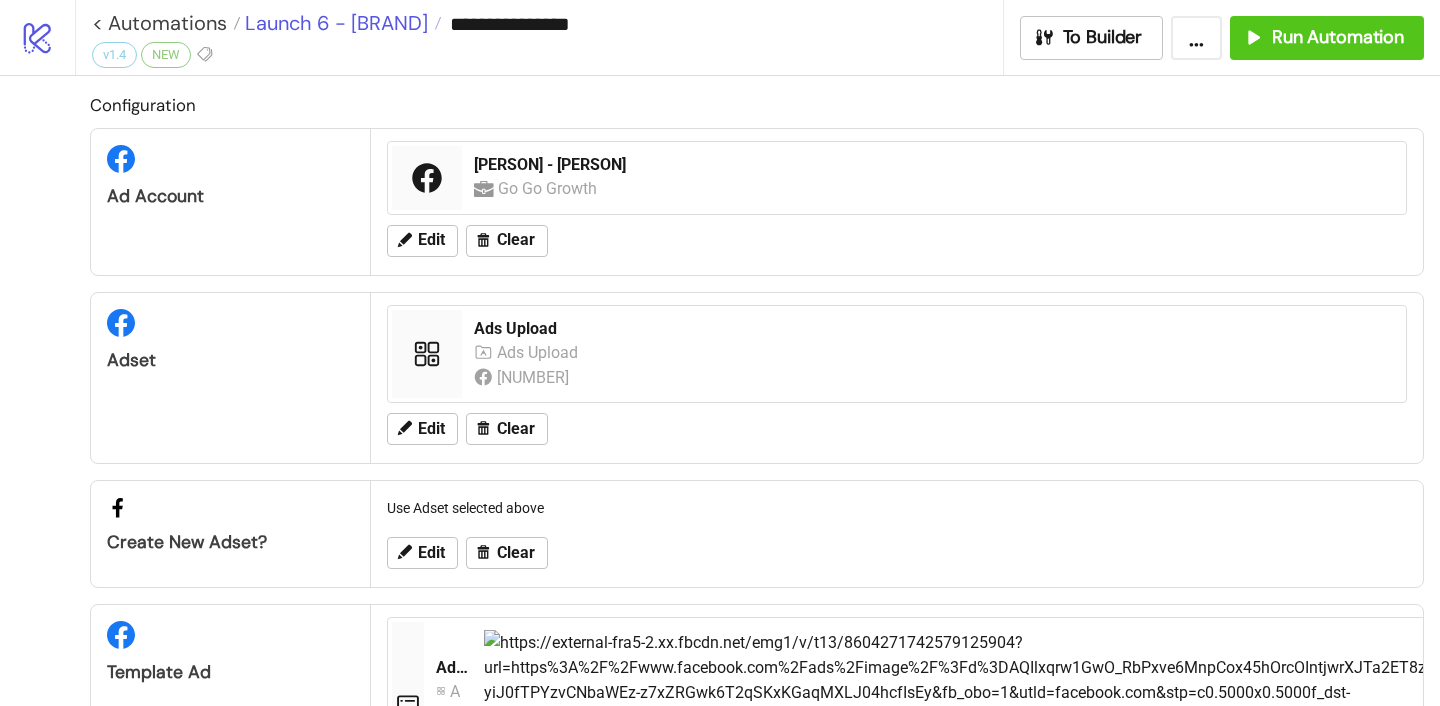 click on "Launch 6 - Mythos" at bounding box center (334, 23) 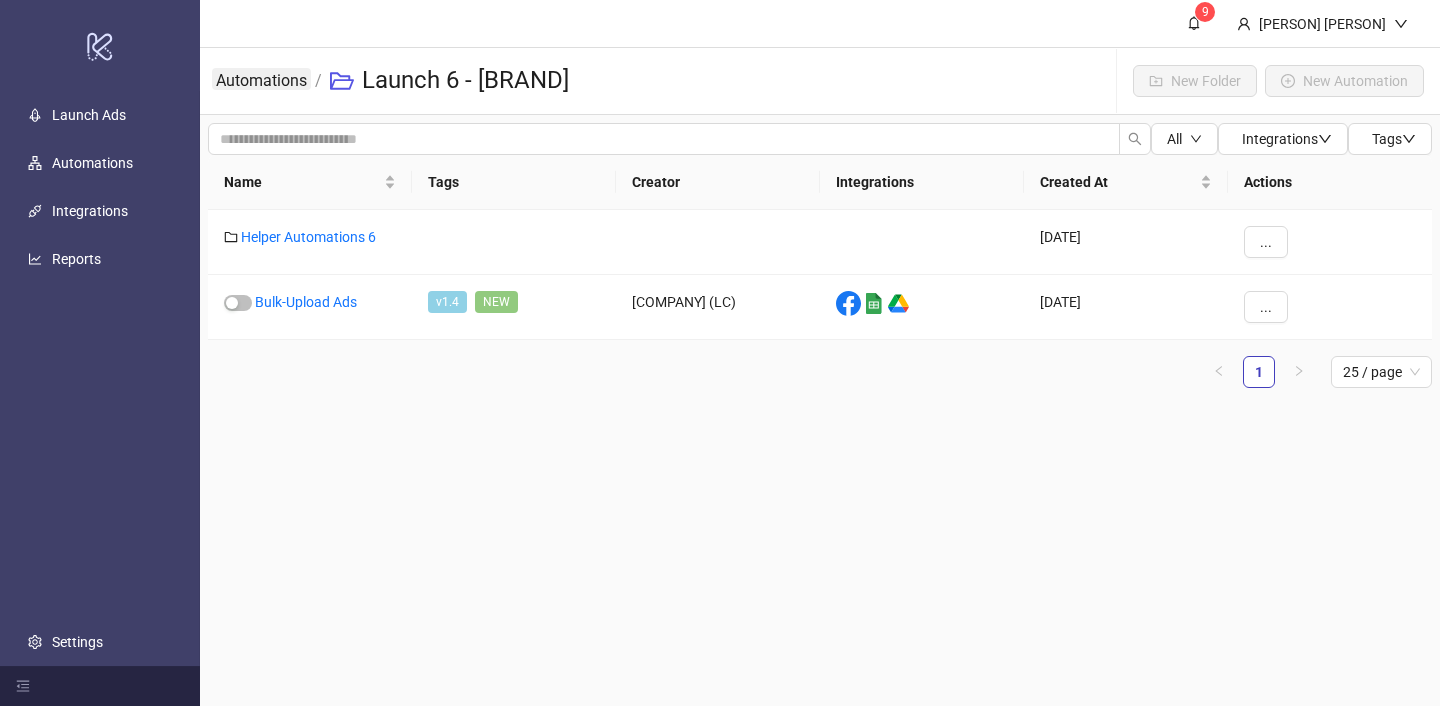 click on "Automations" at bounding box center (261, 79) 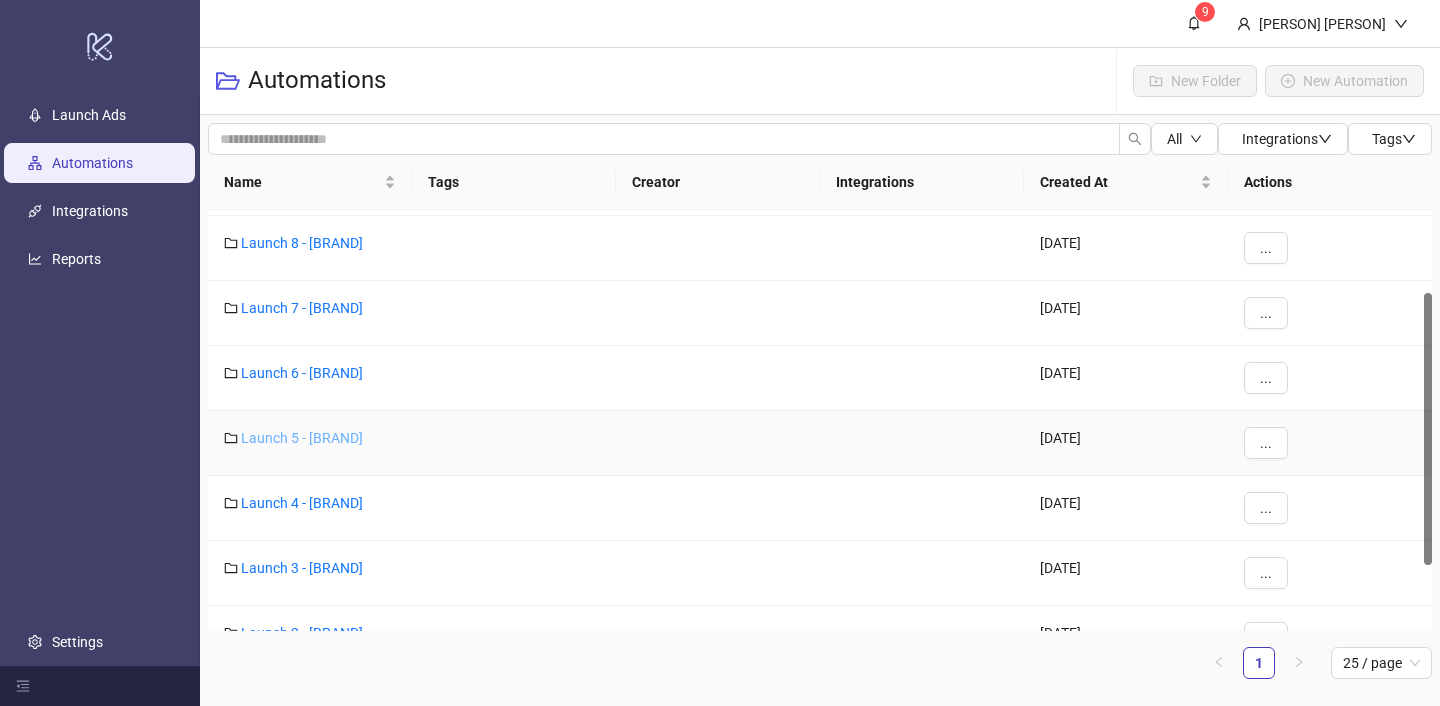 scroll, scrollTop: 127, scrollLeft: 0, axis: vertical 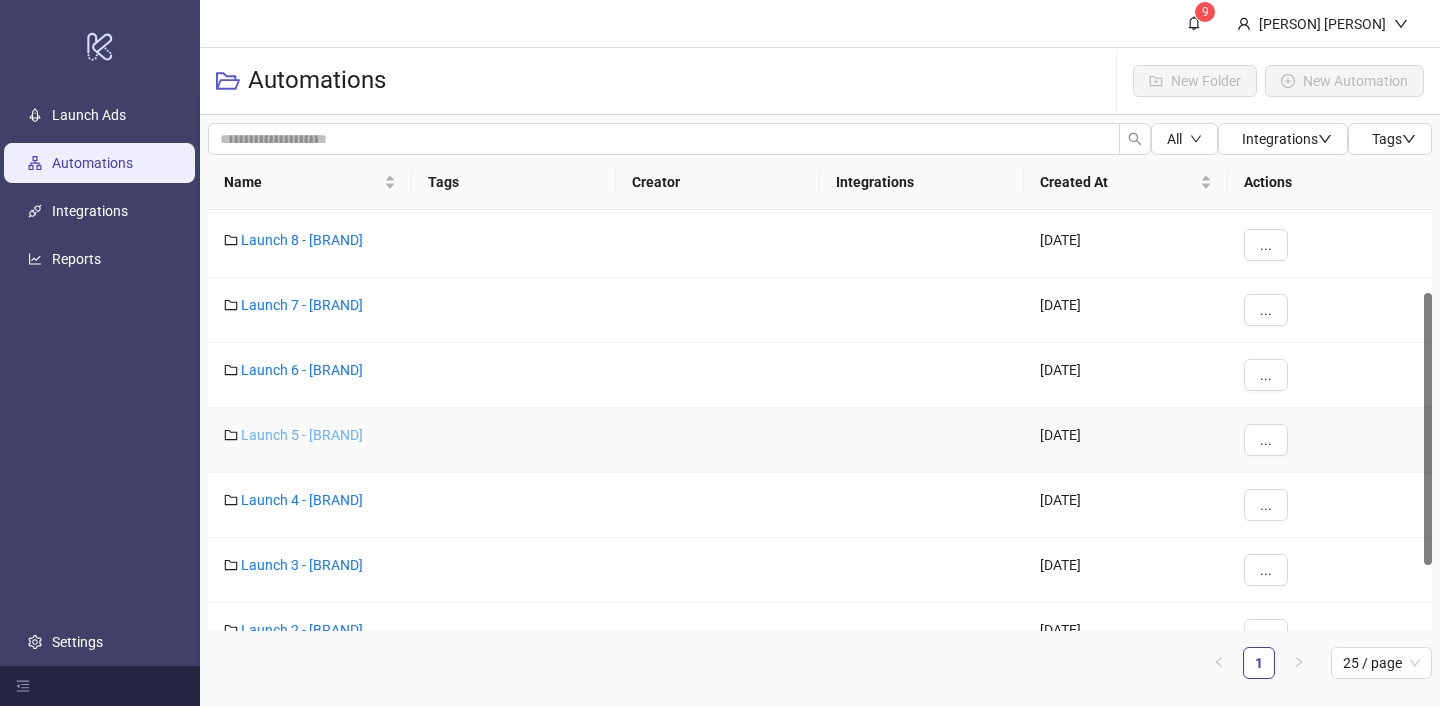 click on "Launch 5 - SuperBotanic" at bounding box center [302, 435] 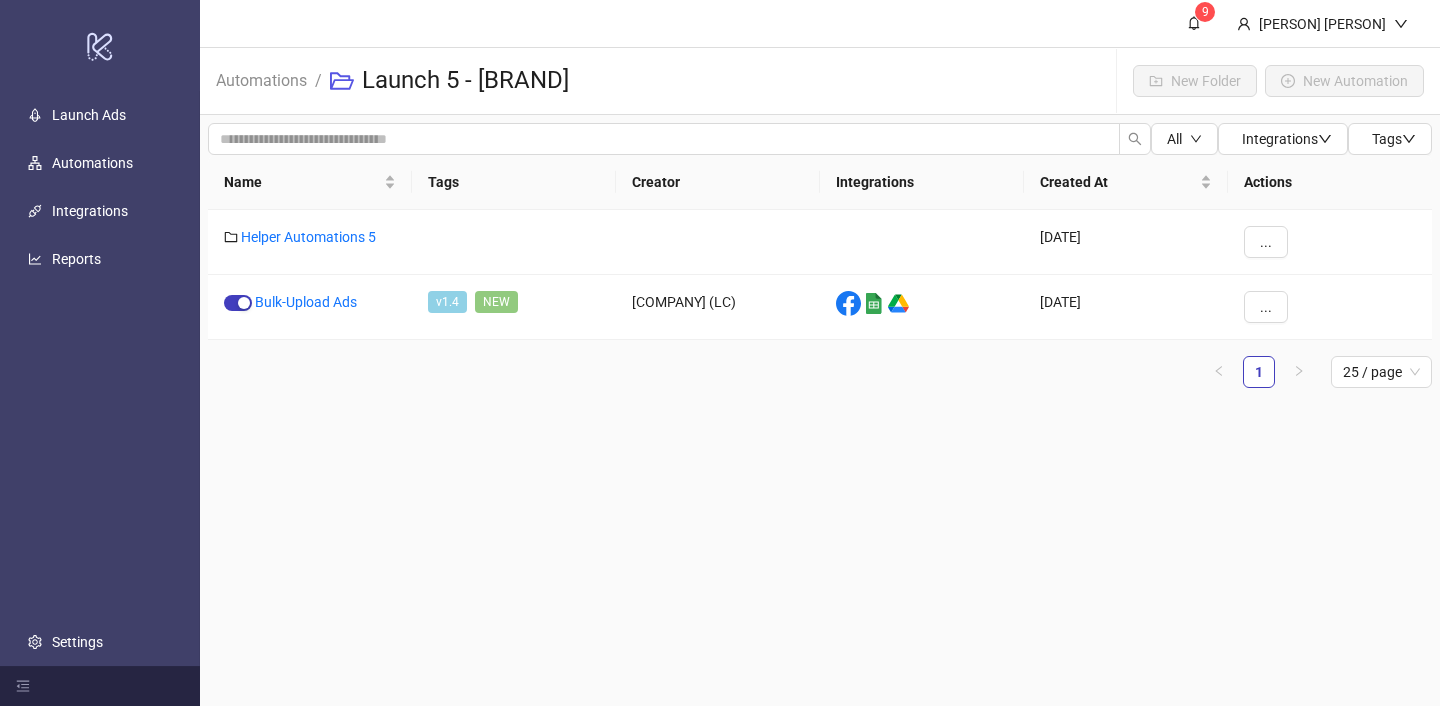 click on "Automations" at bounding box center (261, 81) 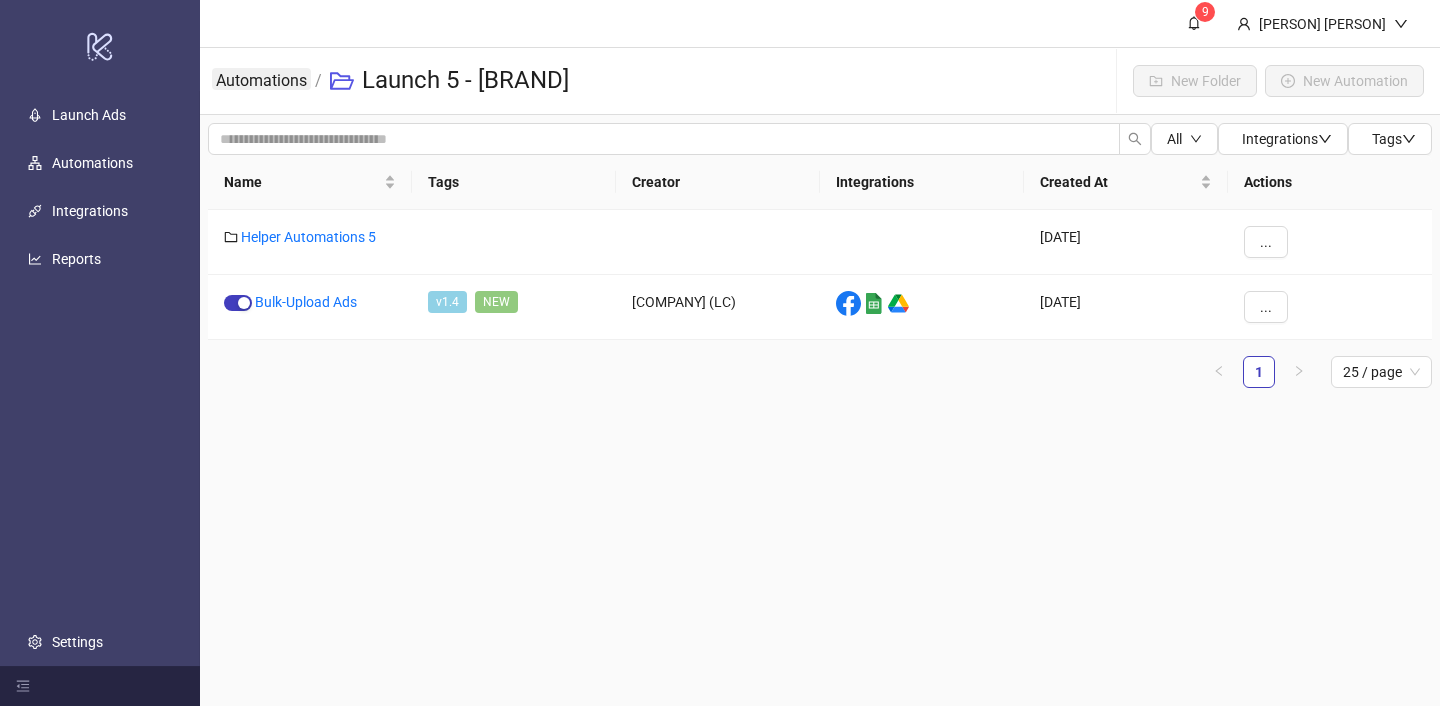 click on "Automations" at bounding box center (261, 79) 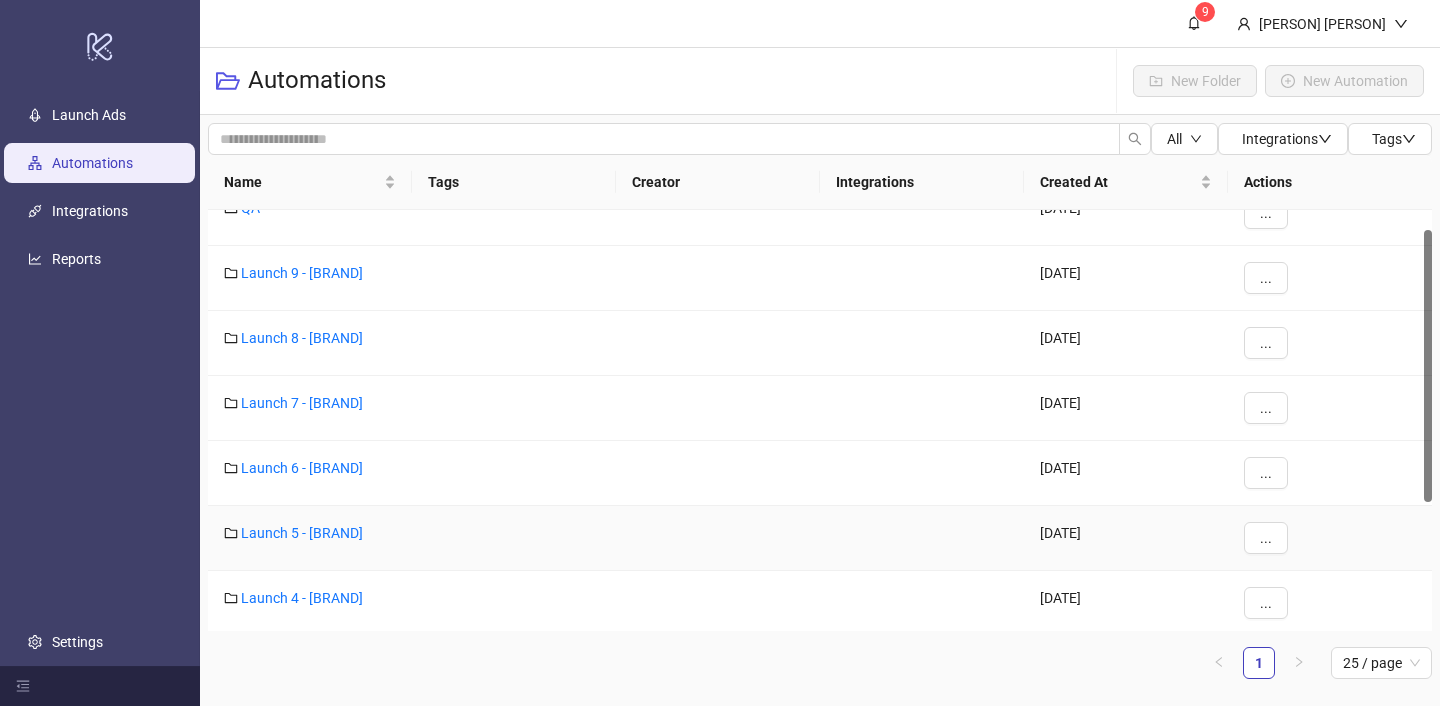 scroll, scrollTop: 30, scrollLeft: 0, axis: vertical 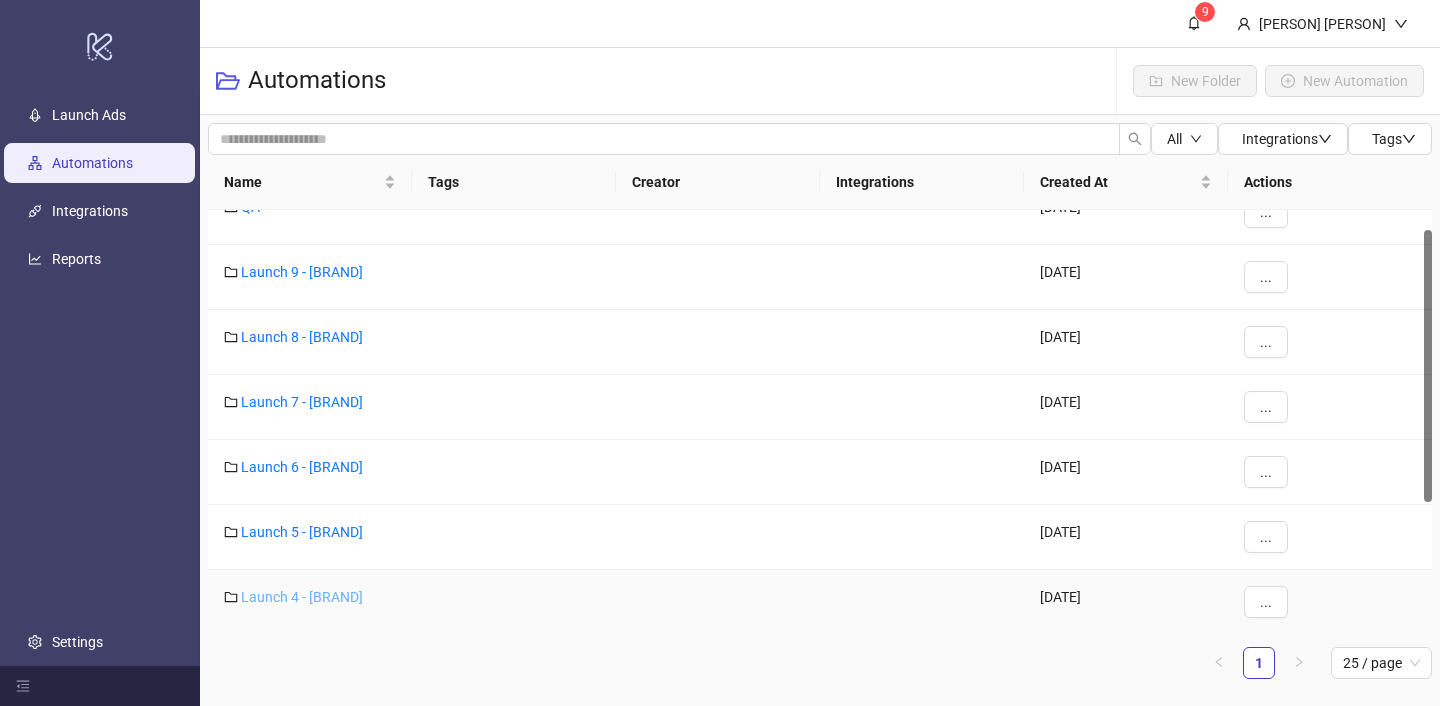 click on "Launch 4 - ROAMFood" at bounding box center [302, 597] 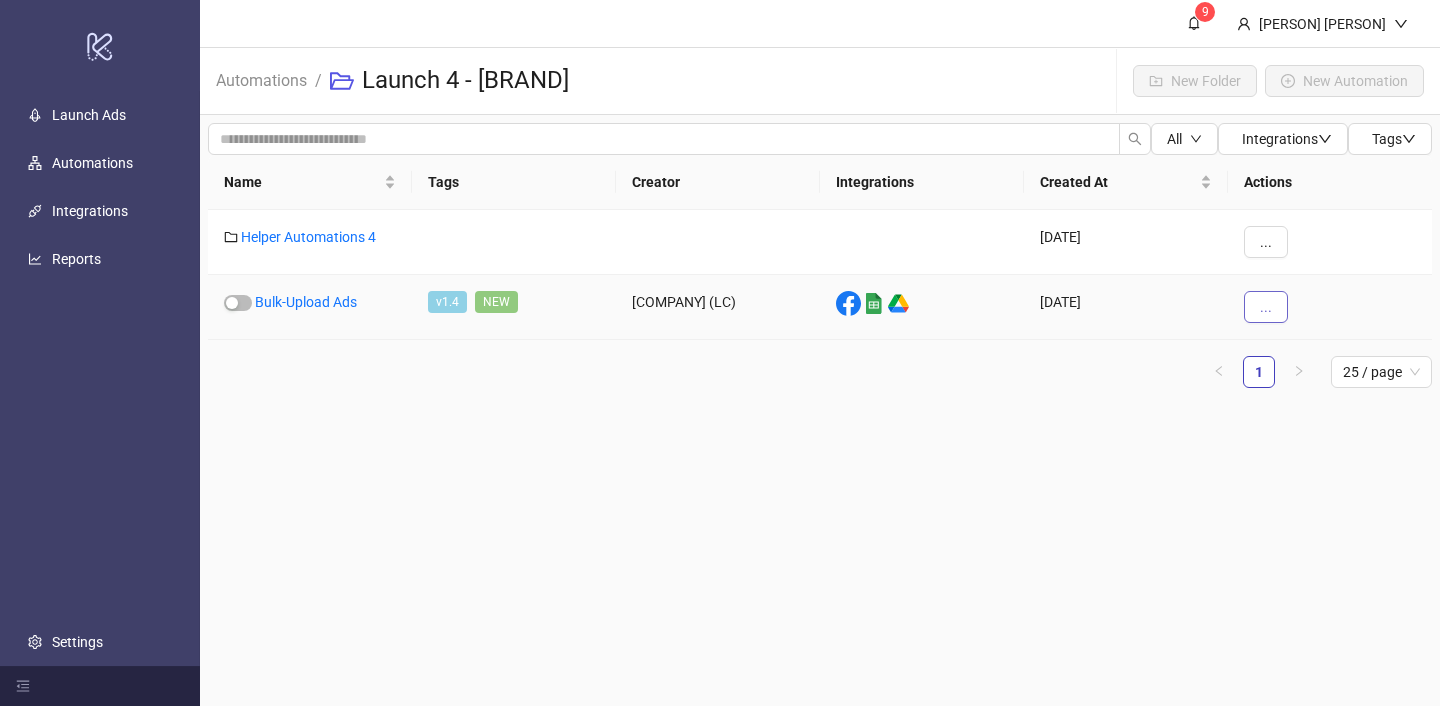 click on "..." at bounding box center [1266, 307] 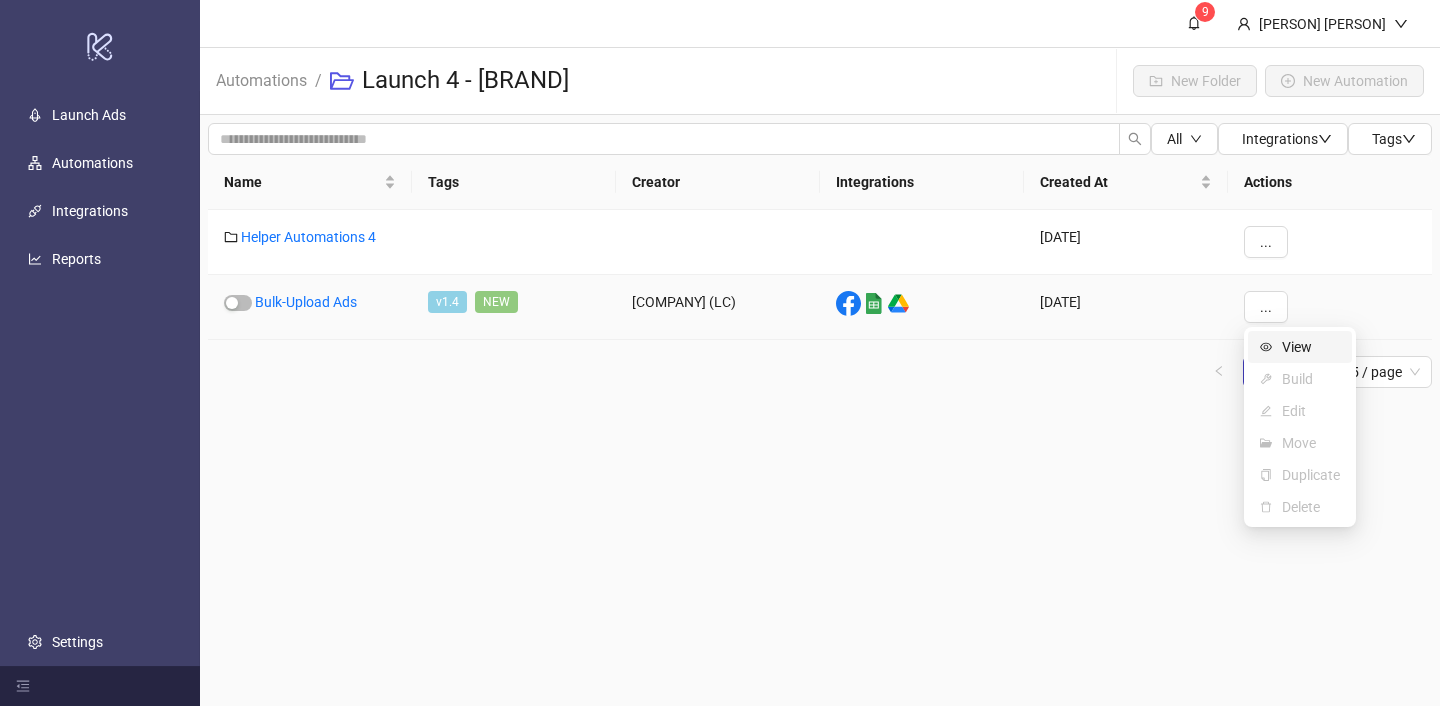 click at bounding box center (1266, 347) 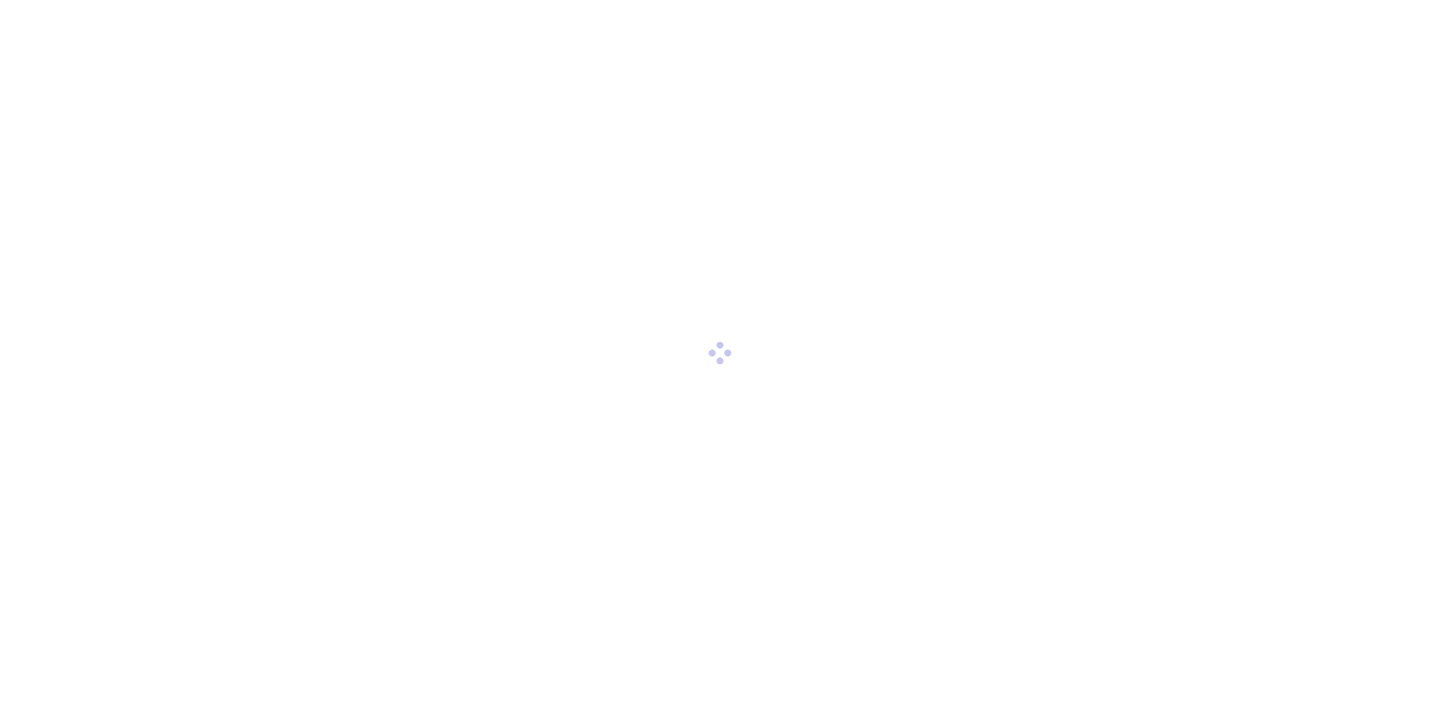 scroll, scrollTop: 0, scrollLeft: 0, axis: both 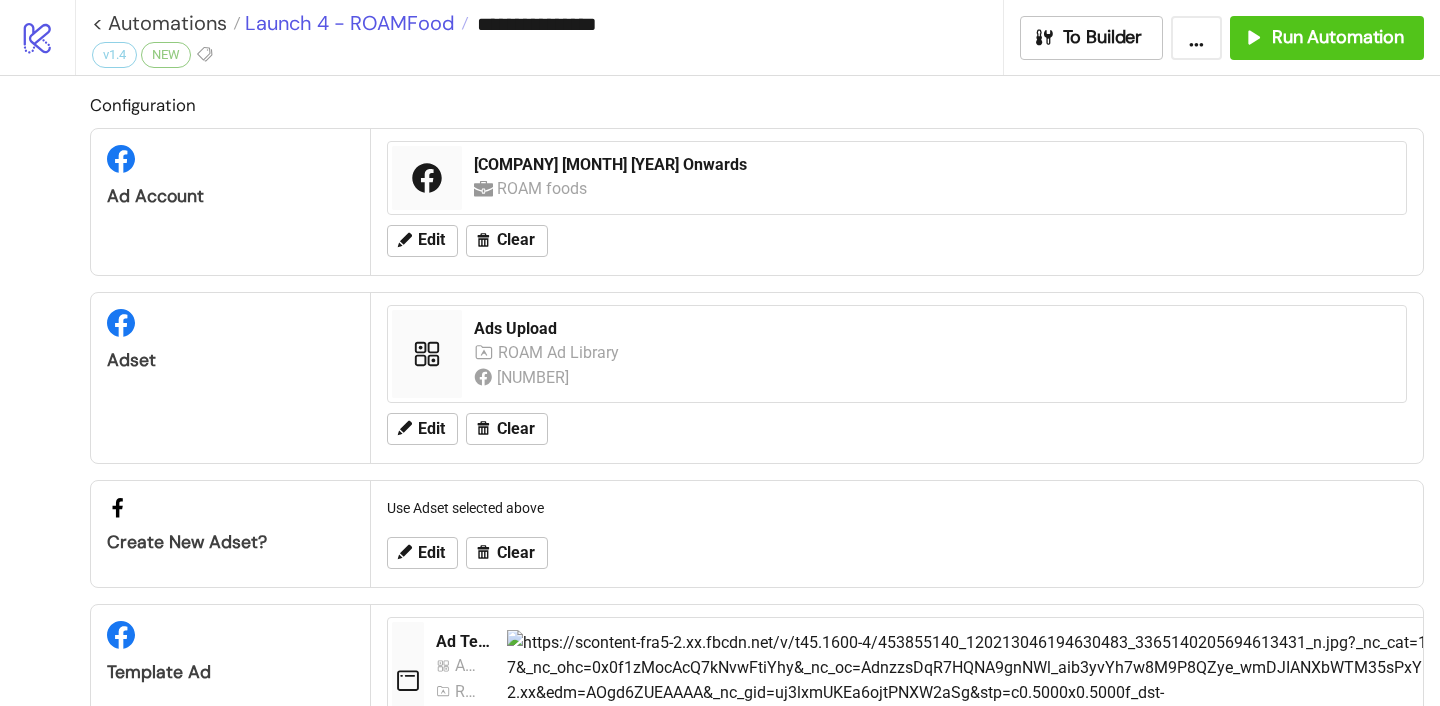 click on "Launch 4 - ROAMFood" at bounding box center (347, 23) 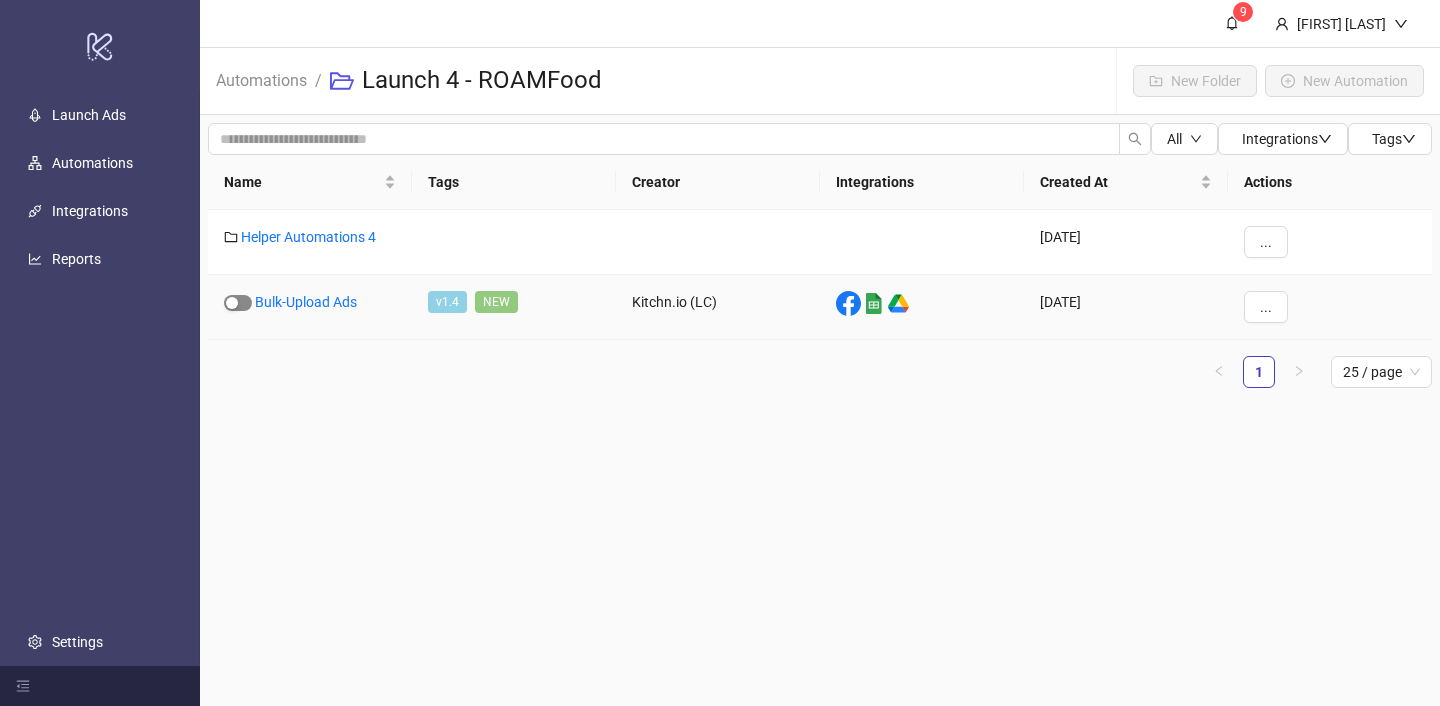 click at bounding box center [232, 303] 